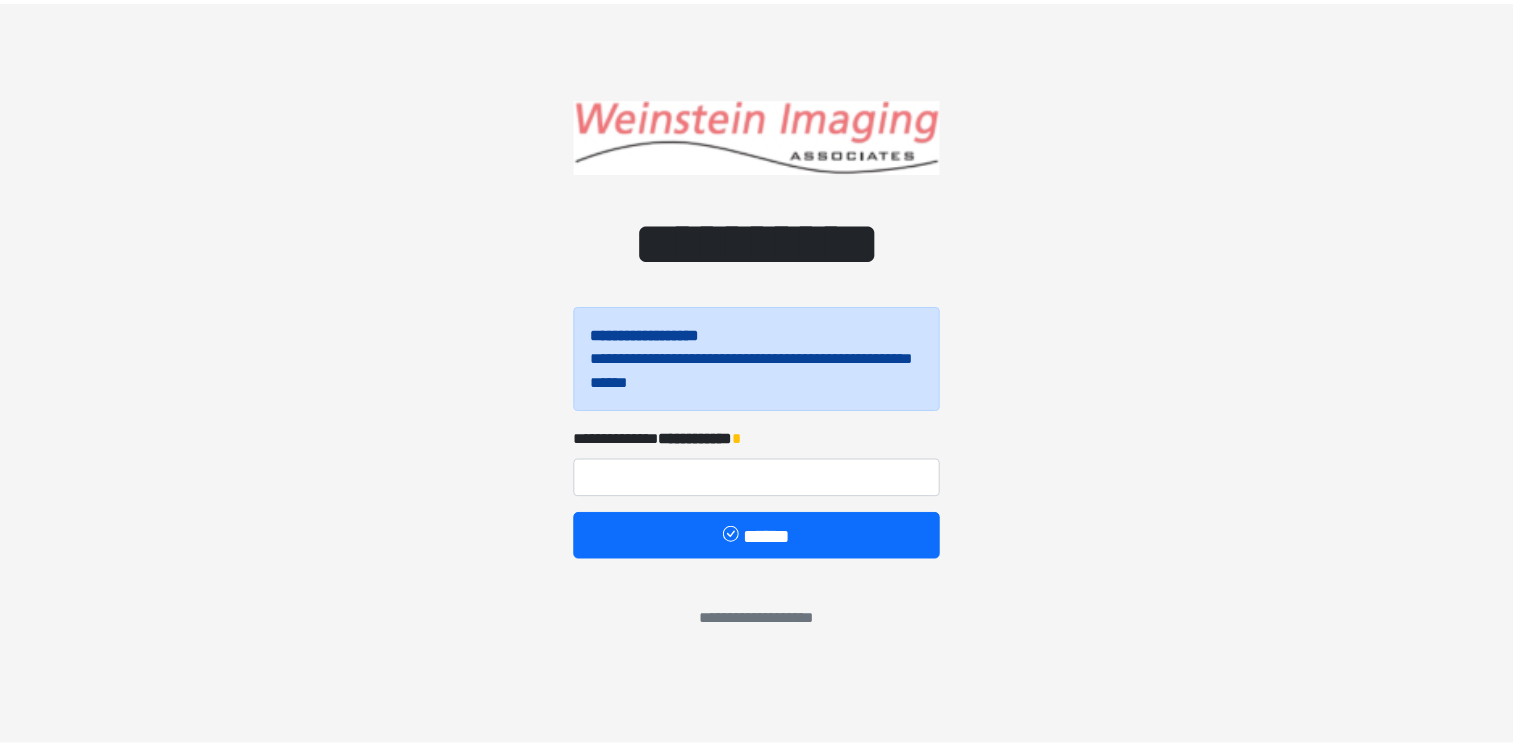 scroll, scrollTop: 0, scrollLeft: 0, axis: both 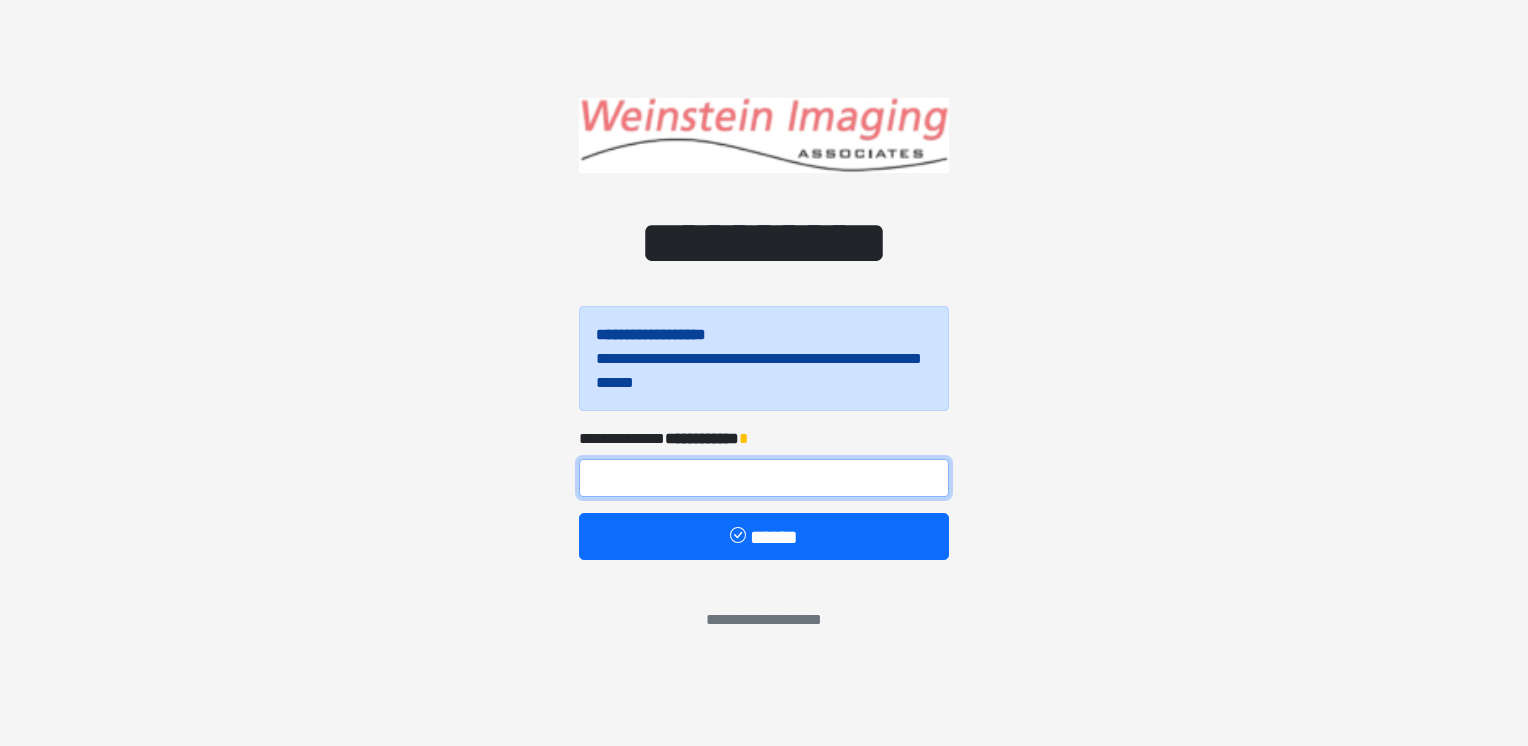 click at bounding box center (764, 478) 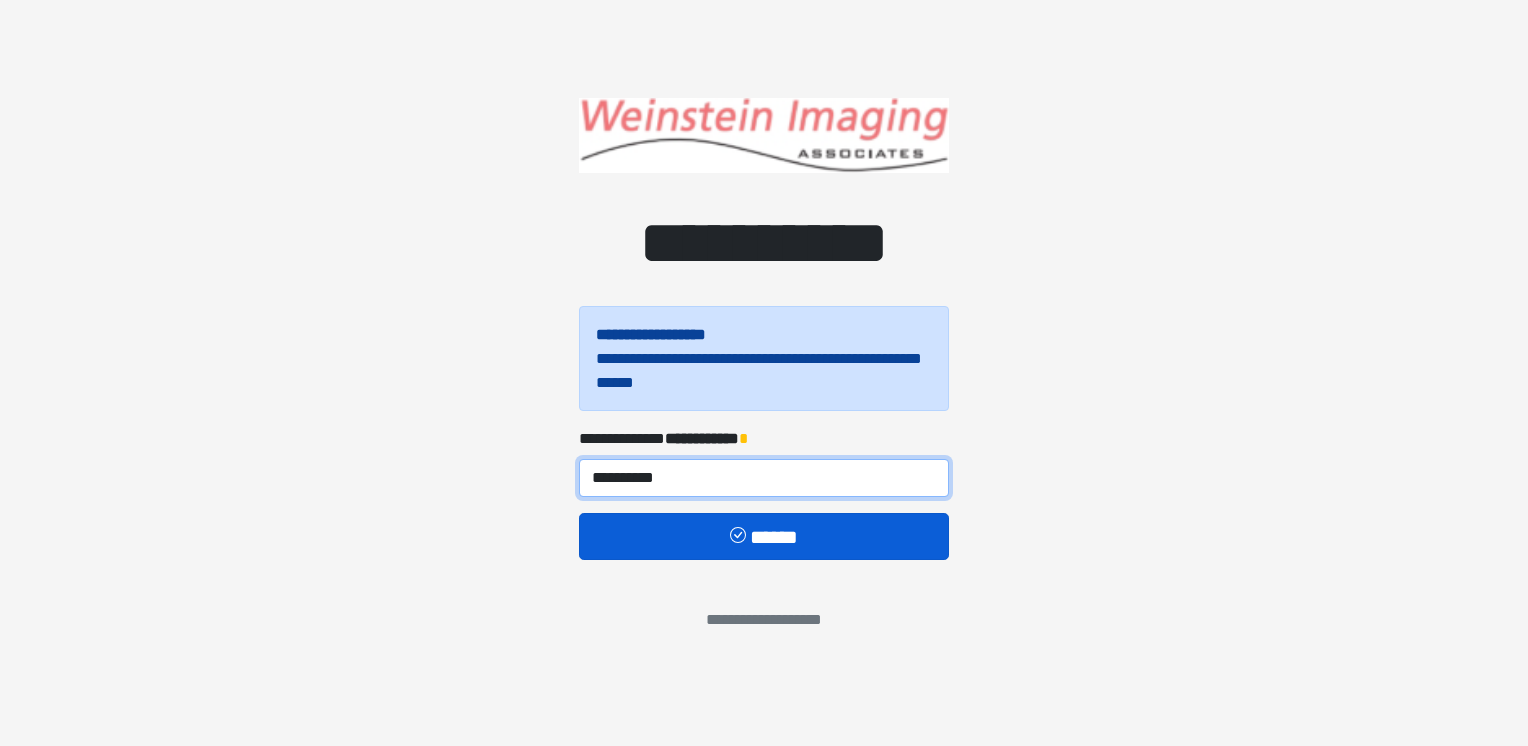 type on "**********" 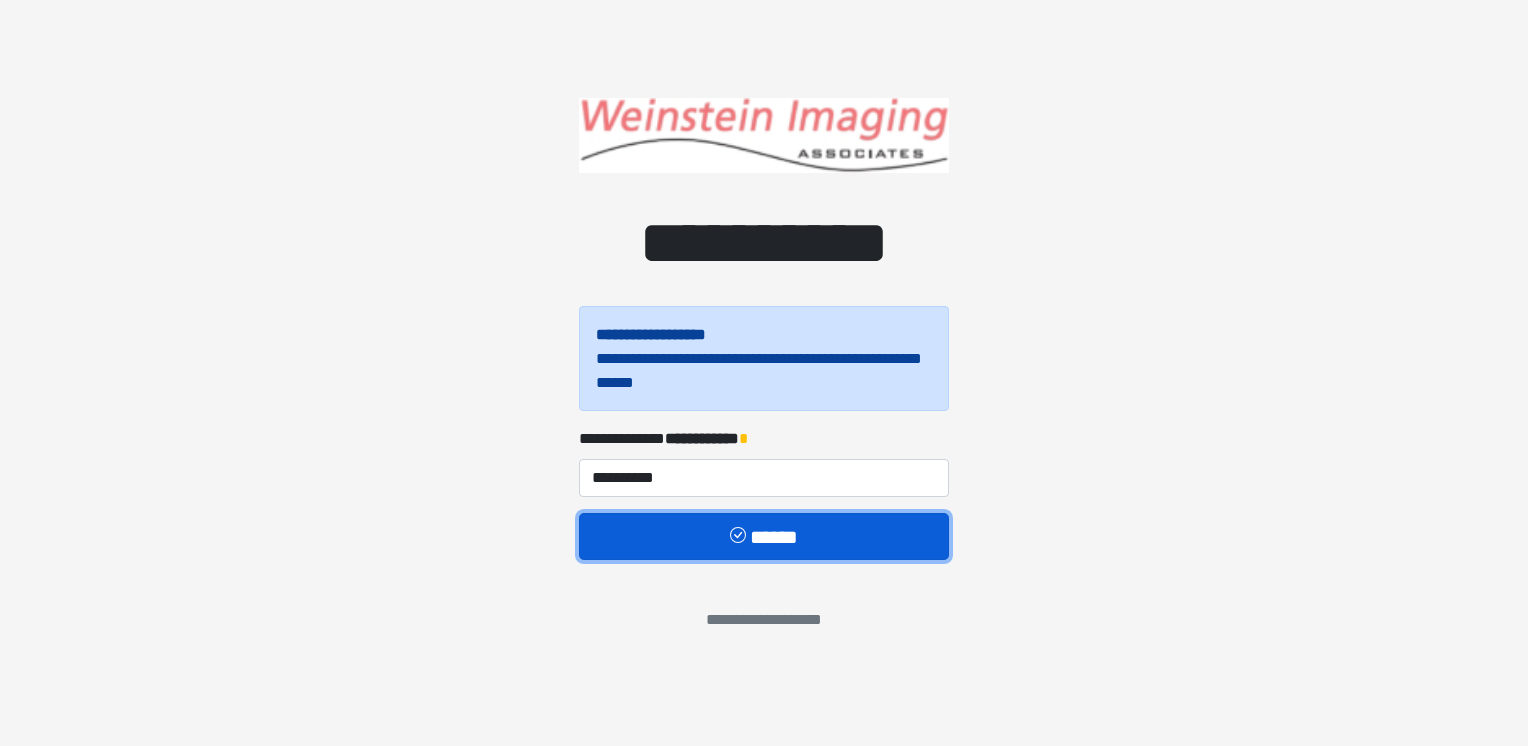 click on "******" at bounding box center (764, 537) 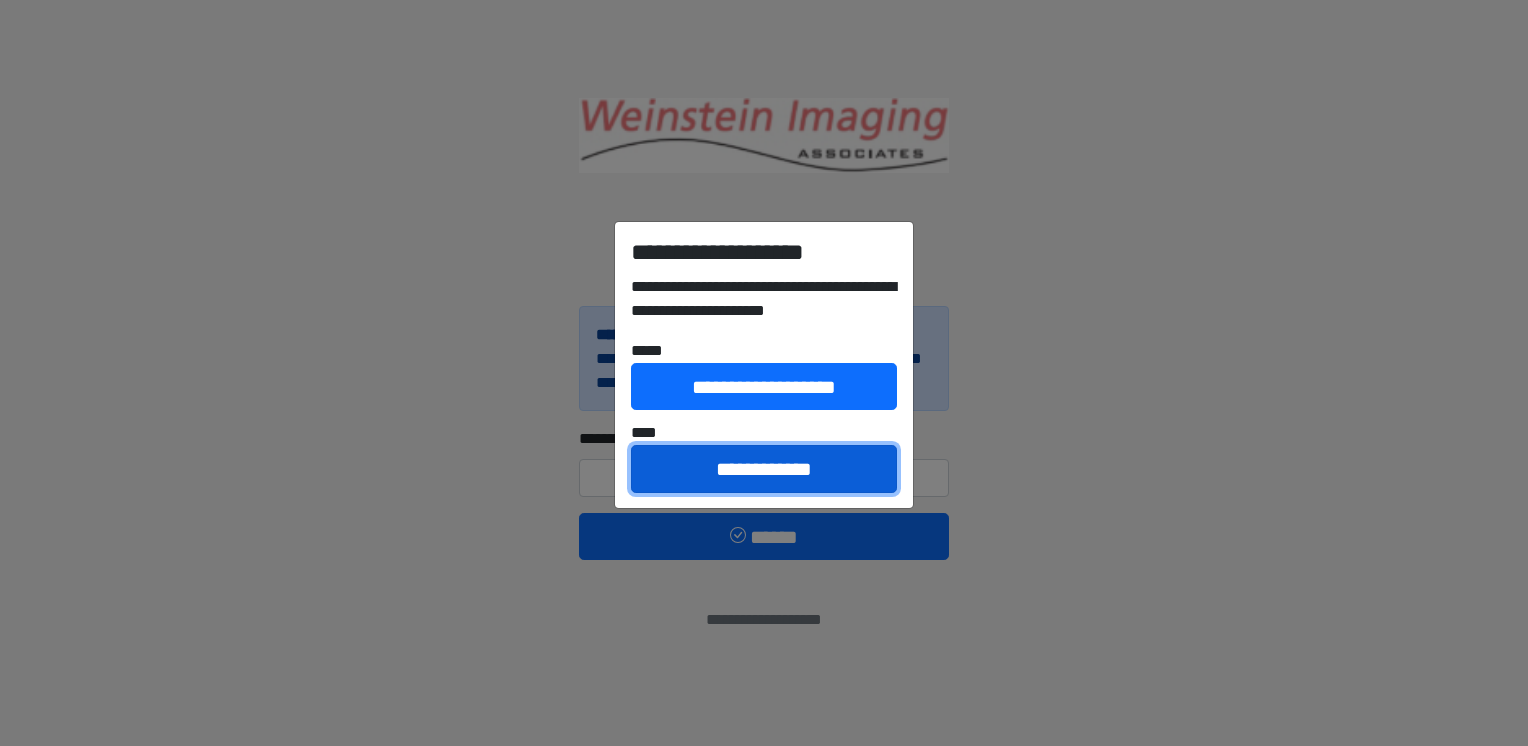 click on "**********" at bounding box center [764, 469] 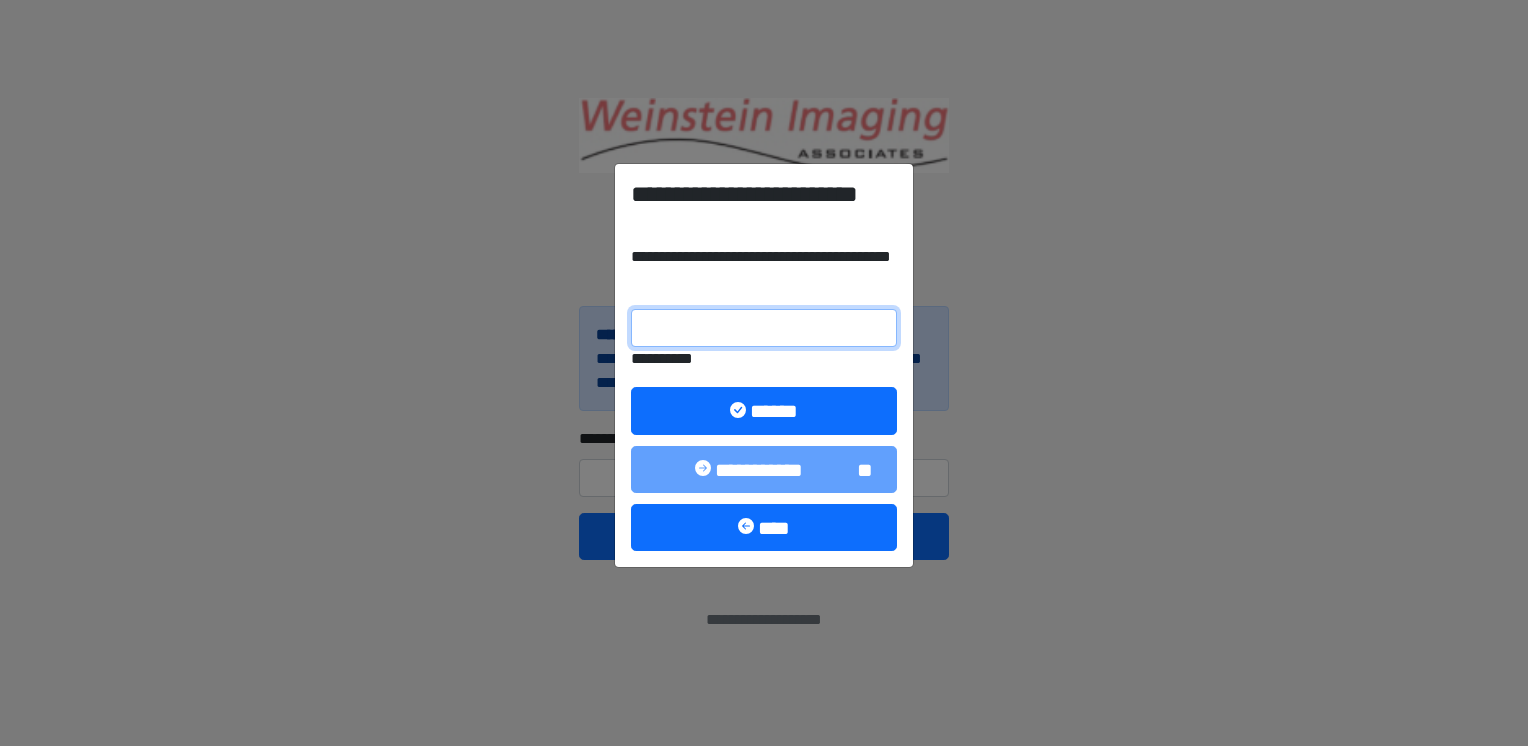 click on "**********" at bounding box center [764, 328] 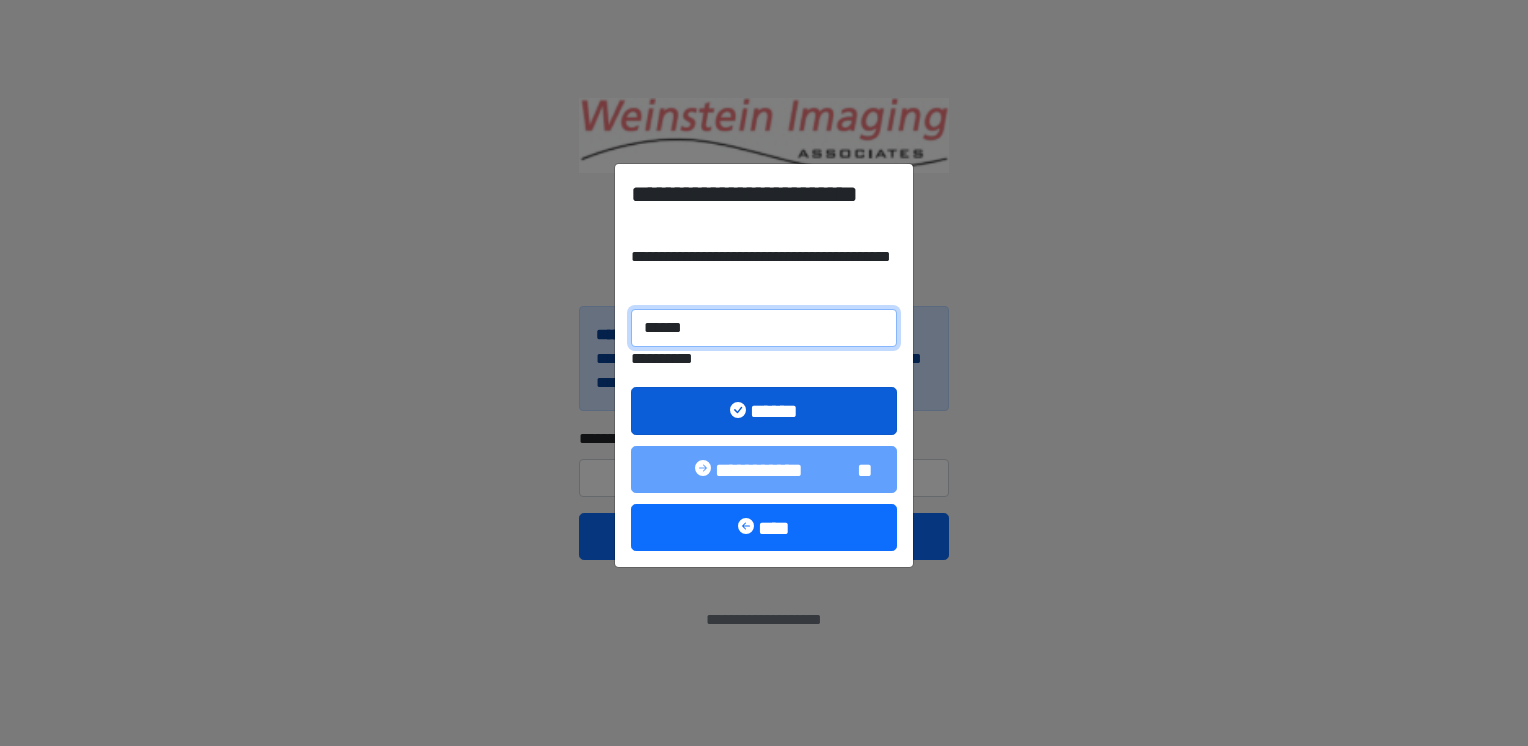 type on "******" 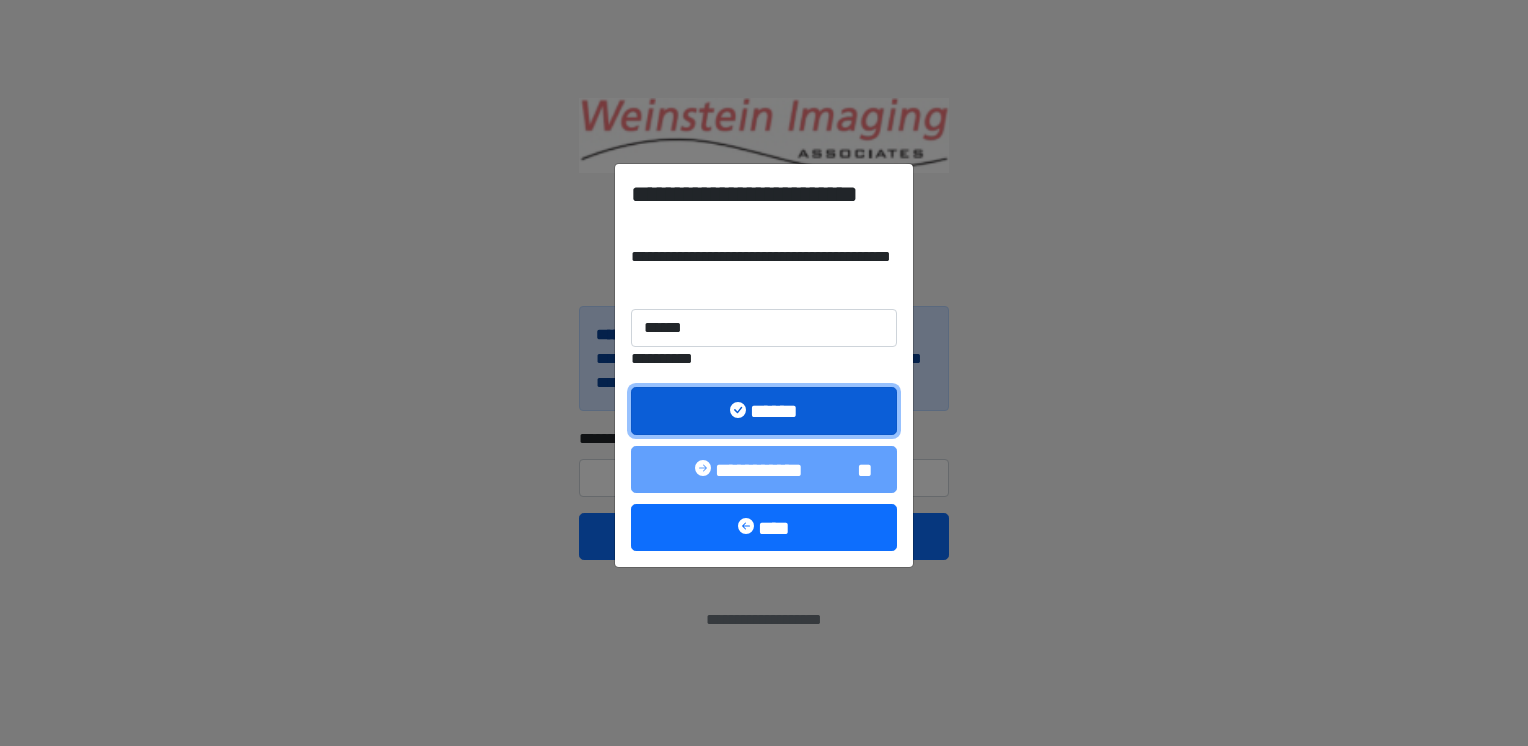 click on "******" at bounding box center [764, 411] 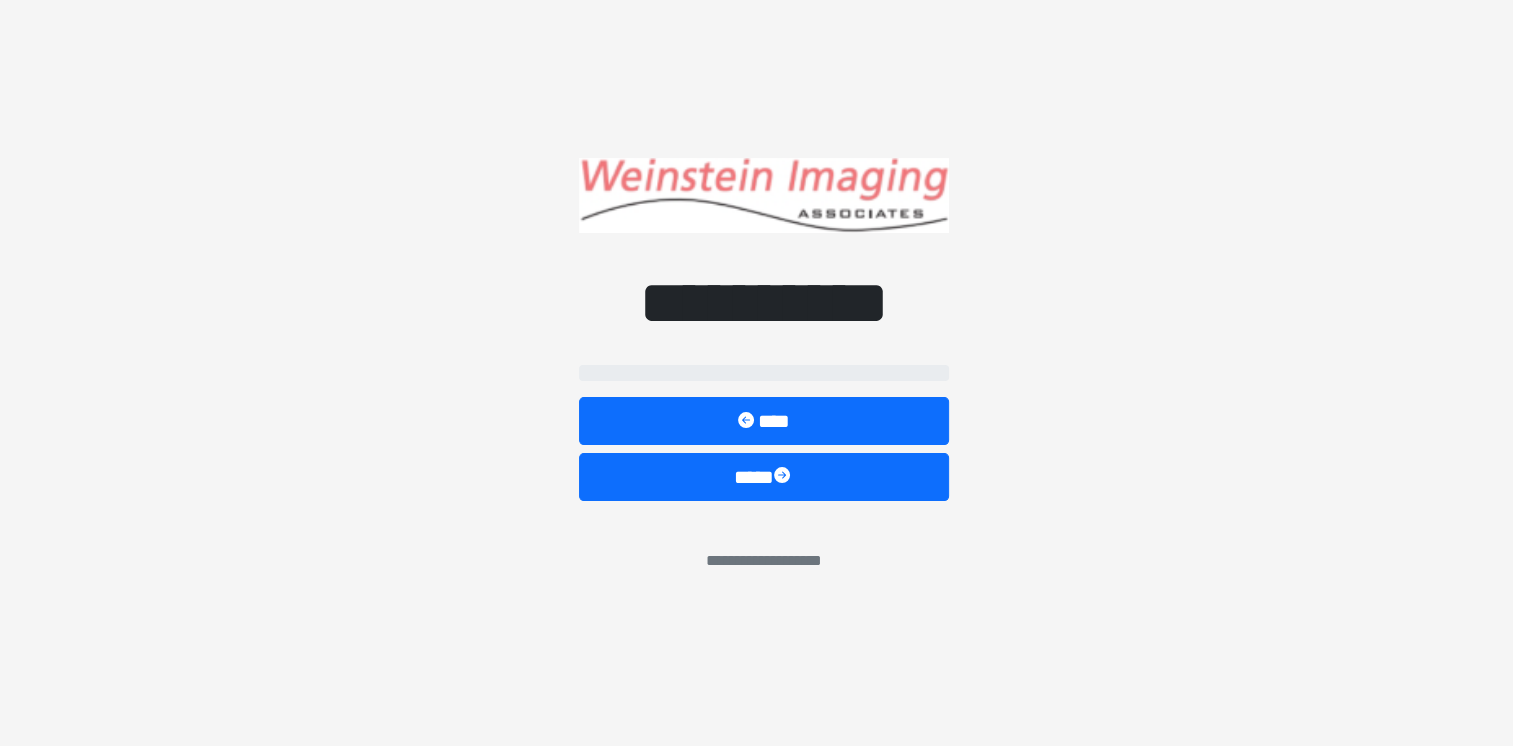 select on "*****" 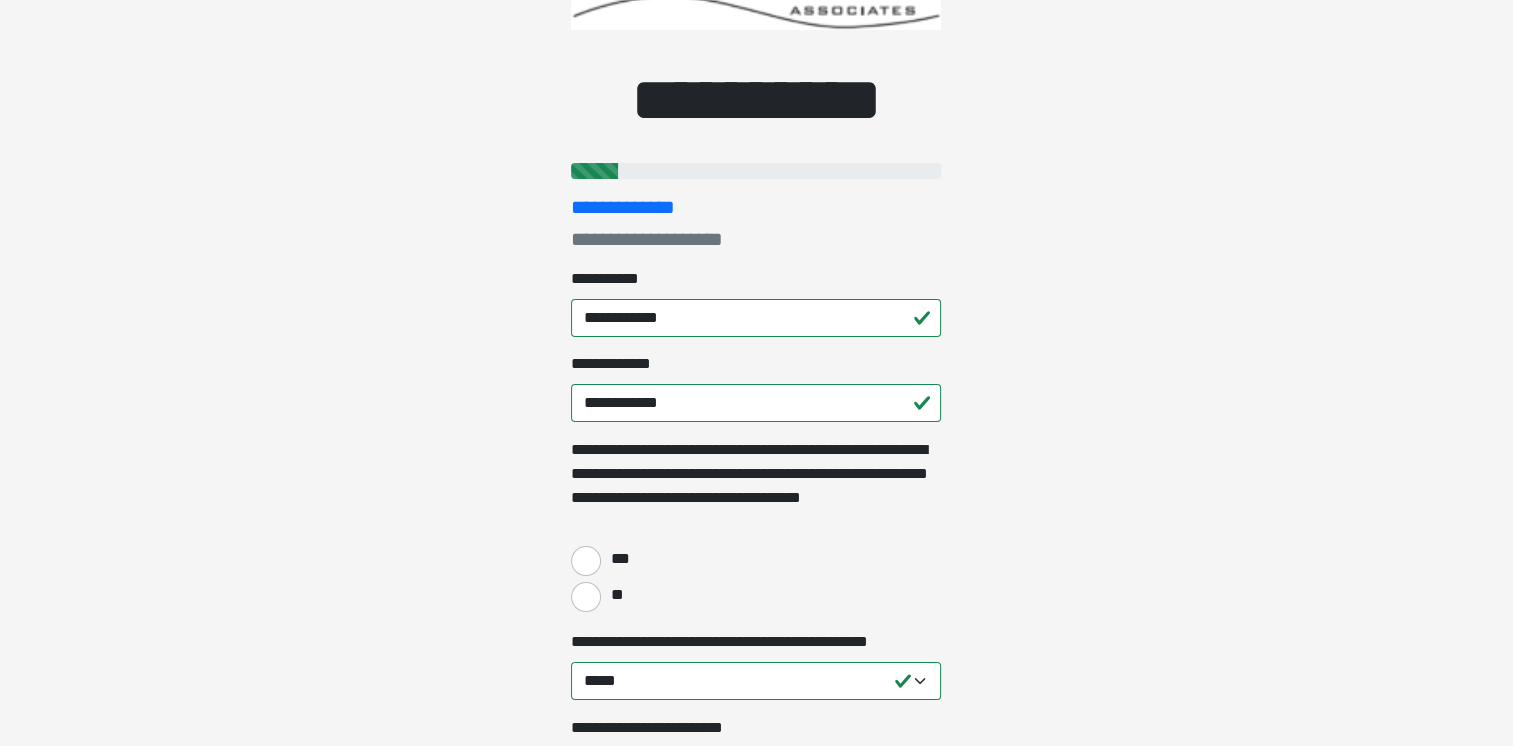 scroll, scrollTop: 200, scrollLeft: 0, axis: vertical 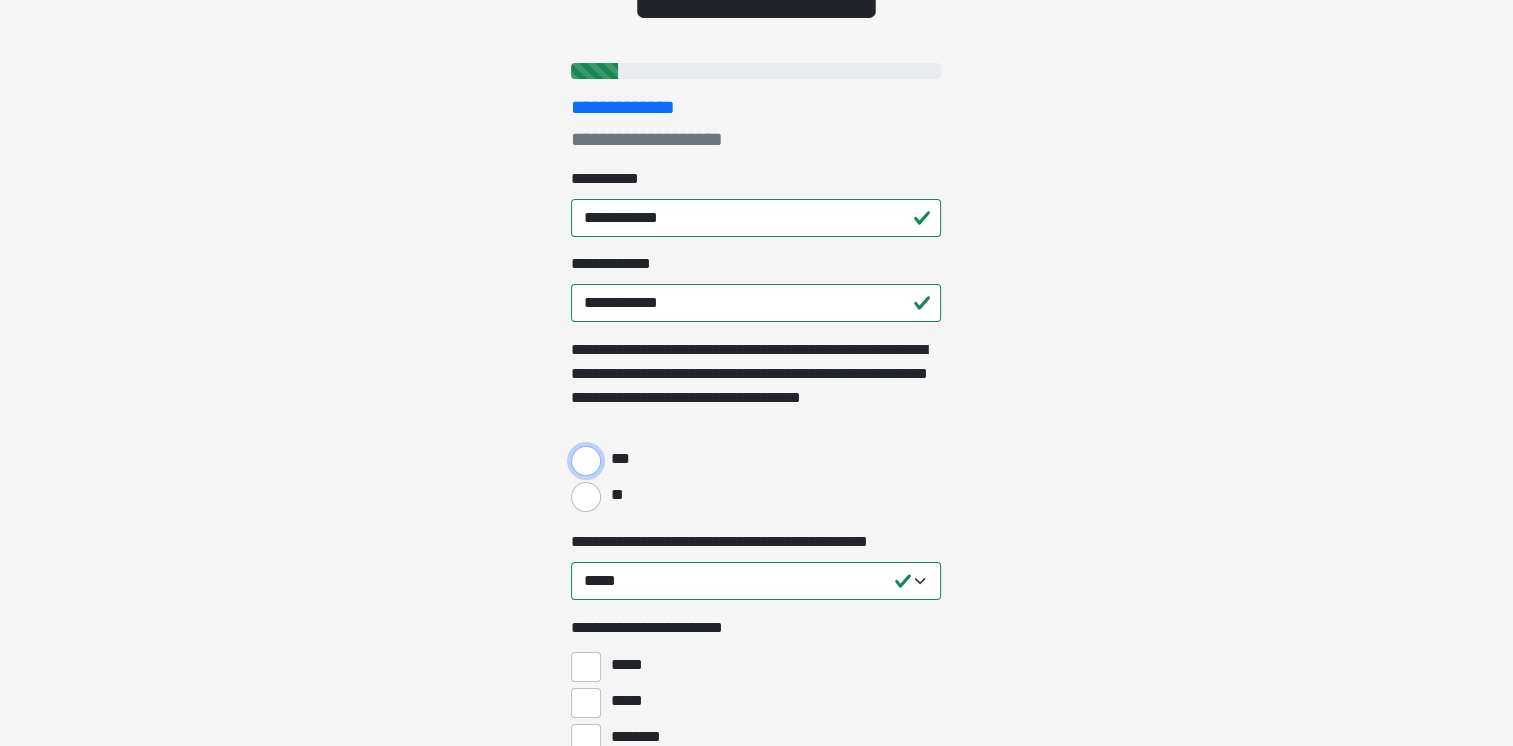click on "***" at bounding box center [586, 461] 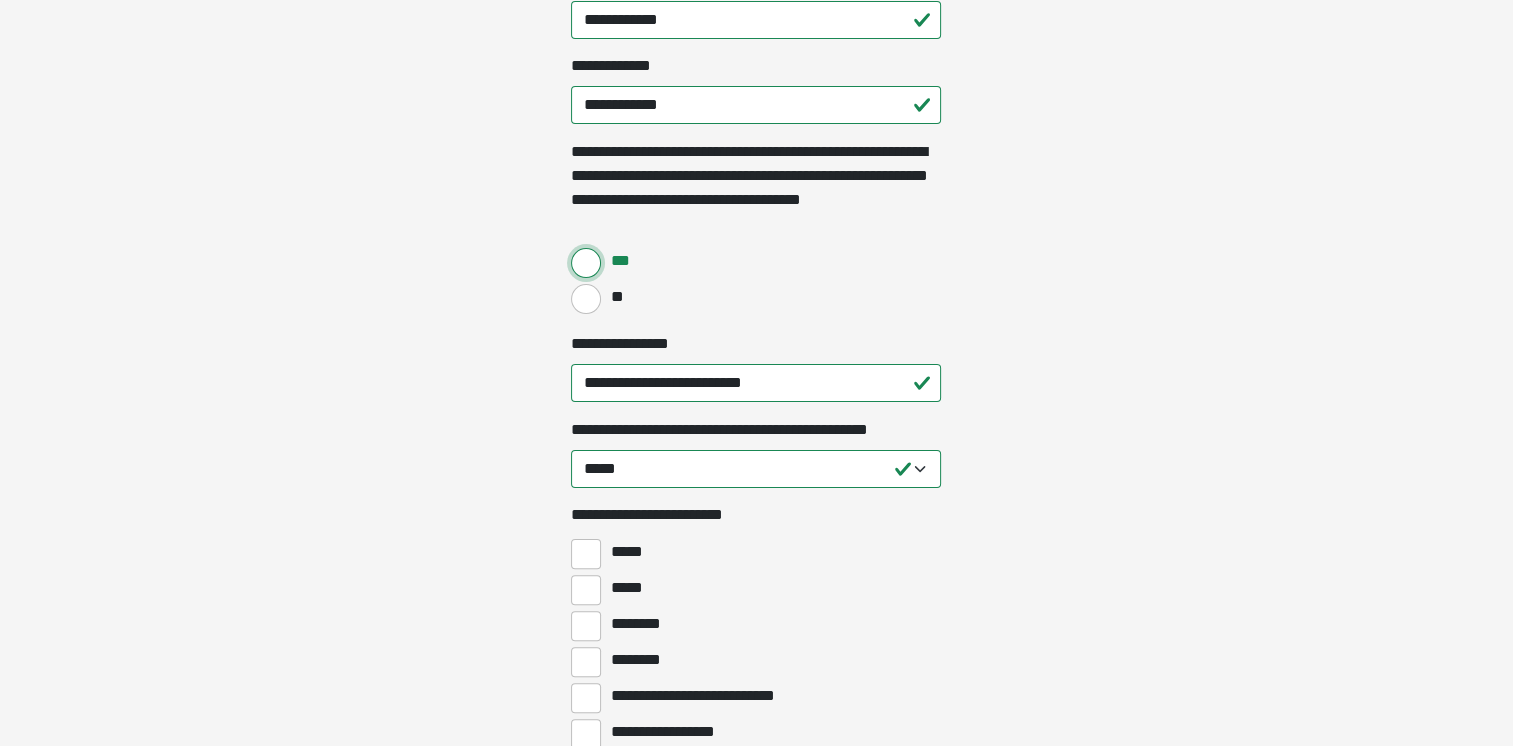scroll, scrollTop: 400, scrollLeft: 0, axis: vertical 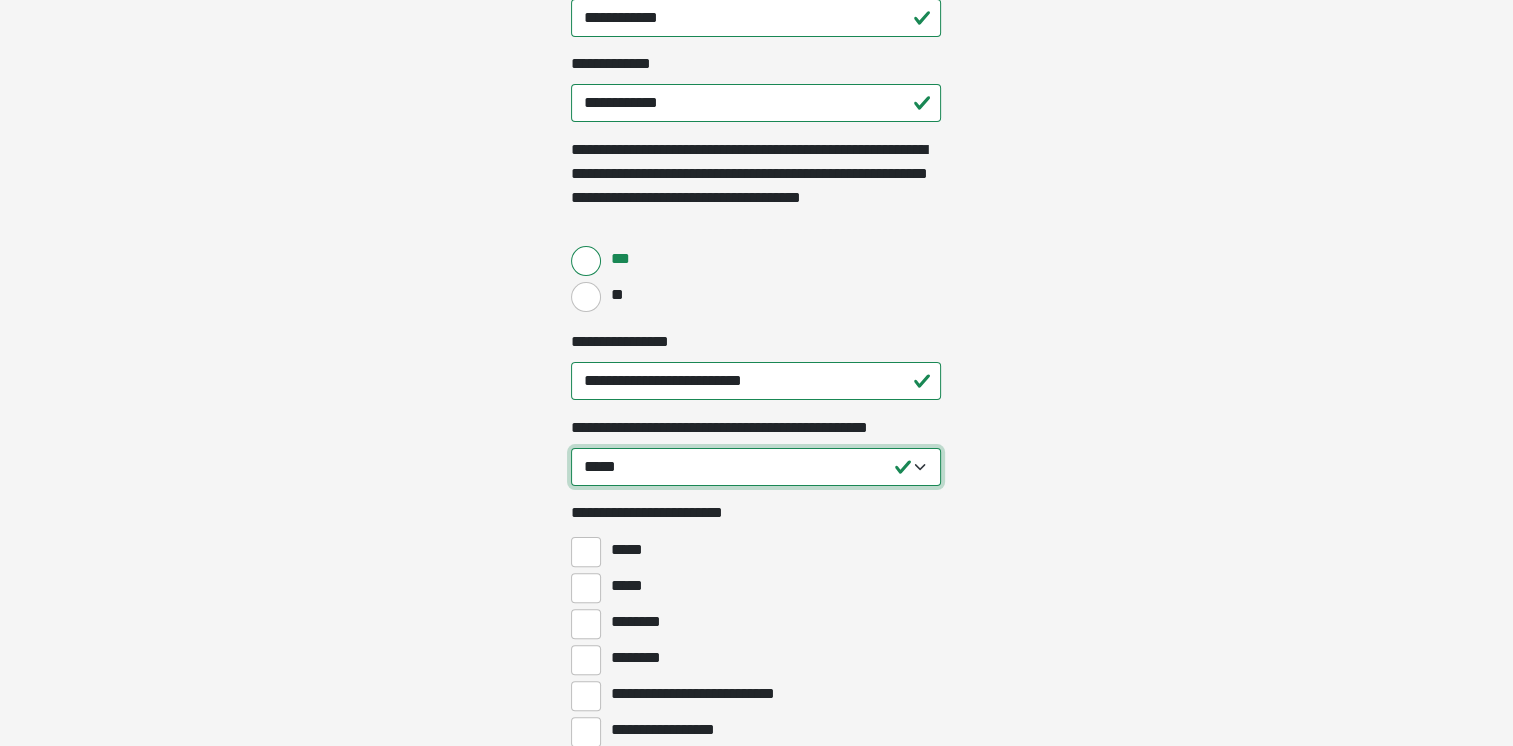 click on "**********" at bounding box center (756, 467) 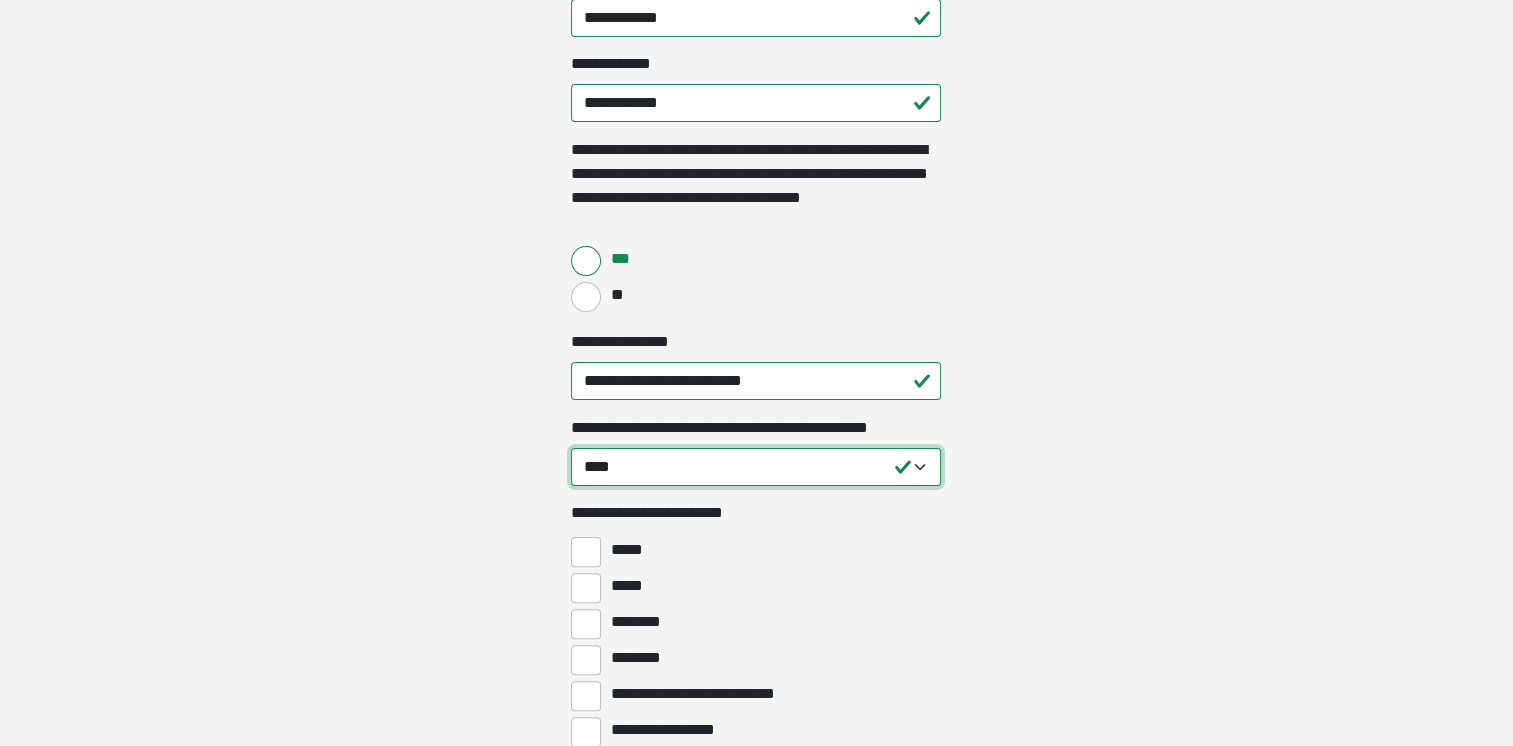 click on "**********" at bounding box center (756, 467) 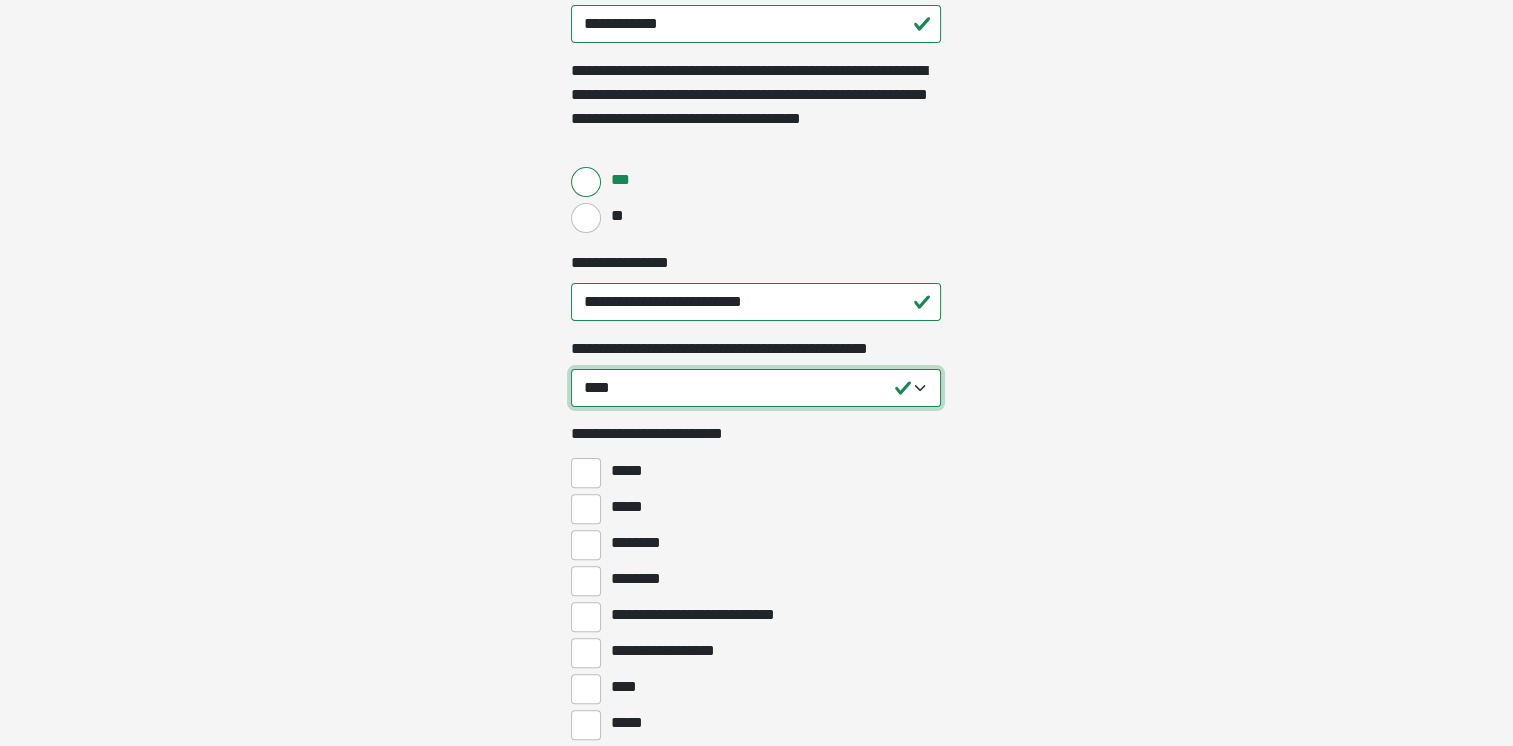 scroll, scrollTop: 600, scrollLeft: 0, axis: vertical 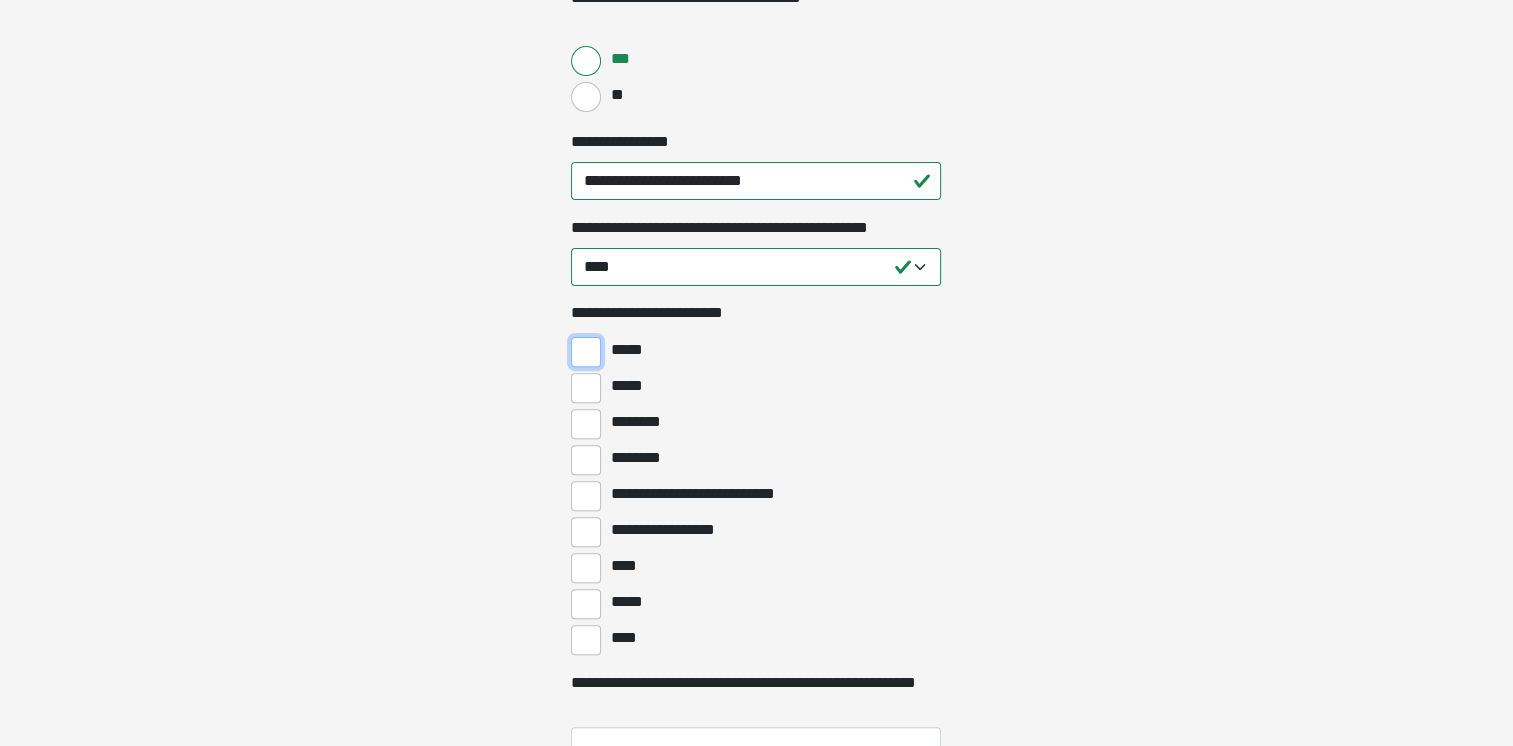 click on "*****" at bounding box center [586, 352] 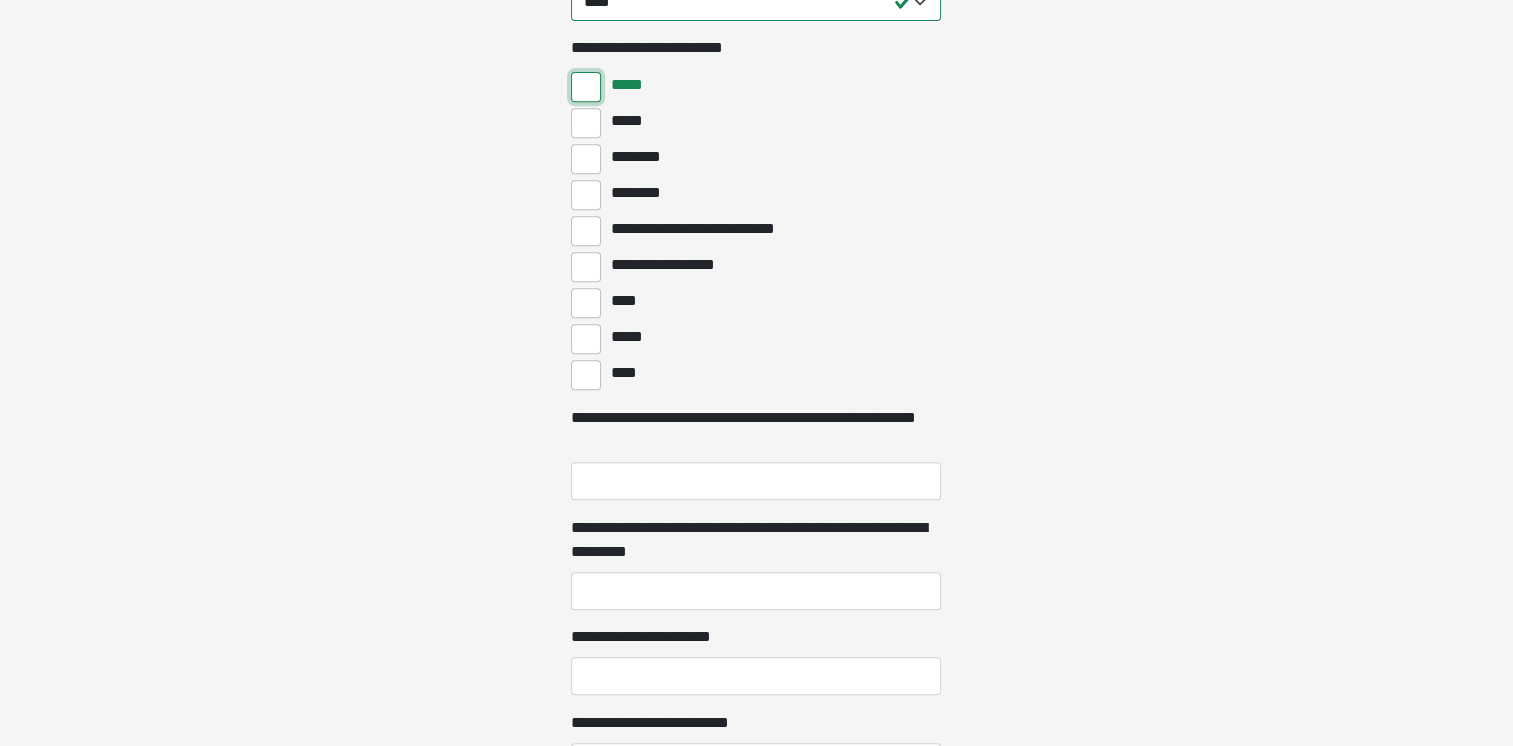 scroll, scrollTop: 900, scrollLeft: 0, axis: vertical 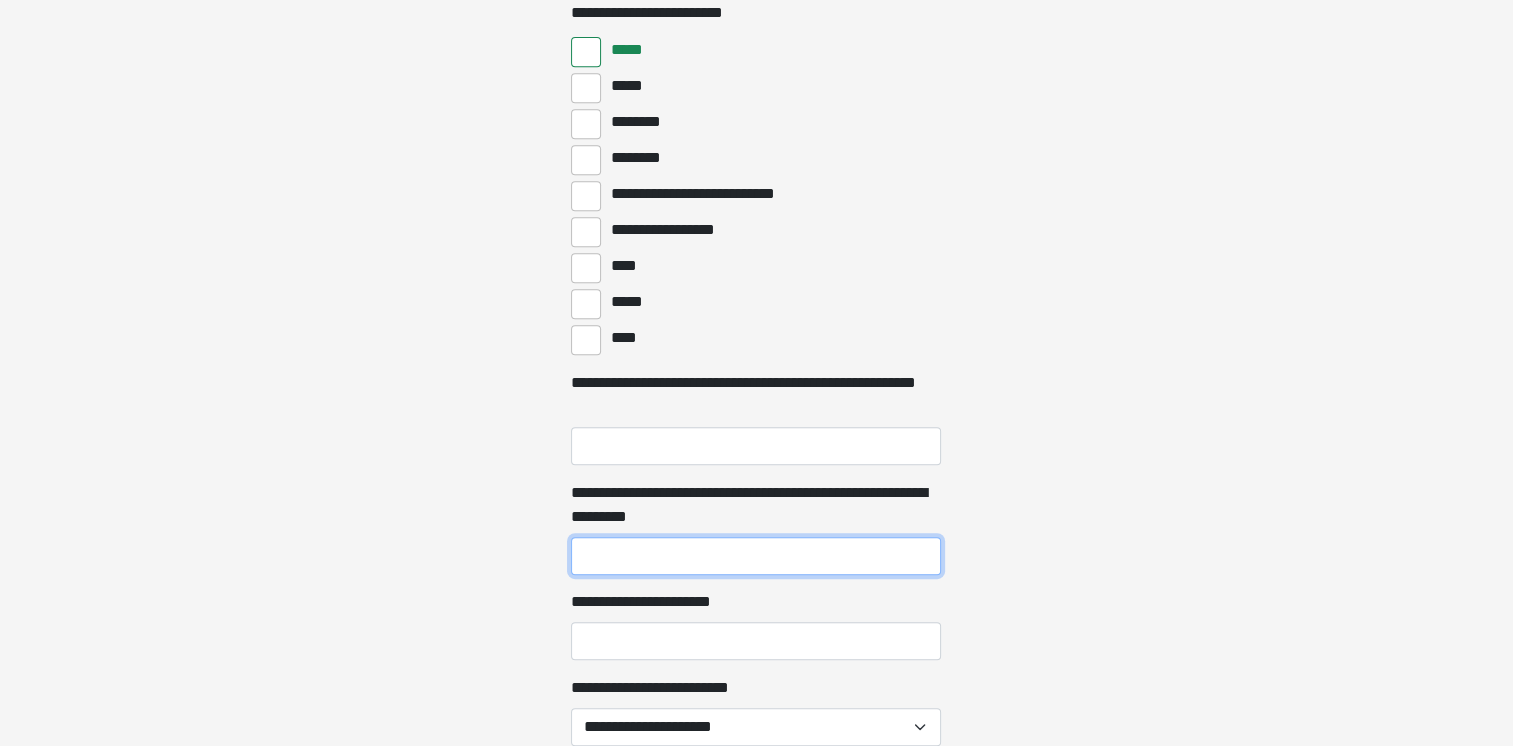 click on "**********" at bounding box center (756, 556) 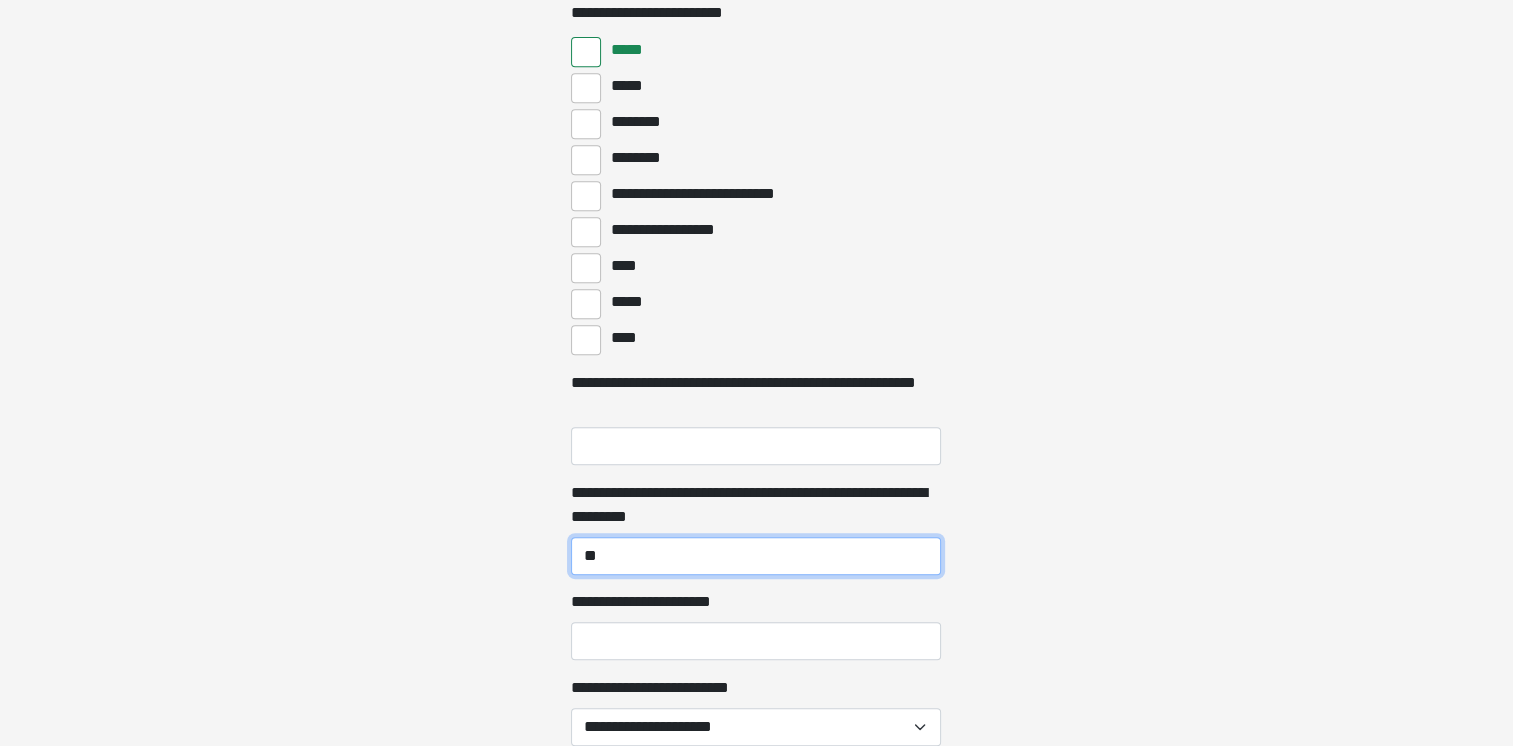type on "*" 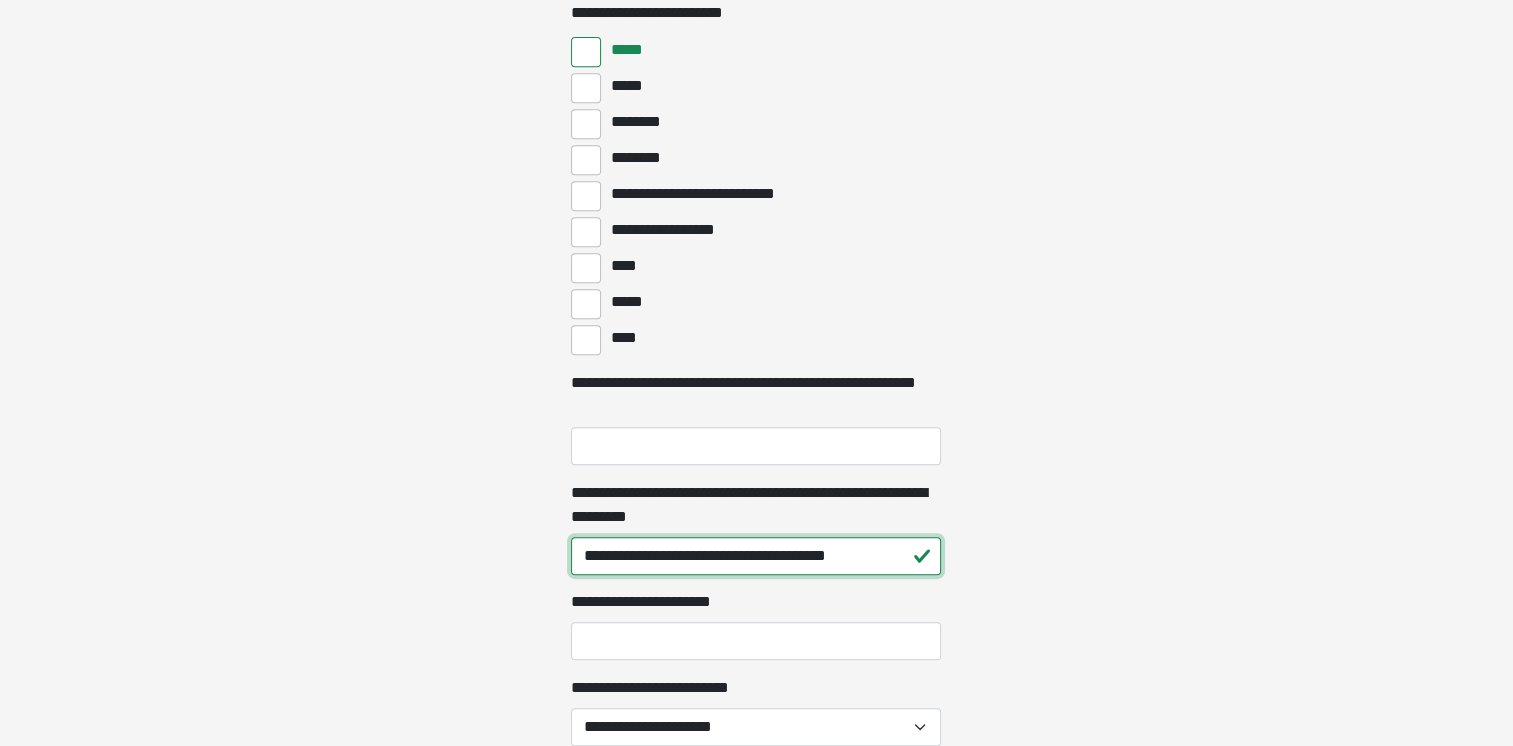 type on "**********" 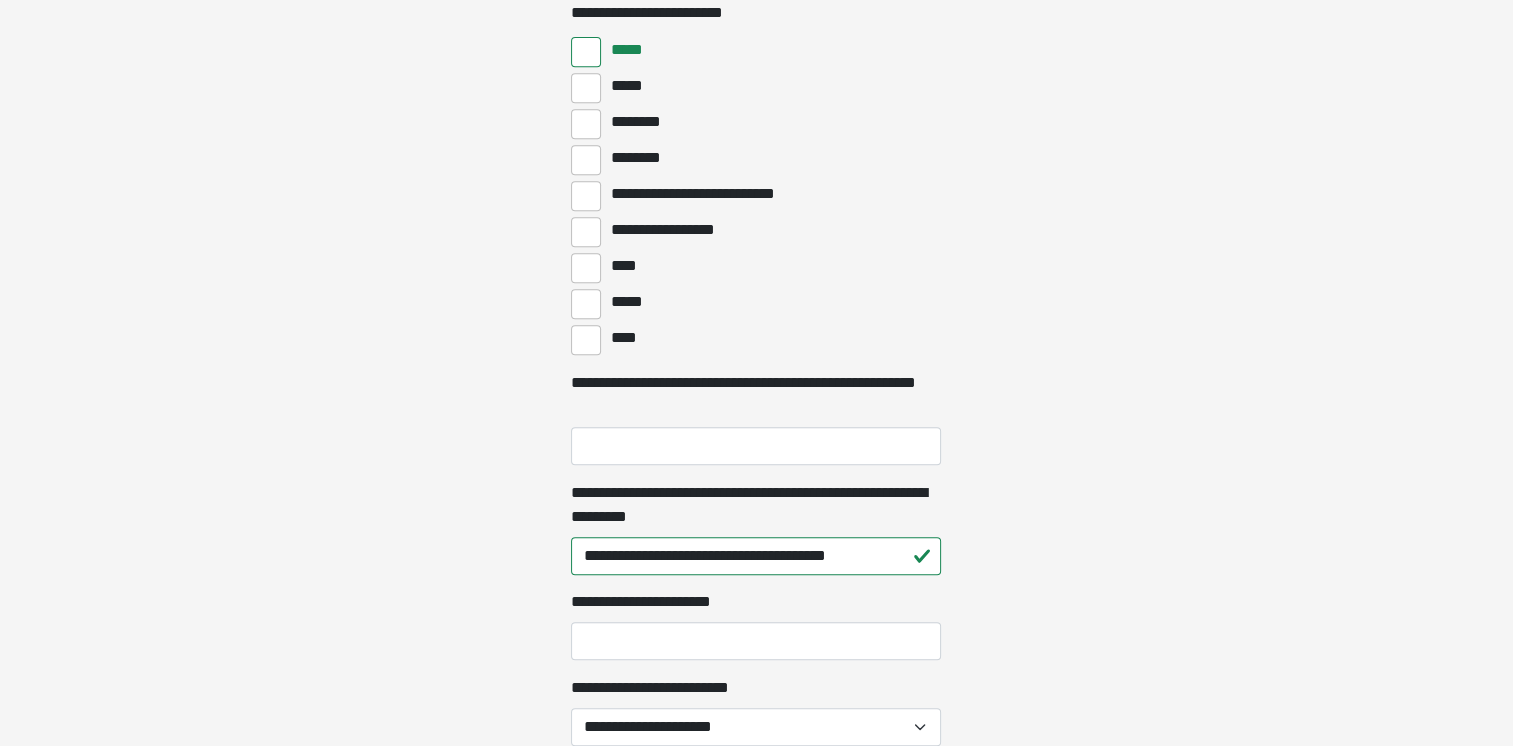 click on "**********" at bounding box center (756, -527) 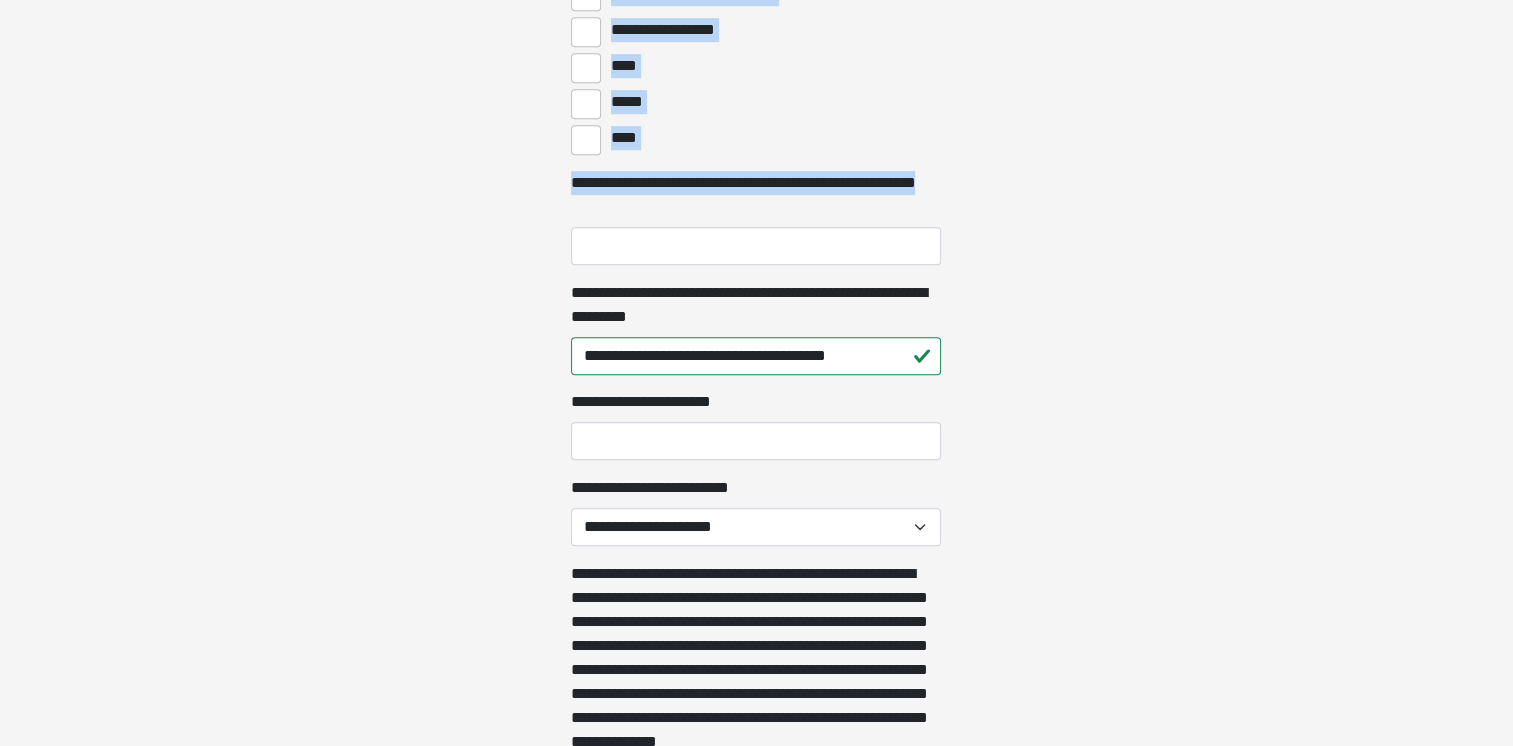 scroll, scrollTop: 1200, scrollLeft: 0, axis: vertical 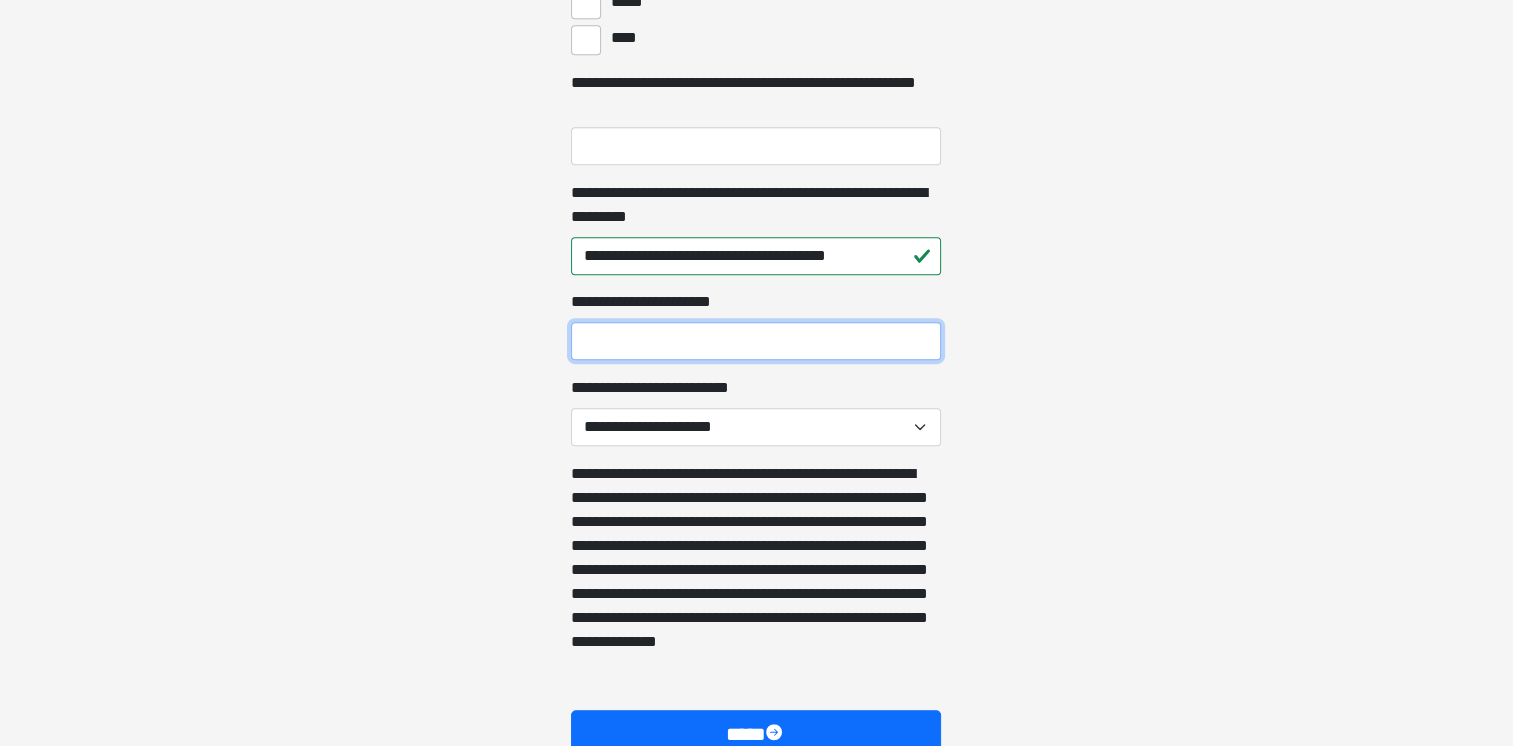 click on "**********" at bounding box center (756, 341) 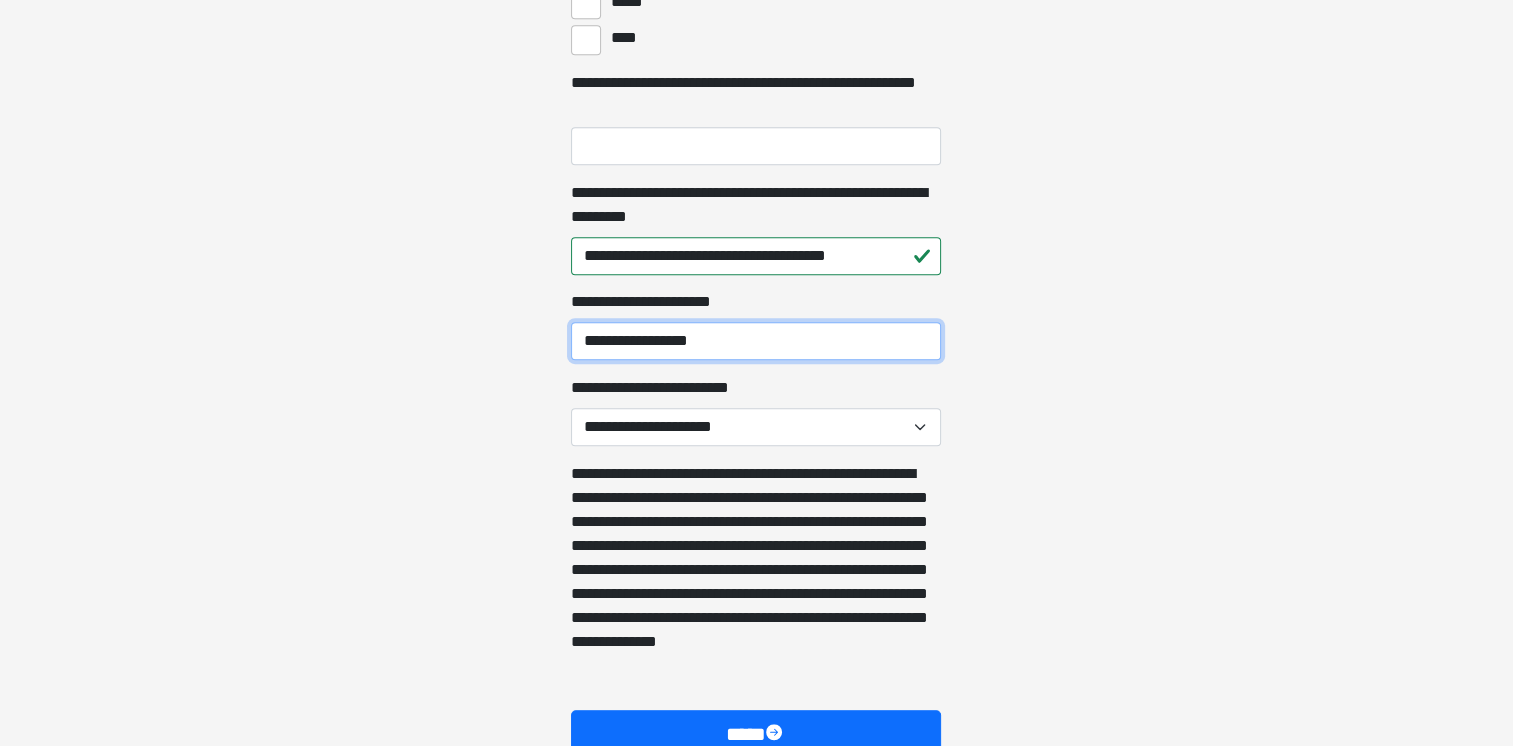 type on "**********" 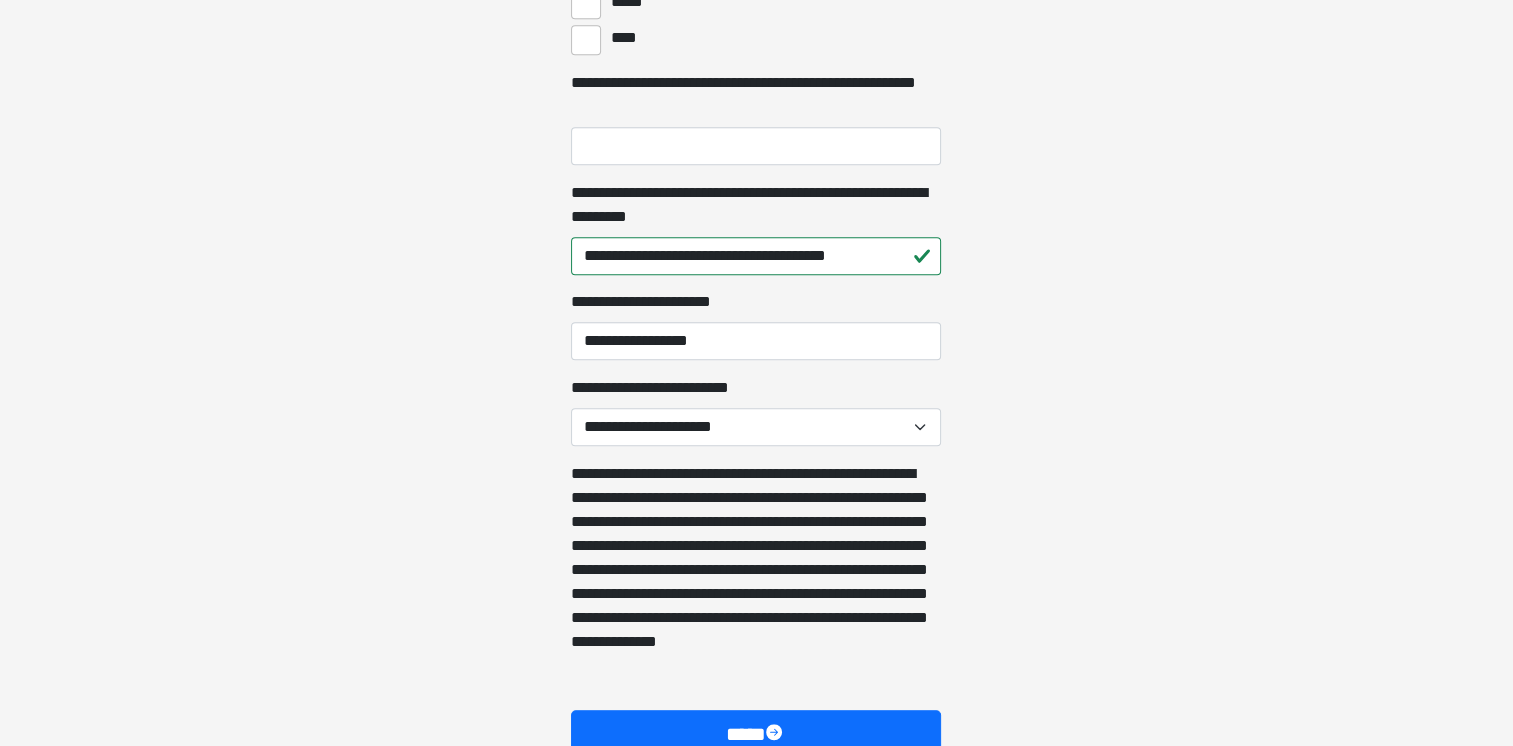click on "**********" at bounding box center [756, -827] 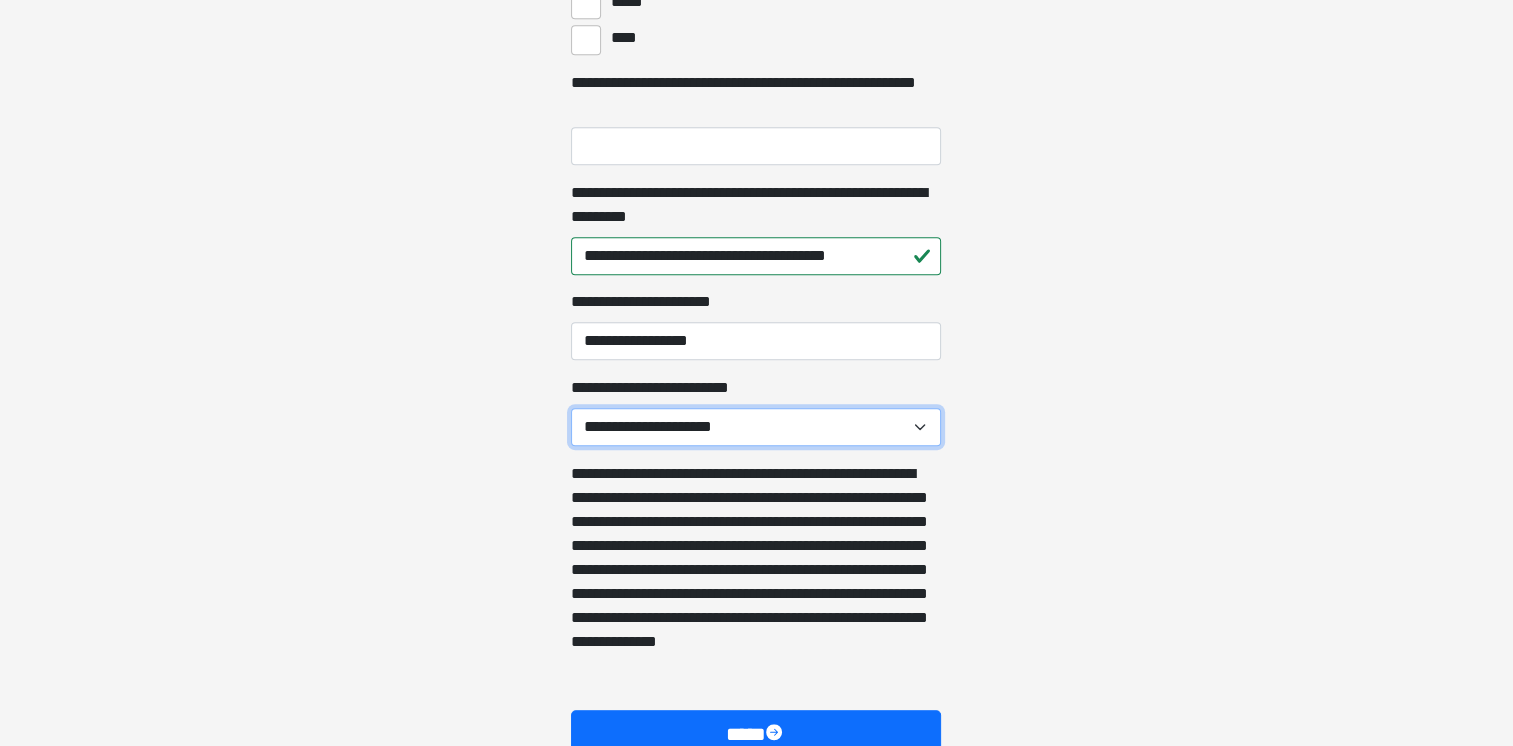 click on "**********" at bounding box center [756, 427] 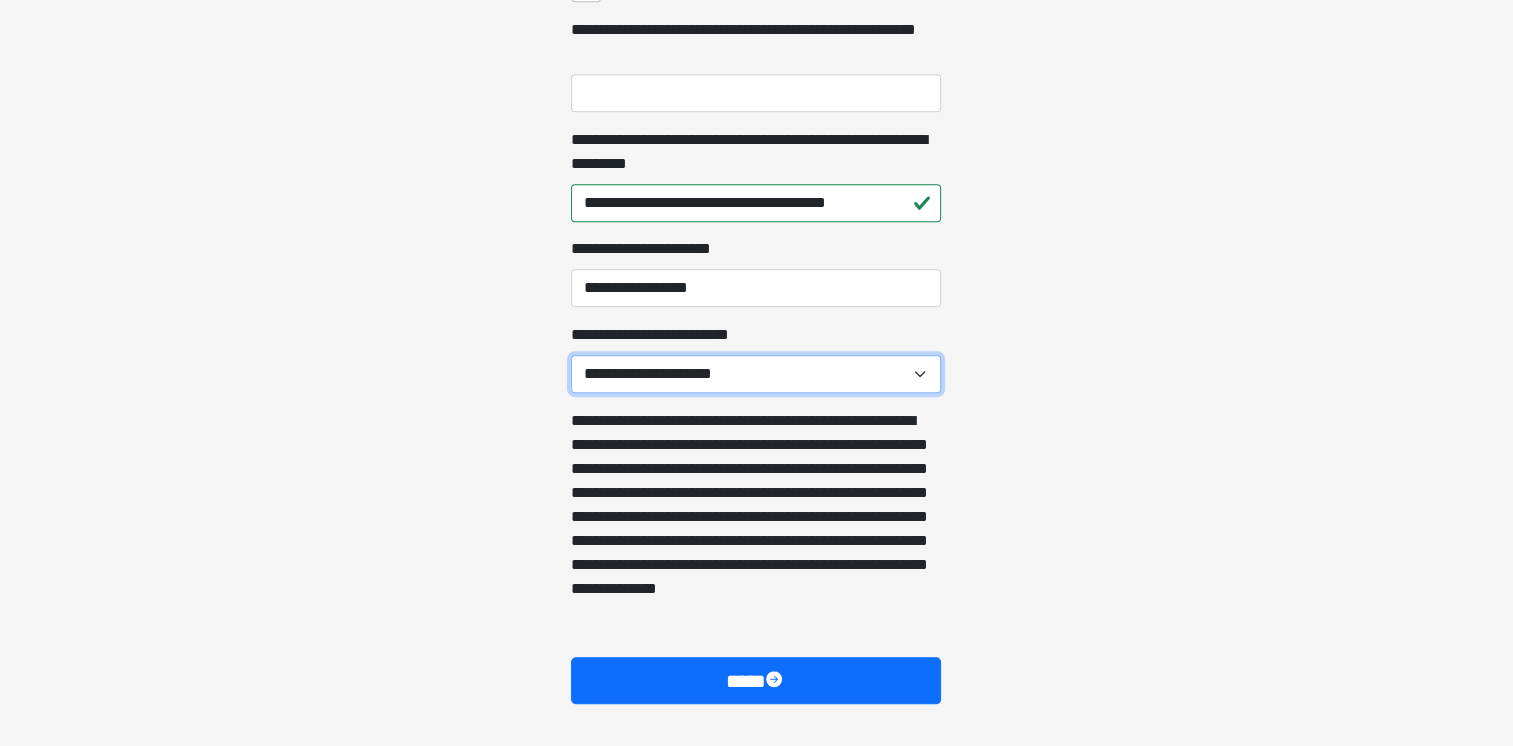 scroll, scrollTop: 1300, scrollLeft: 0, axis: vertical 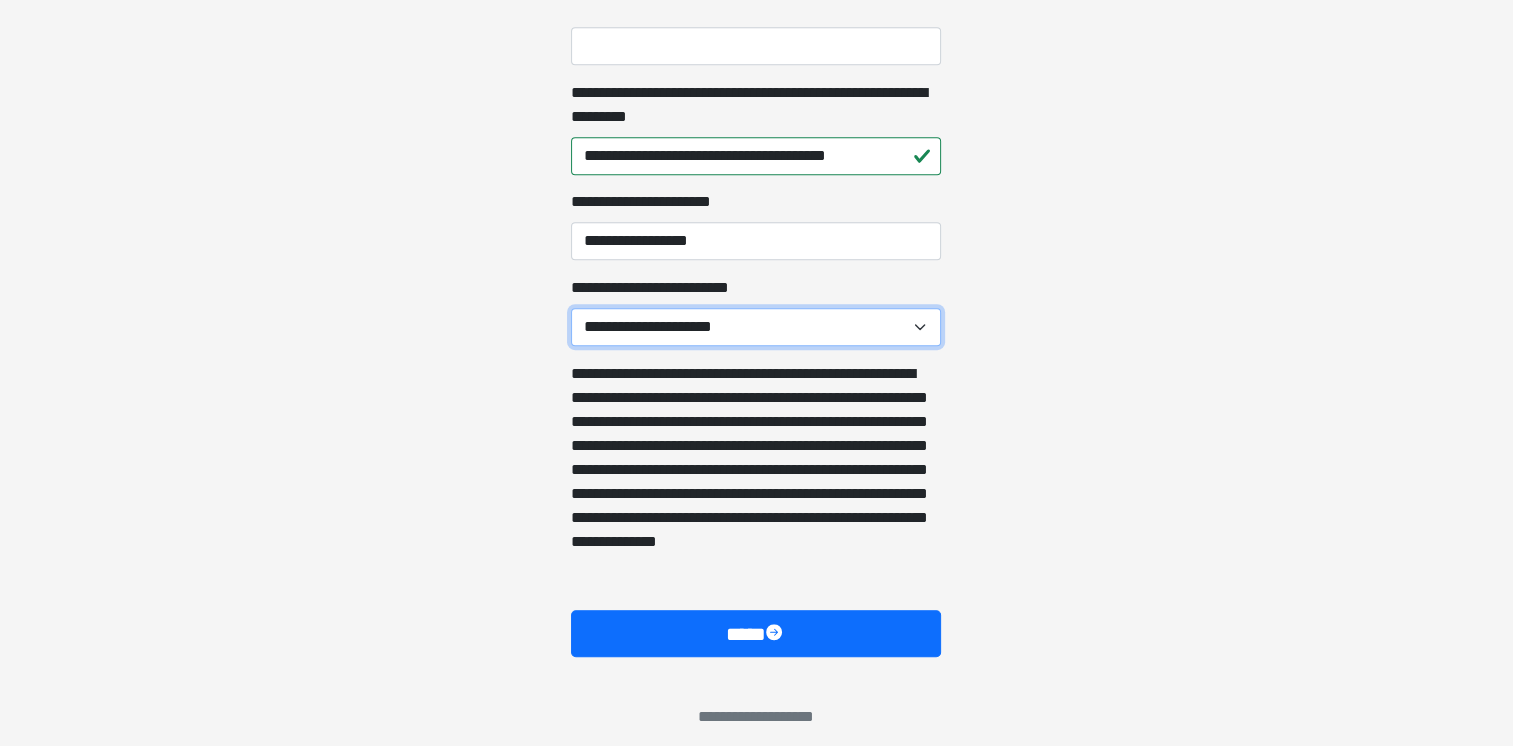 click on "**********" at bounding box center (756, 327) 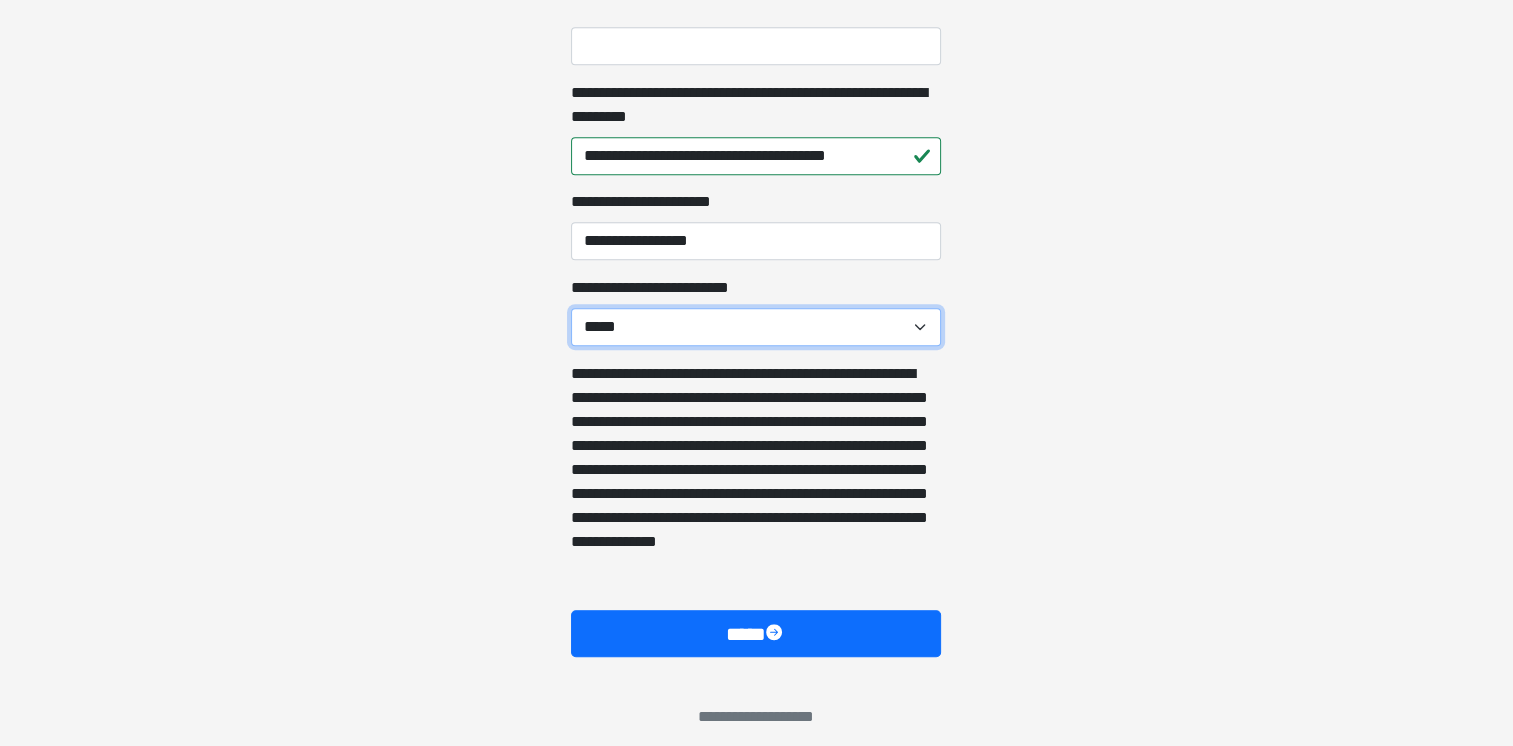 click on "**********" at bounding box center (756, 327) 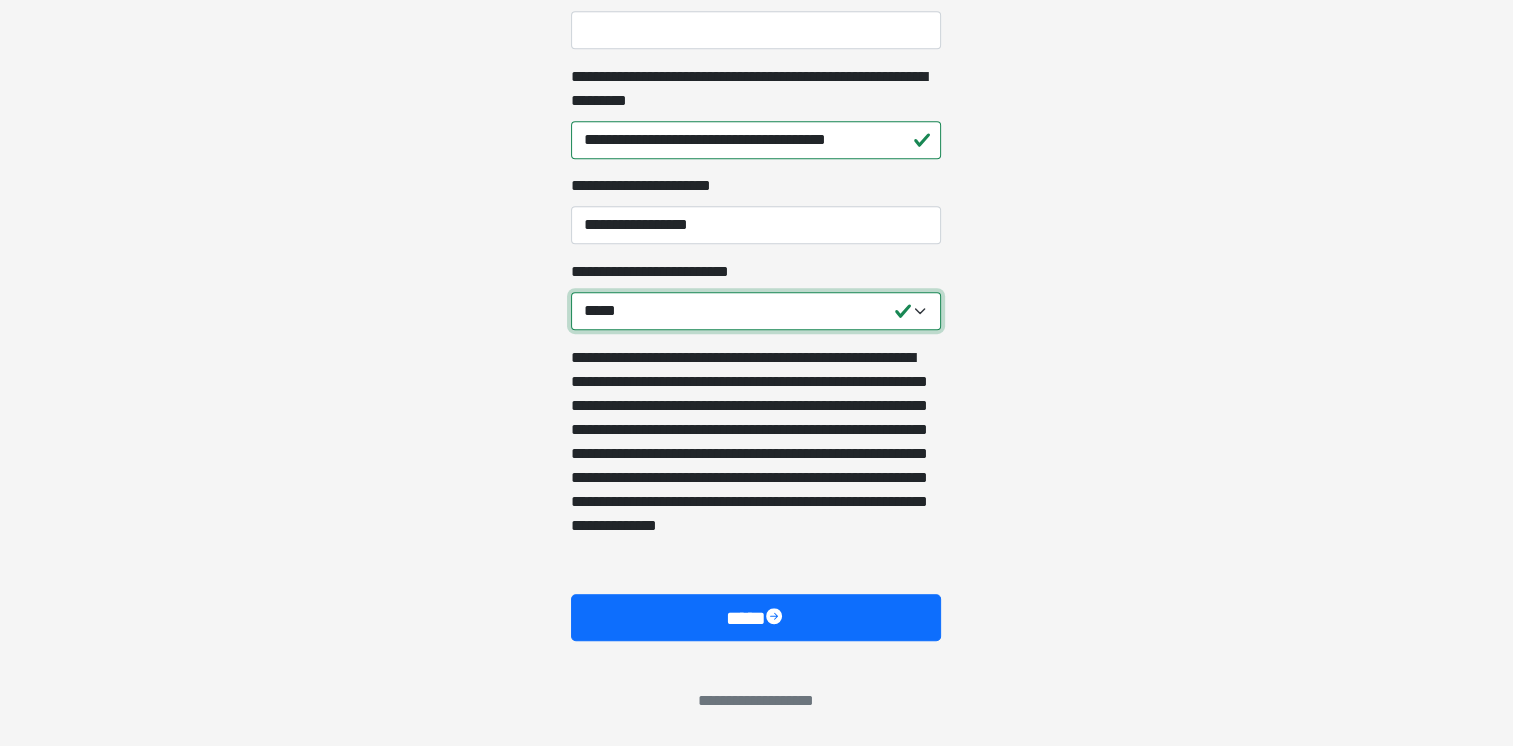 scroll, scrollTop: 1329, scrollLeft: 0, axis: vertical 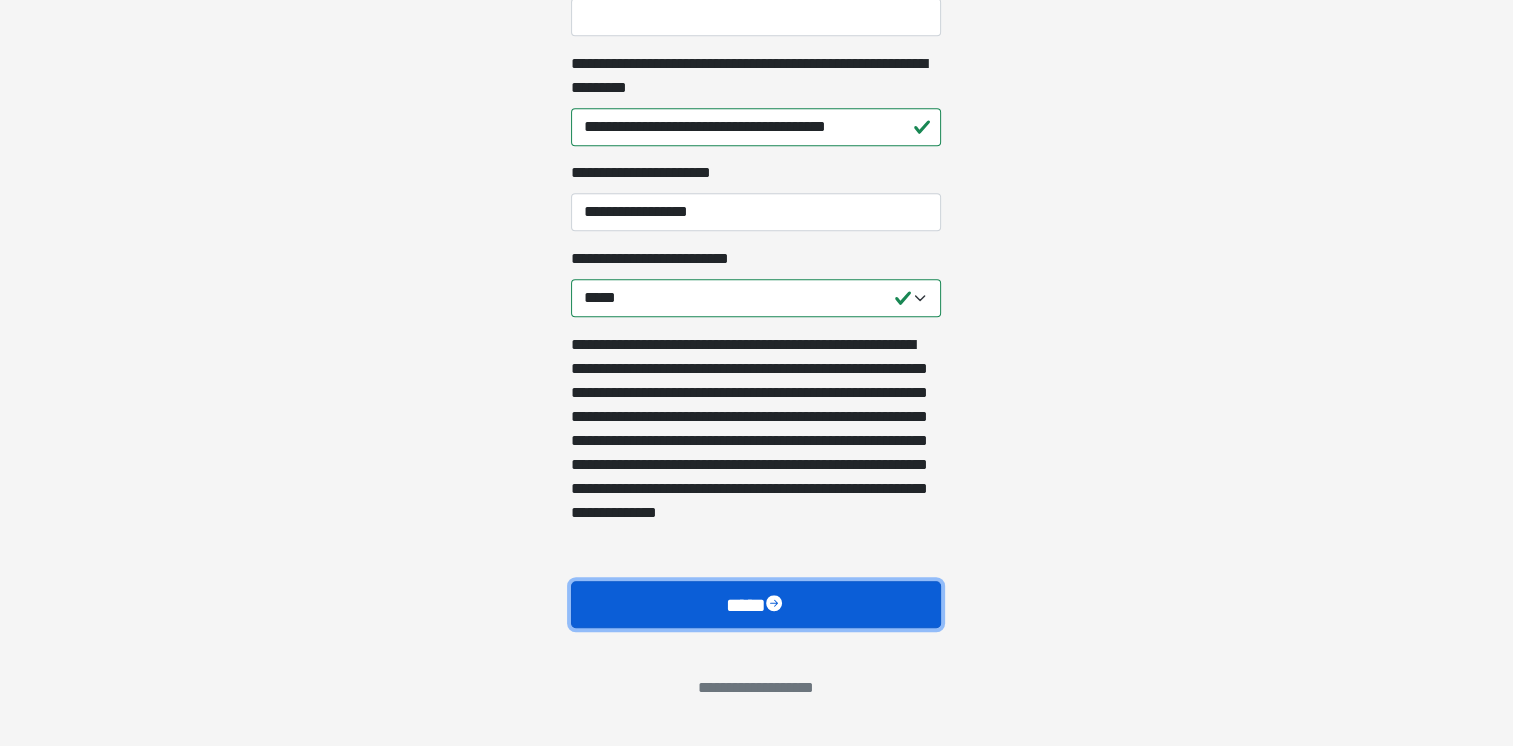 click at bounding box center [776, 605] 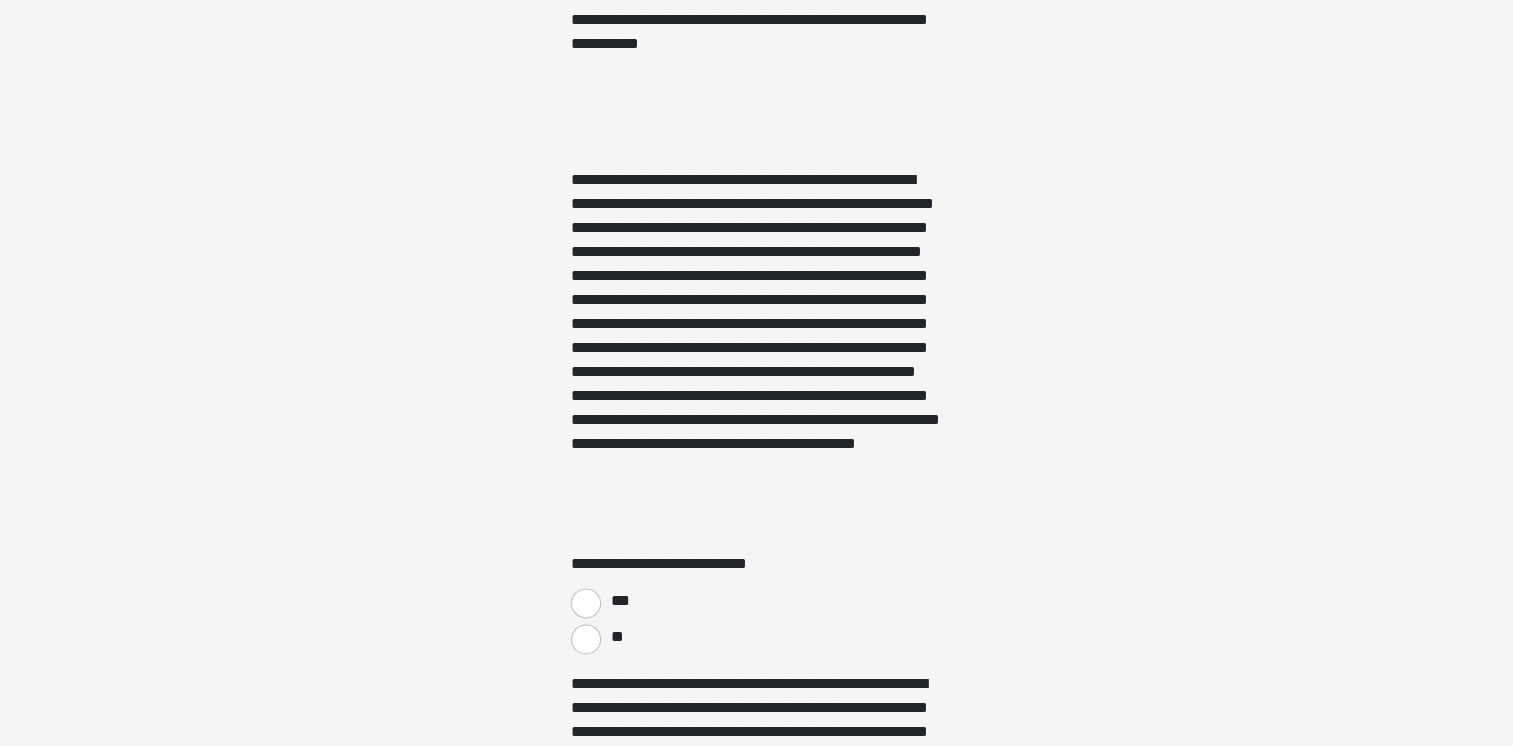 scroll, scrollTop: 3000, scrollLeft: 0, axis: vertical 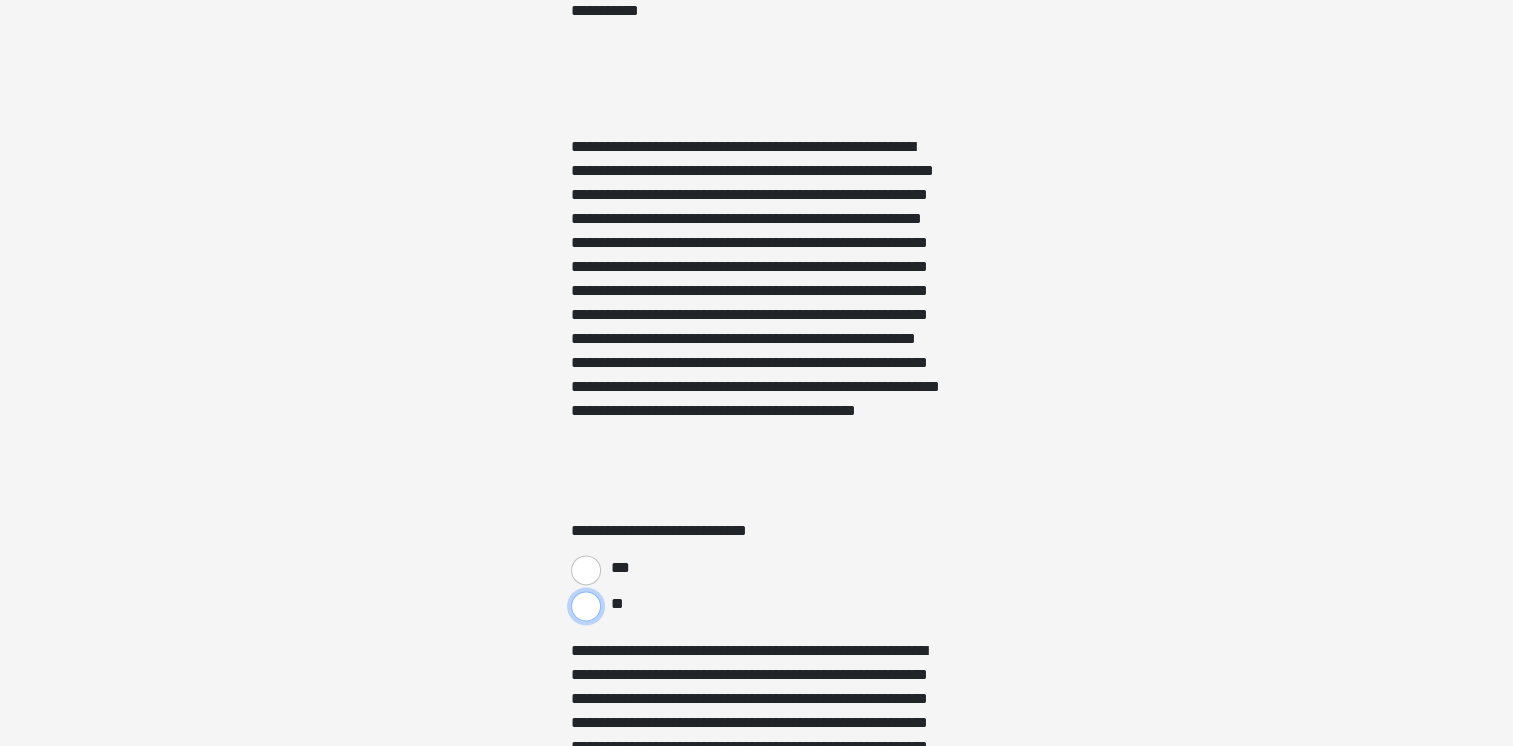 click on "**" at bounding box center (586, 606) 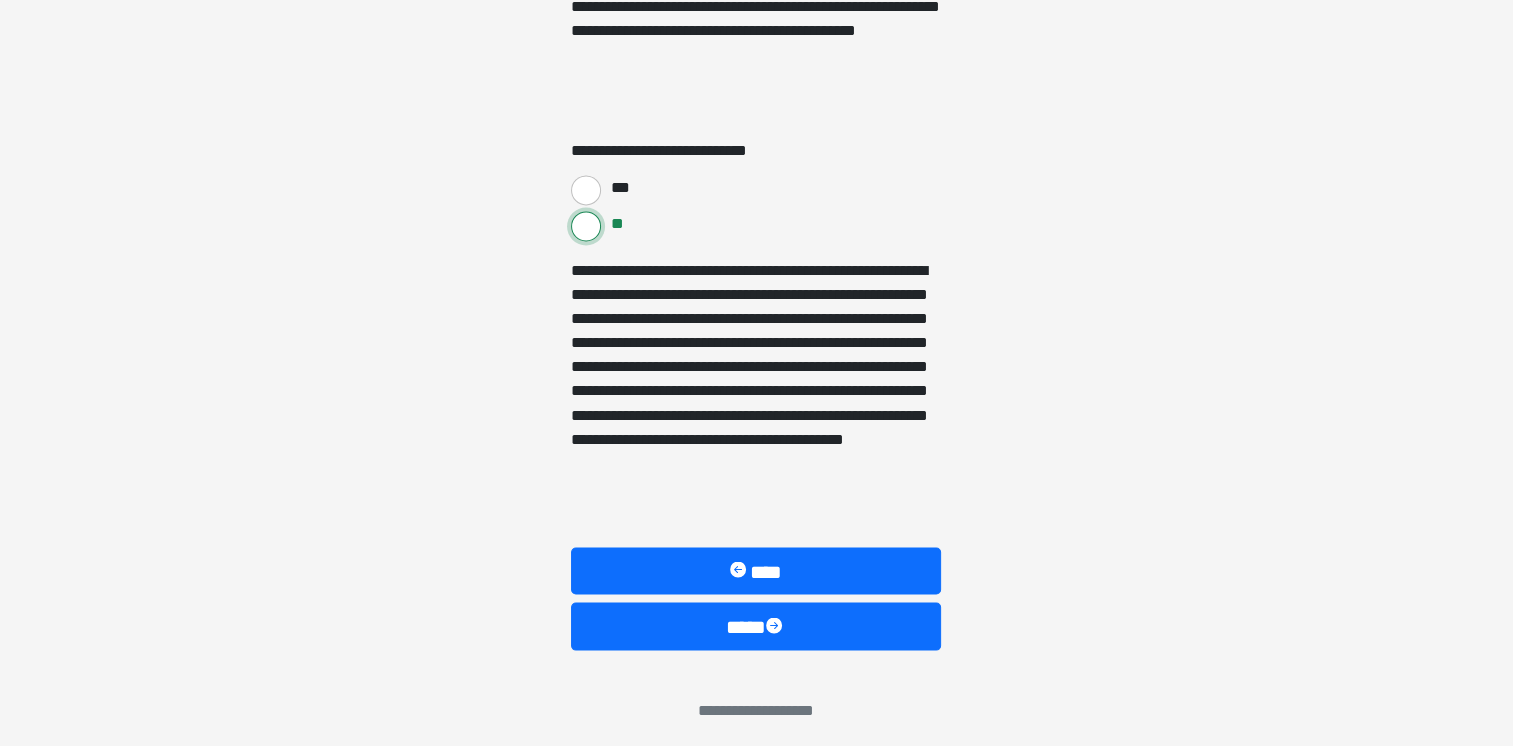 scroll, scrollTop: 3386, scrollLeft: 0, axis: vertical 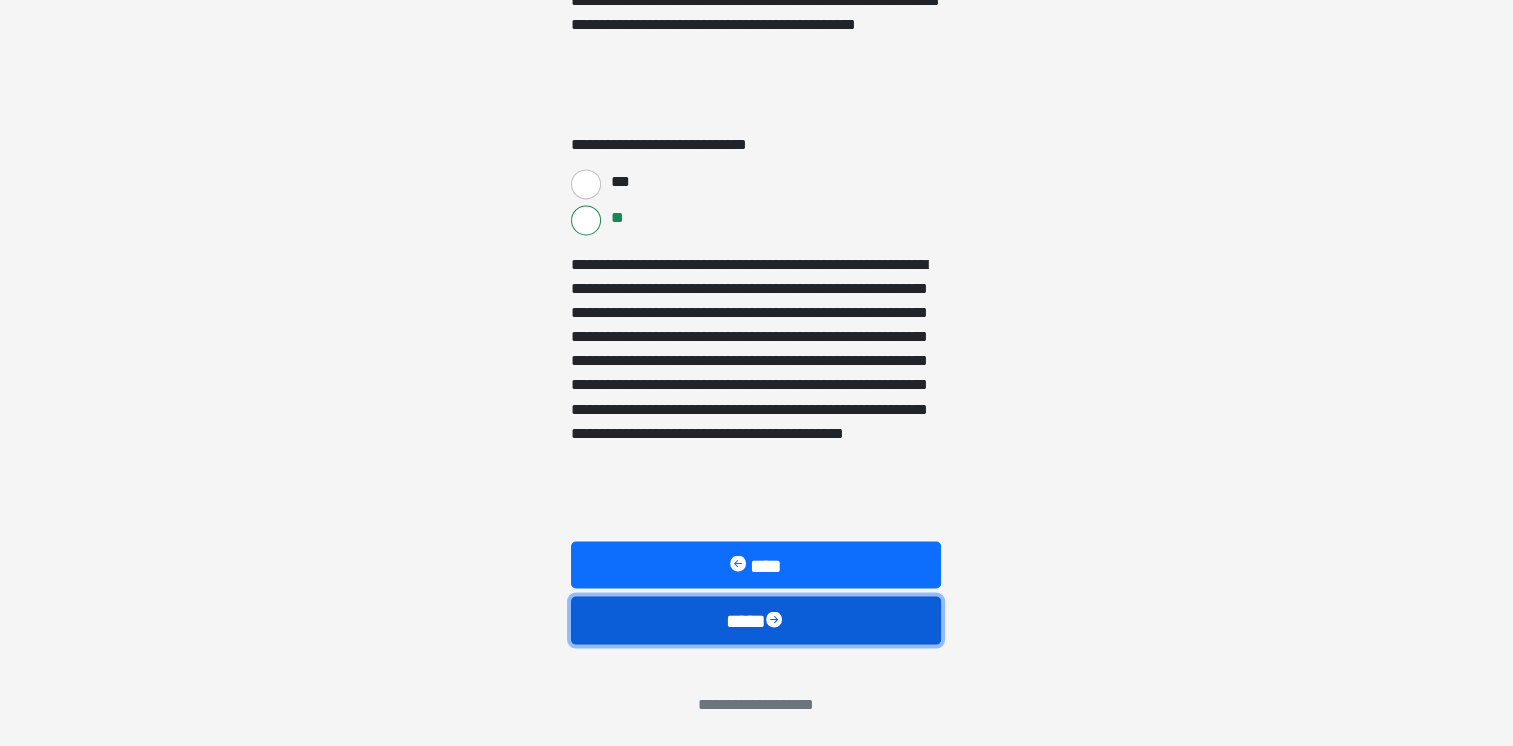 click at bounding box center (776, 621) 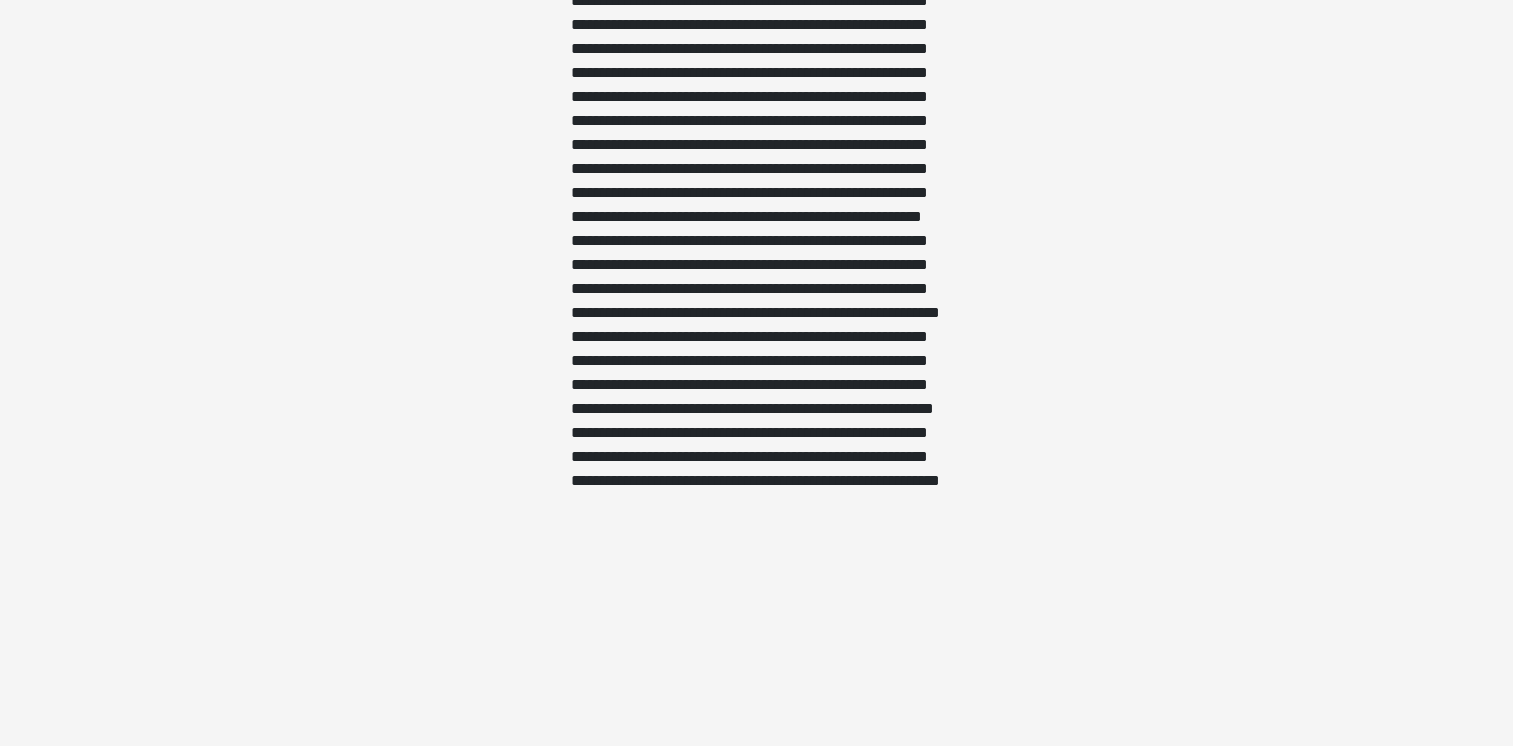 scroll, scrollTop: 1666, scrollLeft: 0, axis: vertical 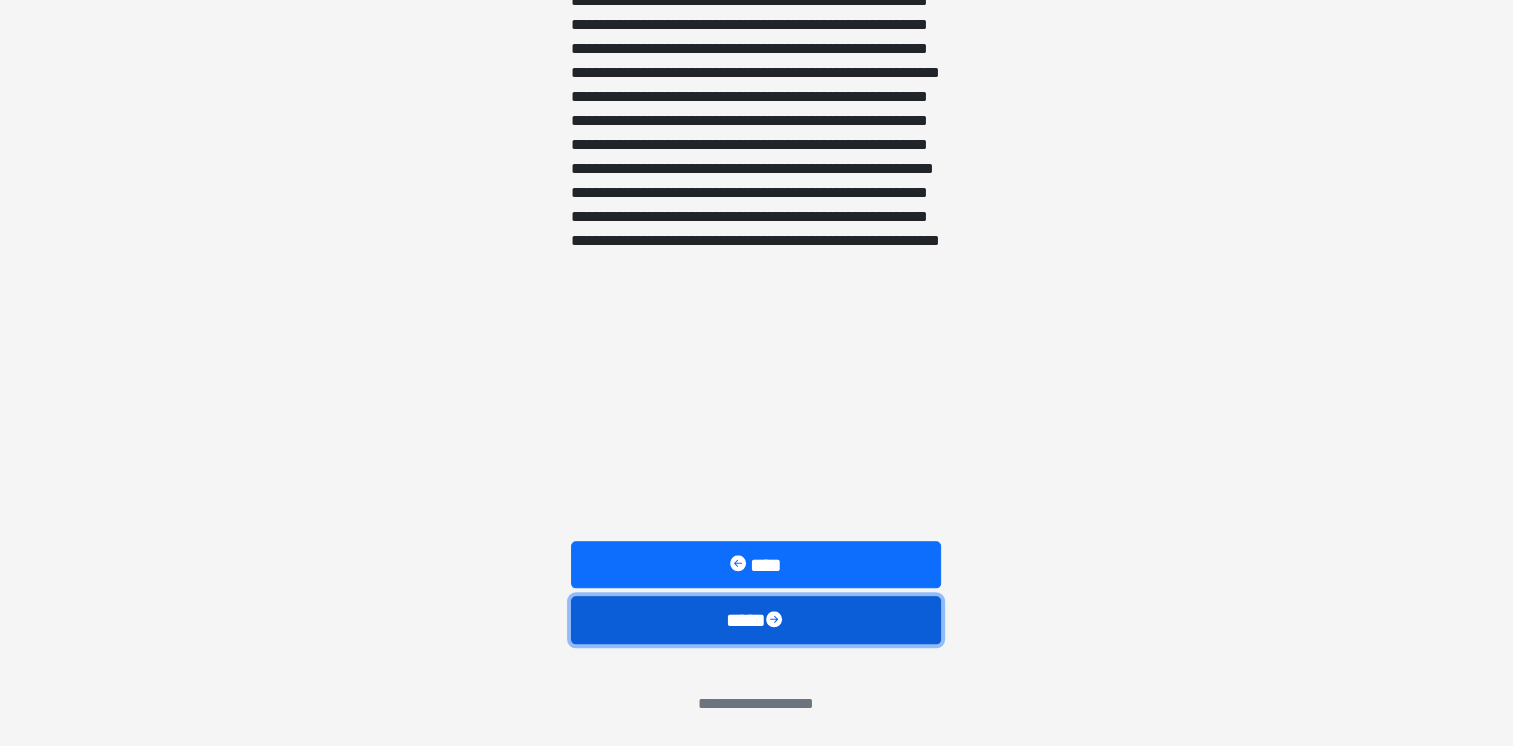 click at bounding box center [776, 621] 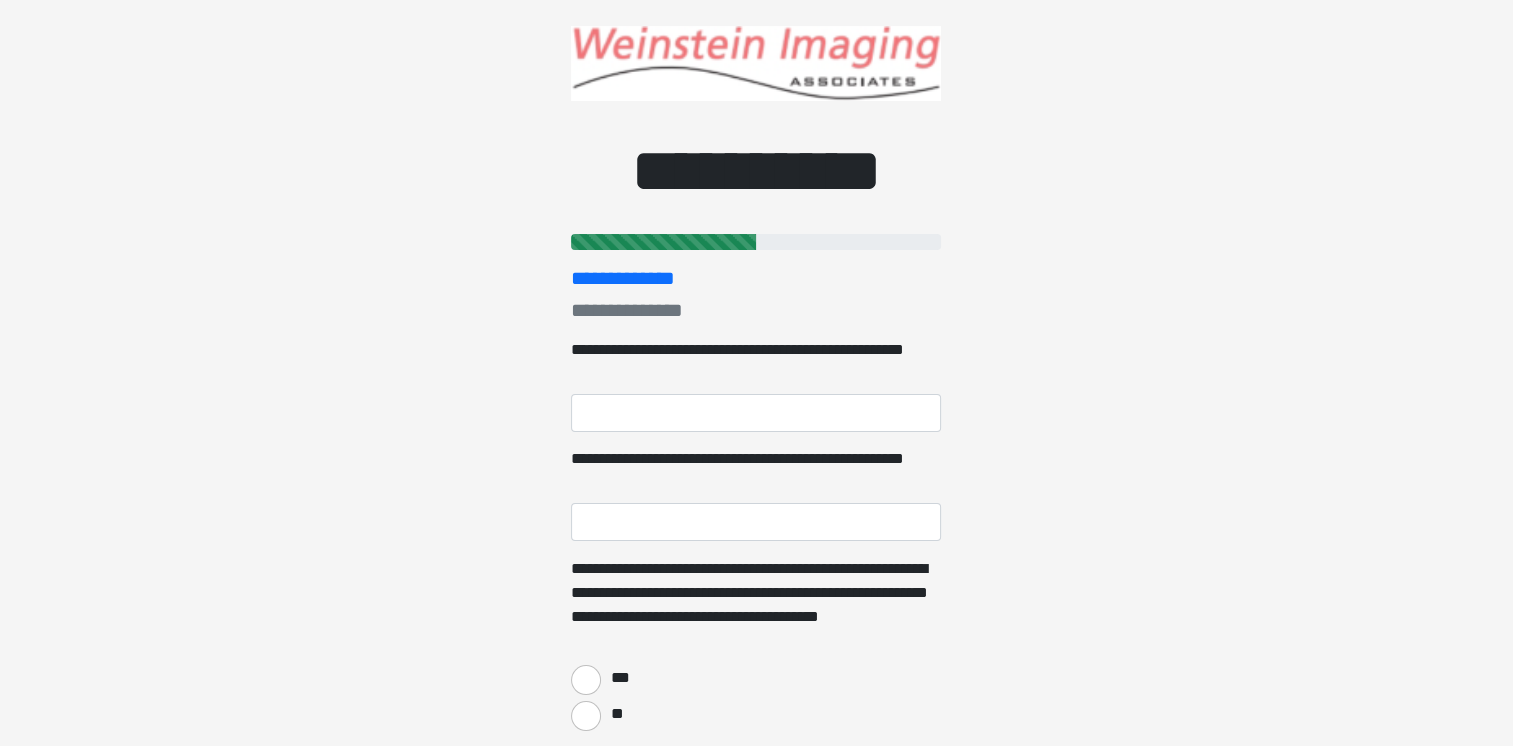 scroll, scrollTop: 0, scrollLeft: 0, axis: both 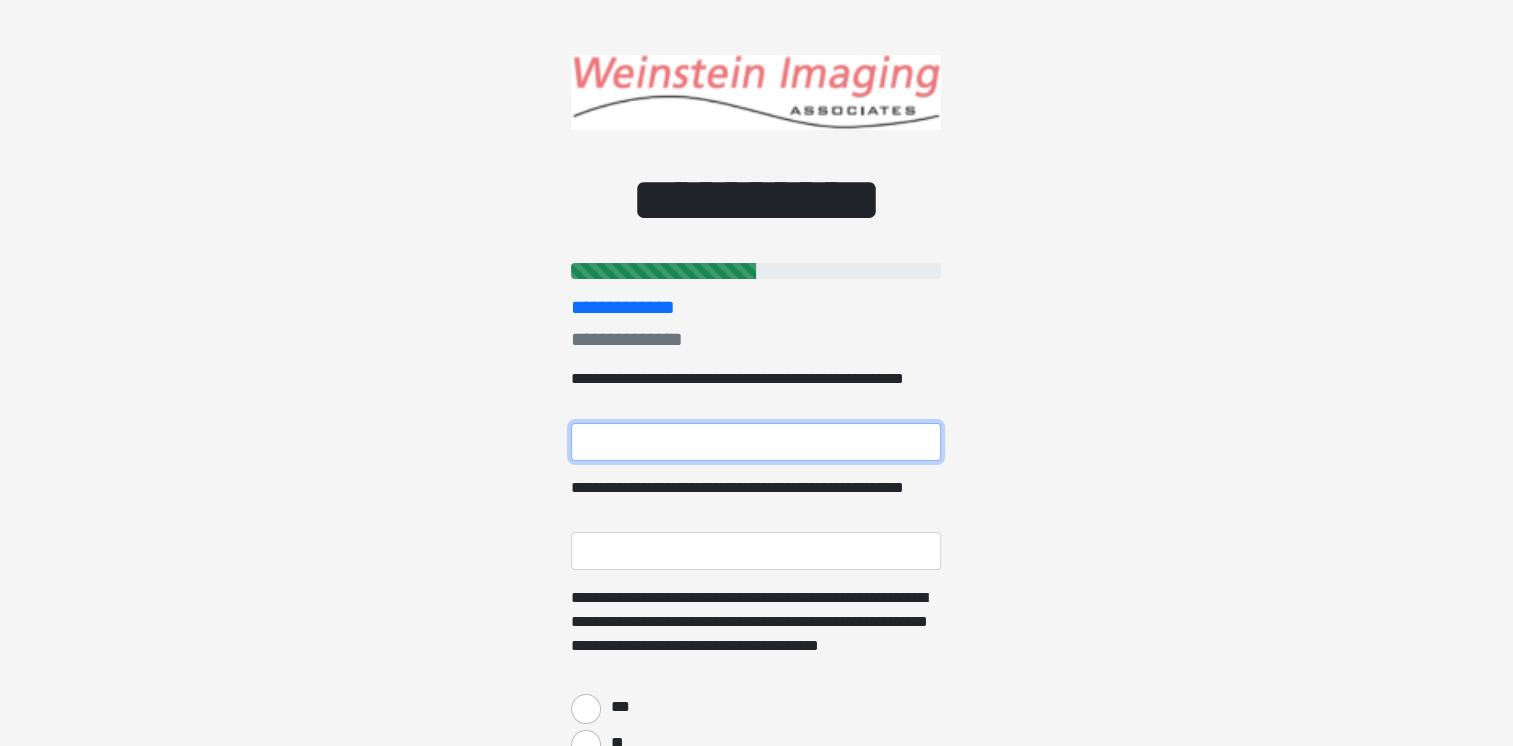 click on "**********" at bounding box center (756, 442) 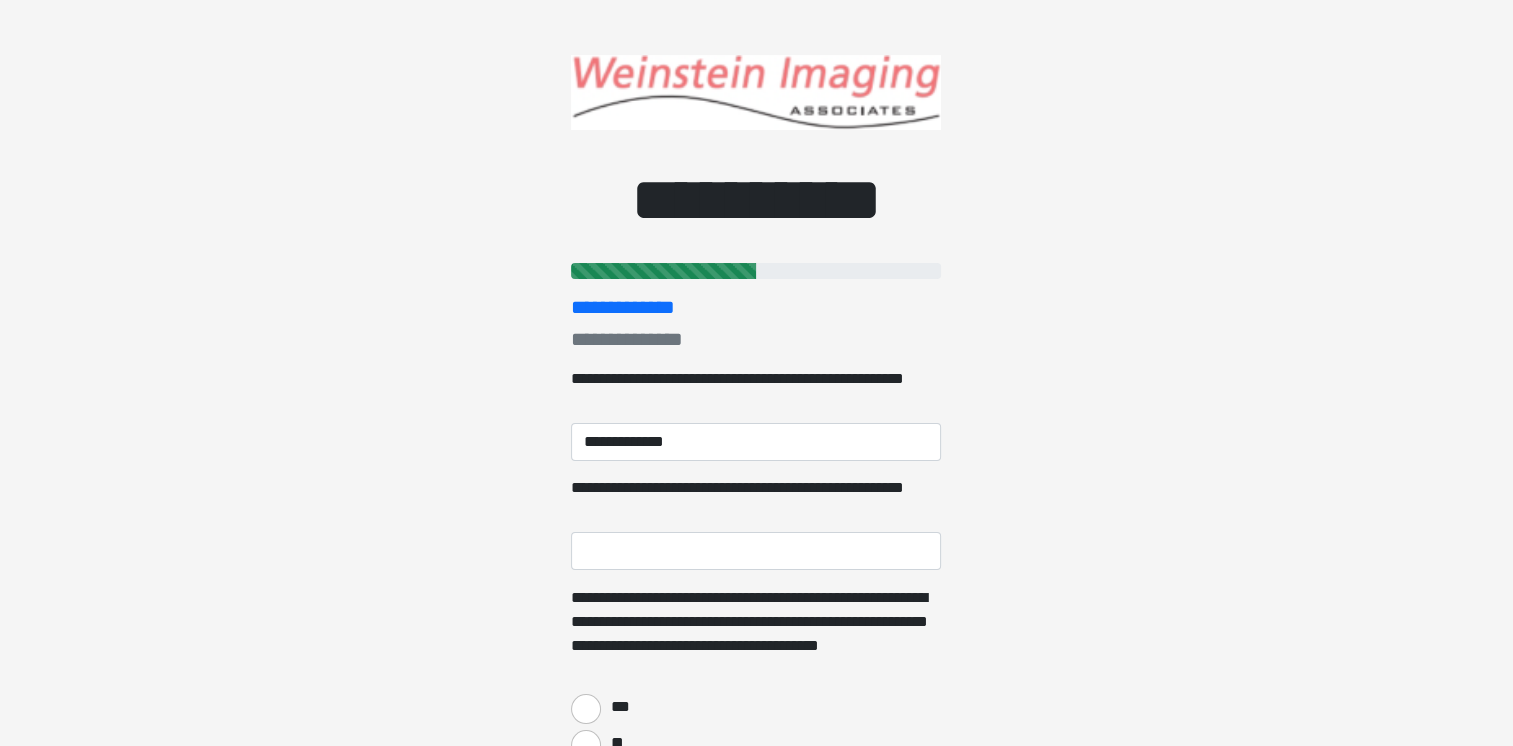 type on "***" 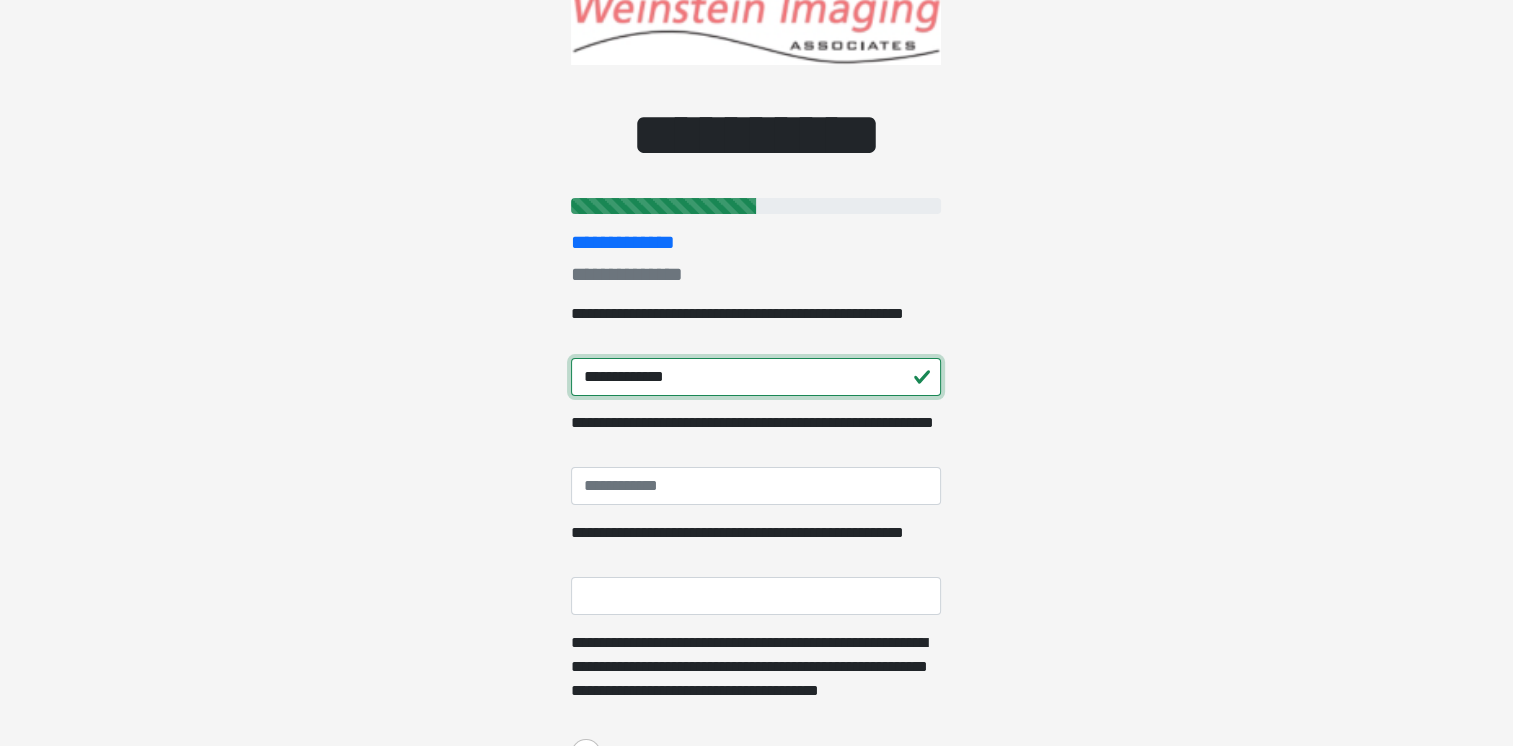 scroll, scrollTop: 100, scrollLeft: 0, axis: vertical 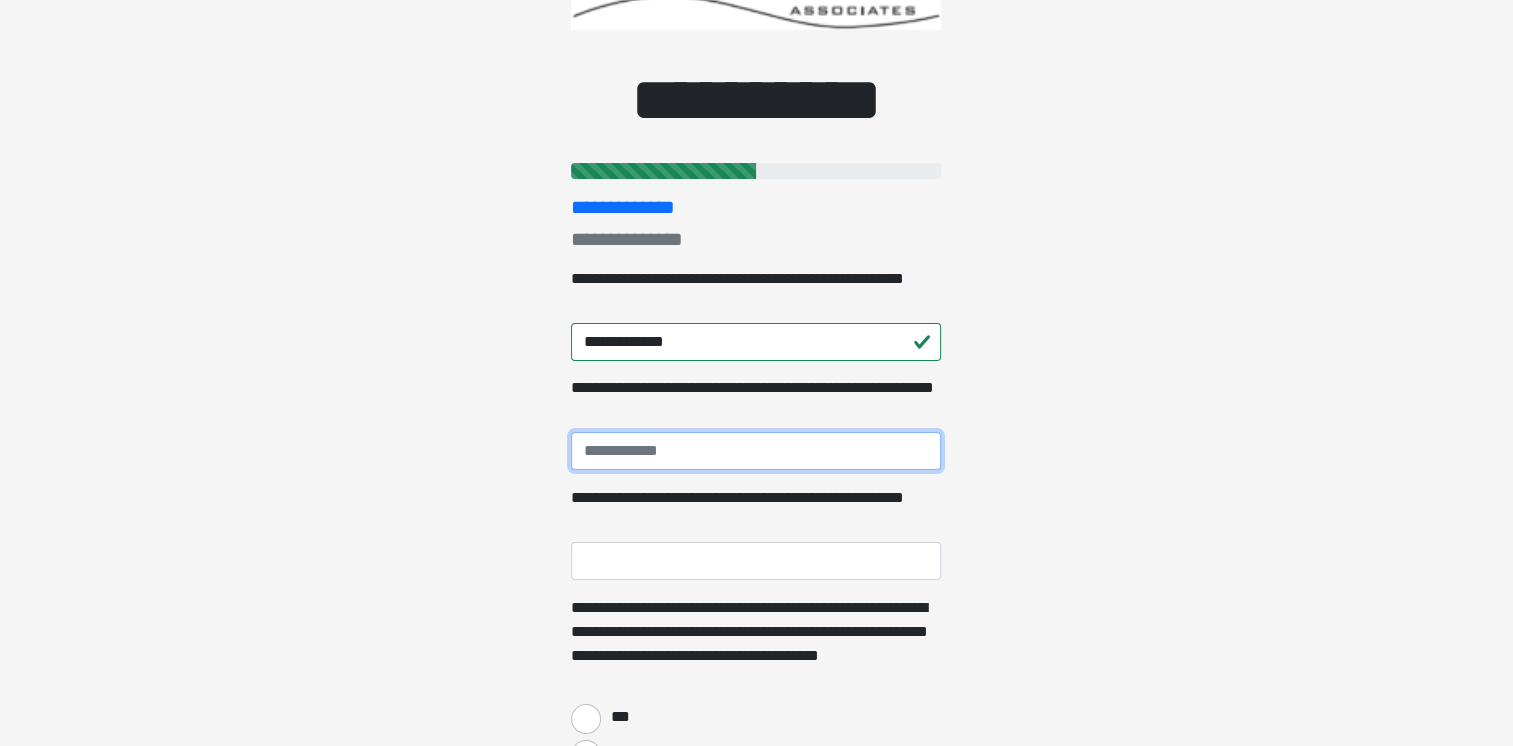 click on "**********" at bounding box center [756, 451] 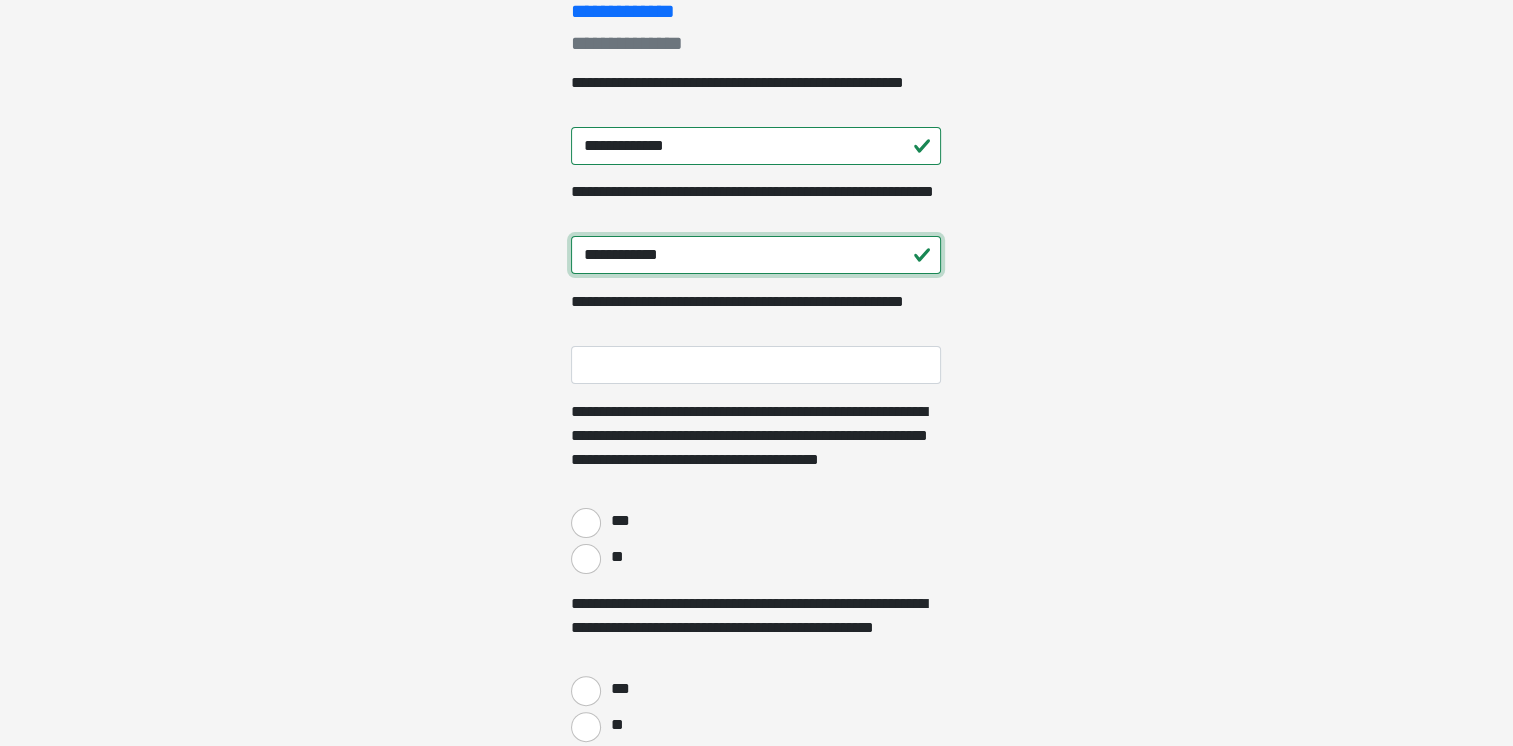 scroll, scrollTop: 300, scrollLeft: 0, axis: vertical 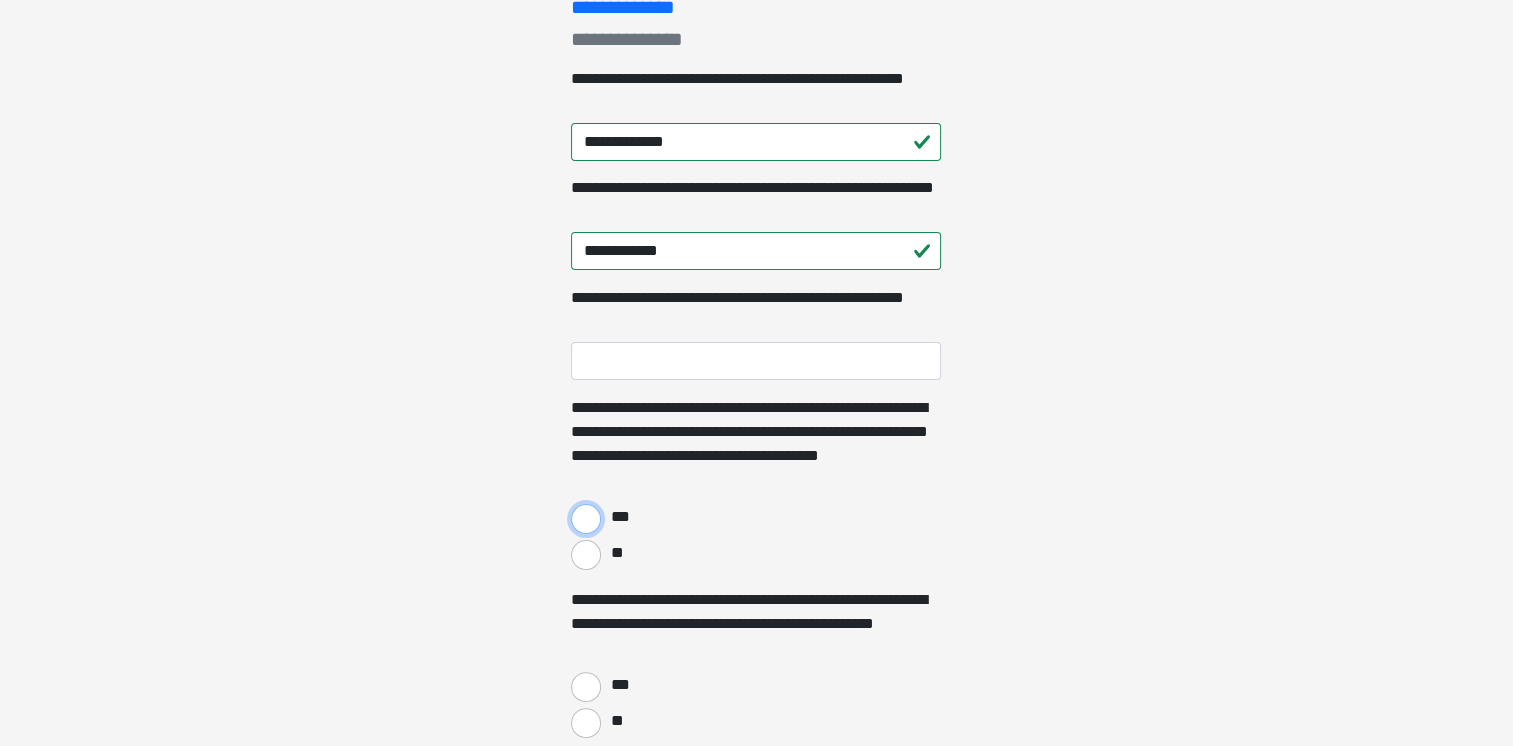 click on "***" at bounding box center [586, 519] 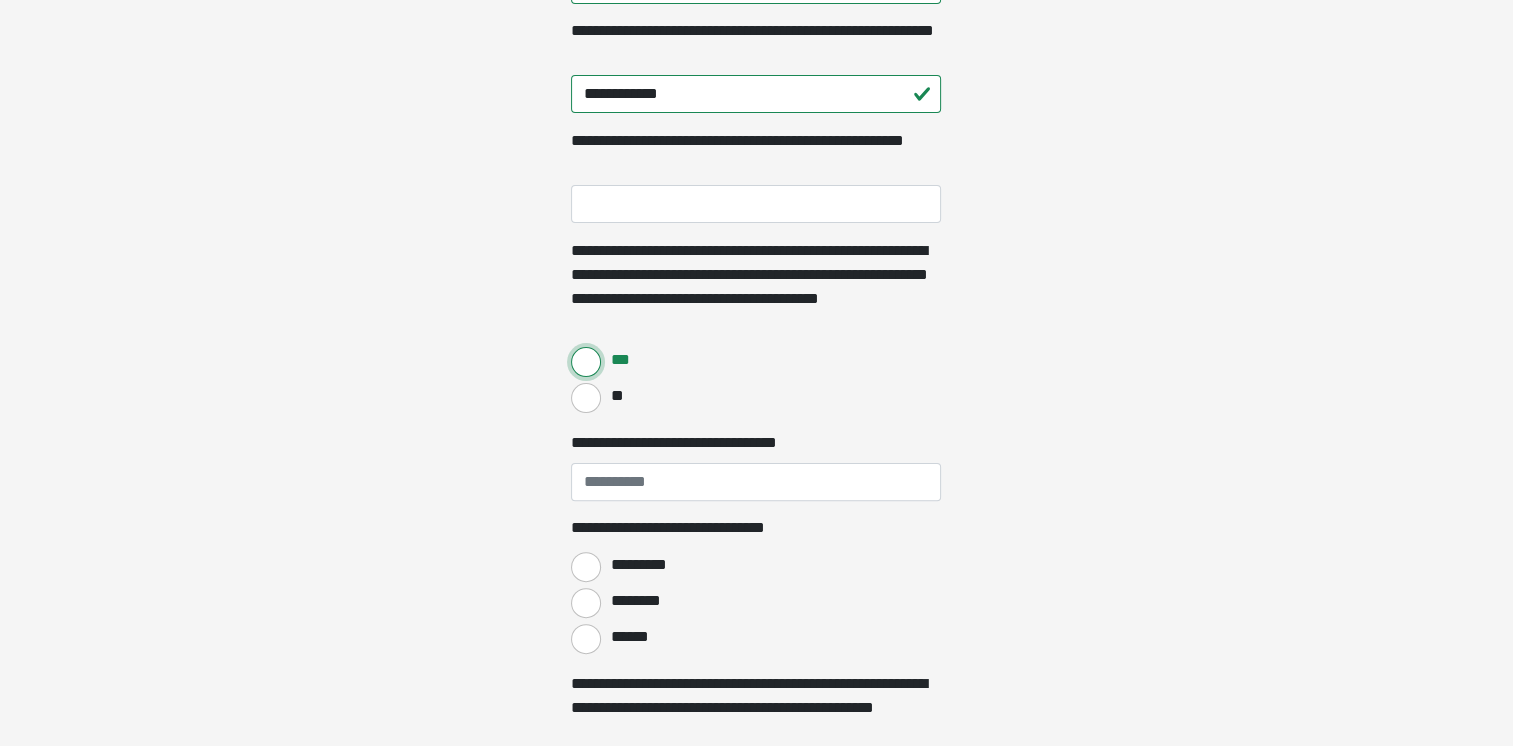 scroll, scrollTop: 500, scrollLeft: 0, axis: vertical 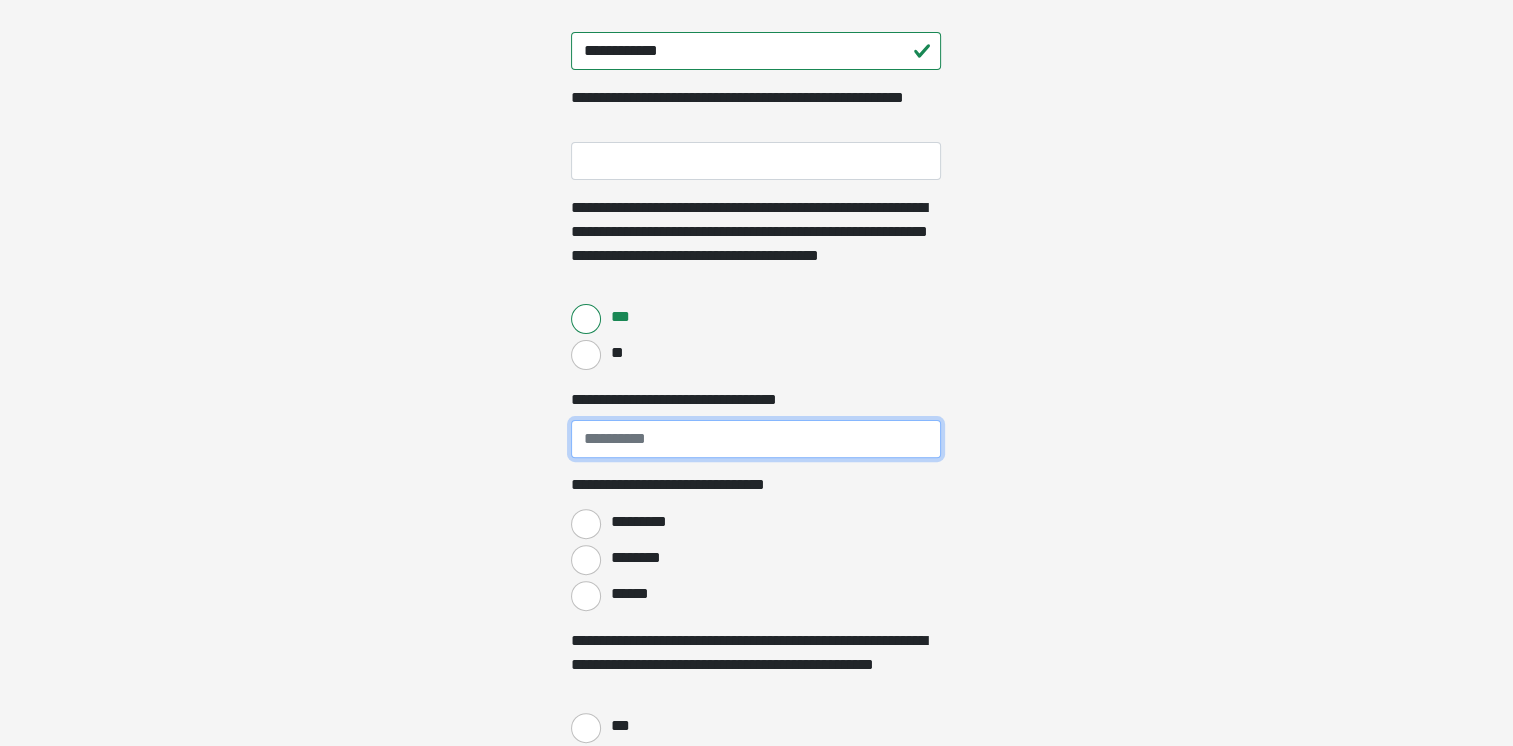 click on "**********" at bounding box center [756, 439] 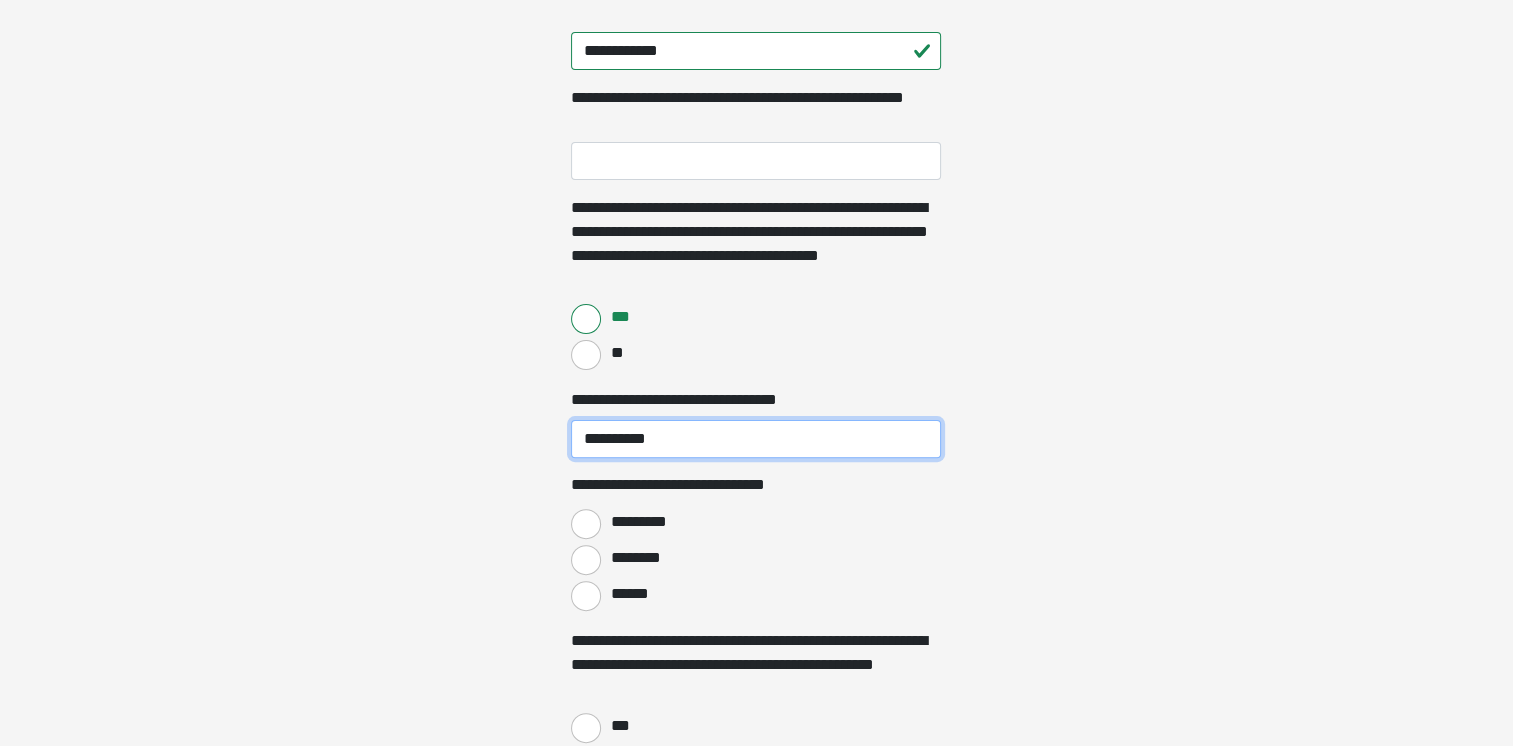 type on "**********" 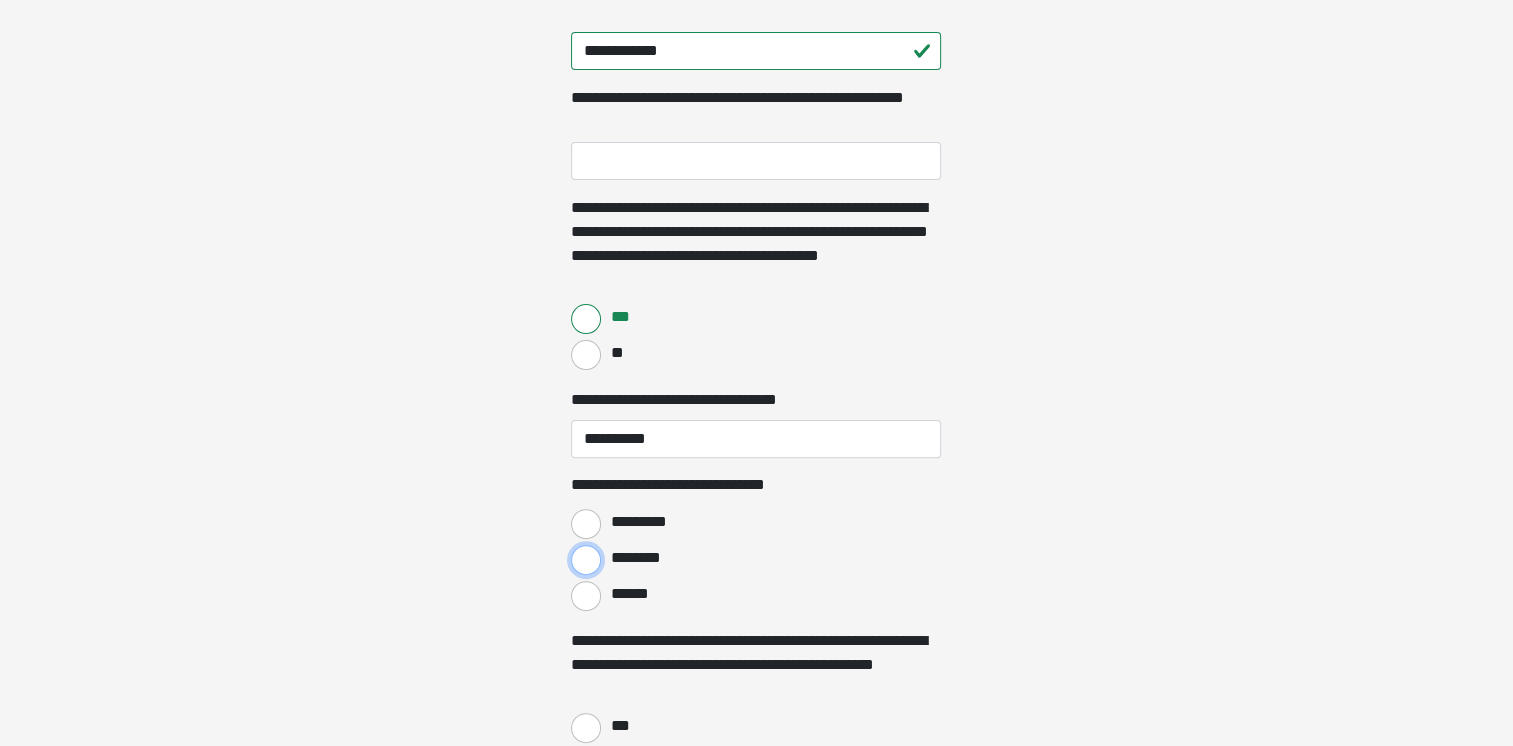 click on "********" at bounding box center (586, 560) 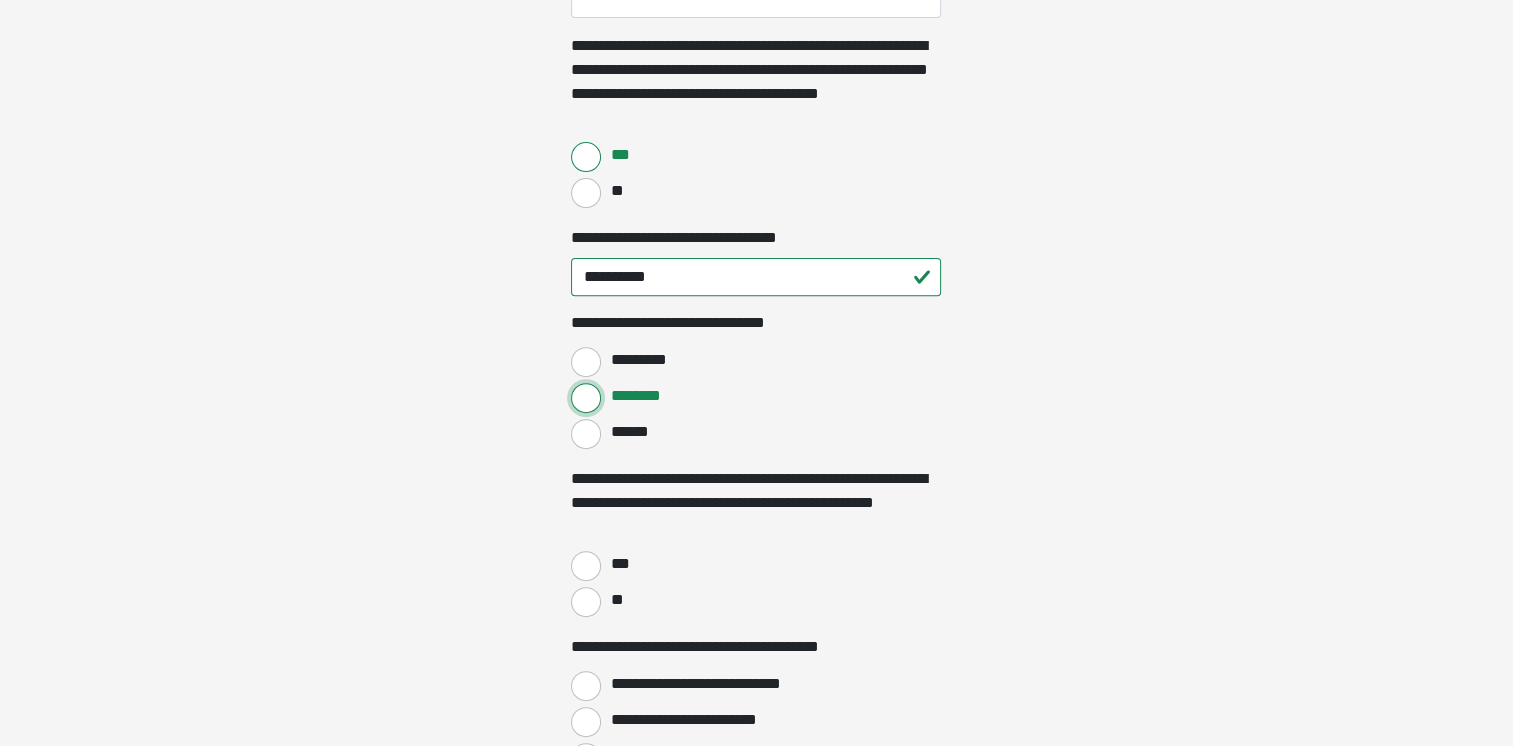 scroll, scrollTop: 700, scrollLeft: 0, axis: vertical 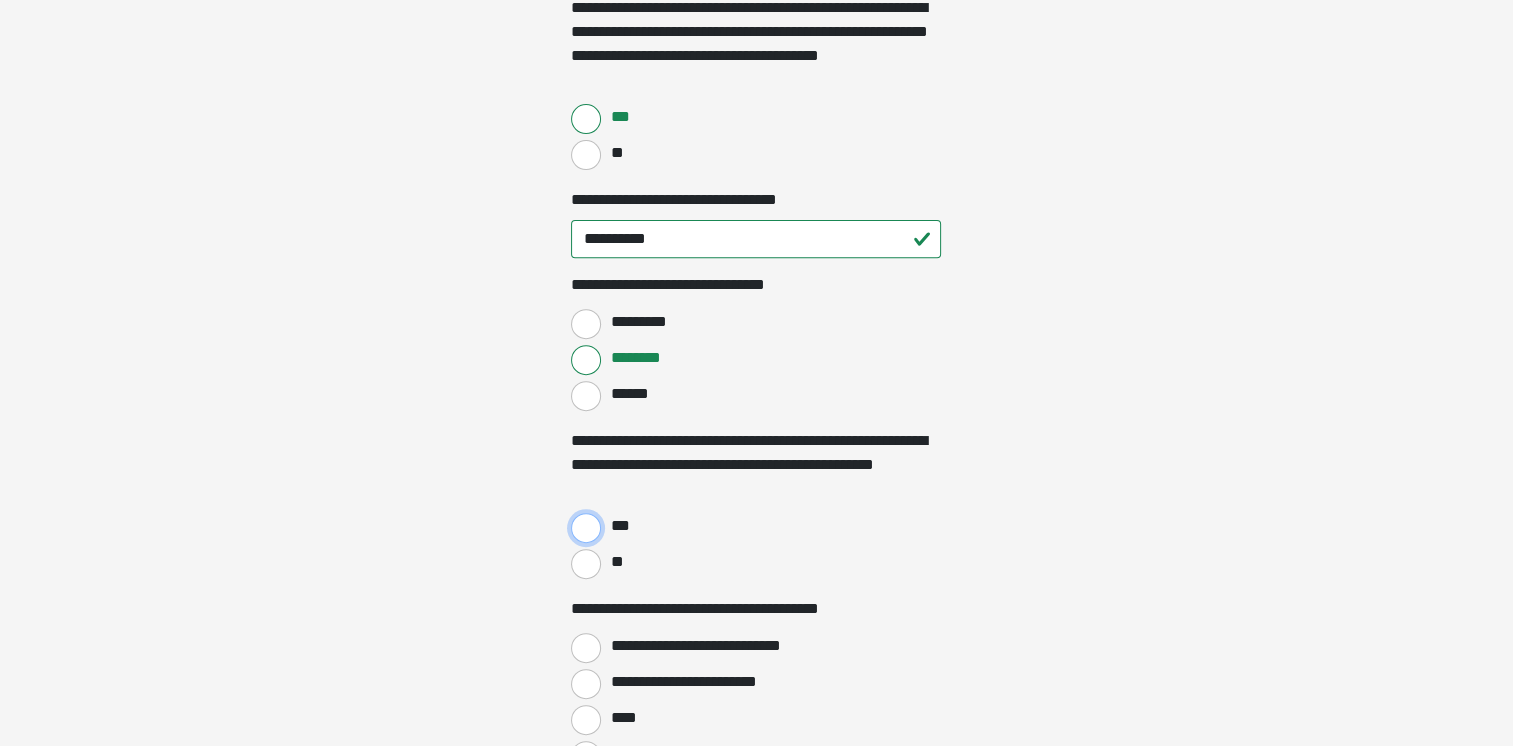 click on "***" at bounding box center [586, 528] 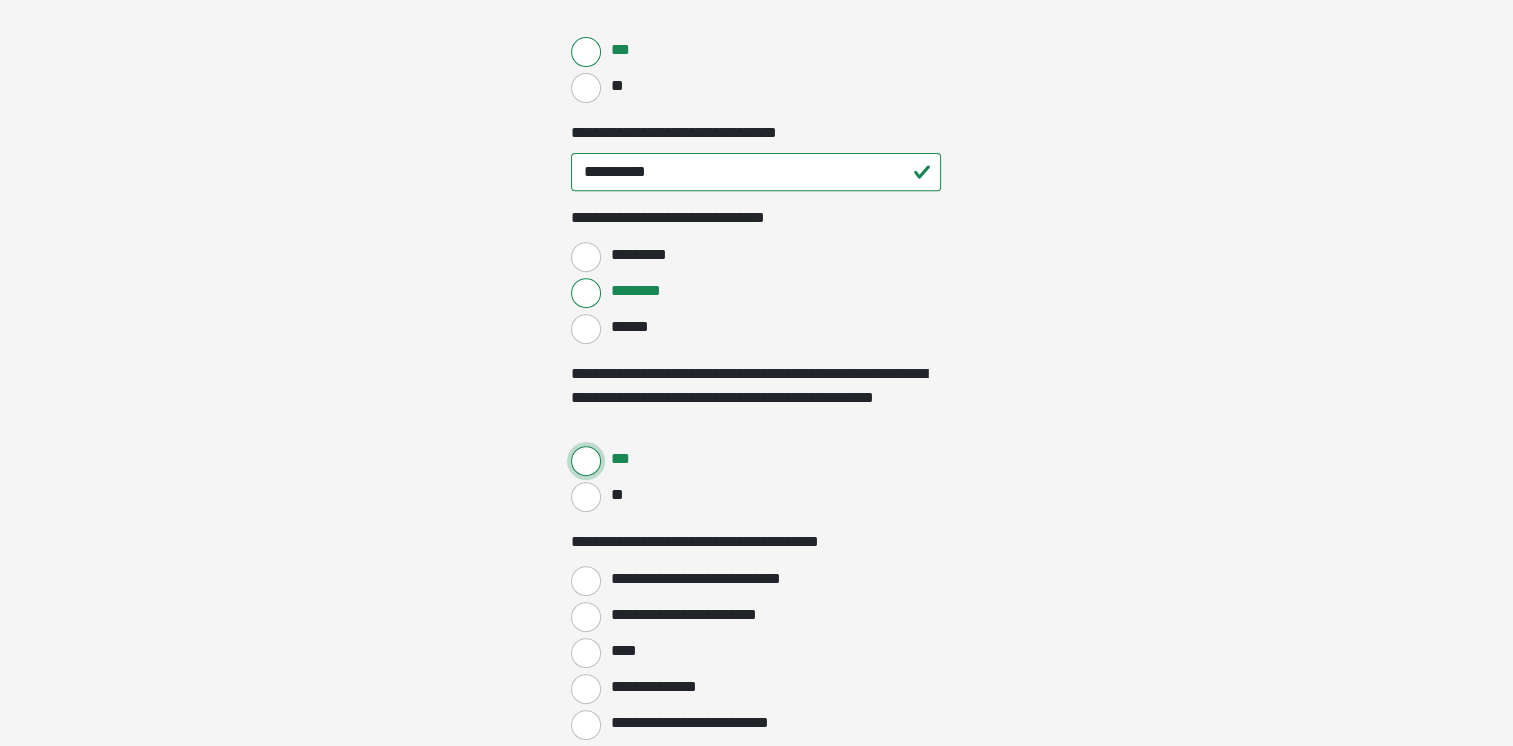 scroll, scrollTop: 900, scrollLeft: 0, axis: vertical 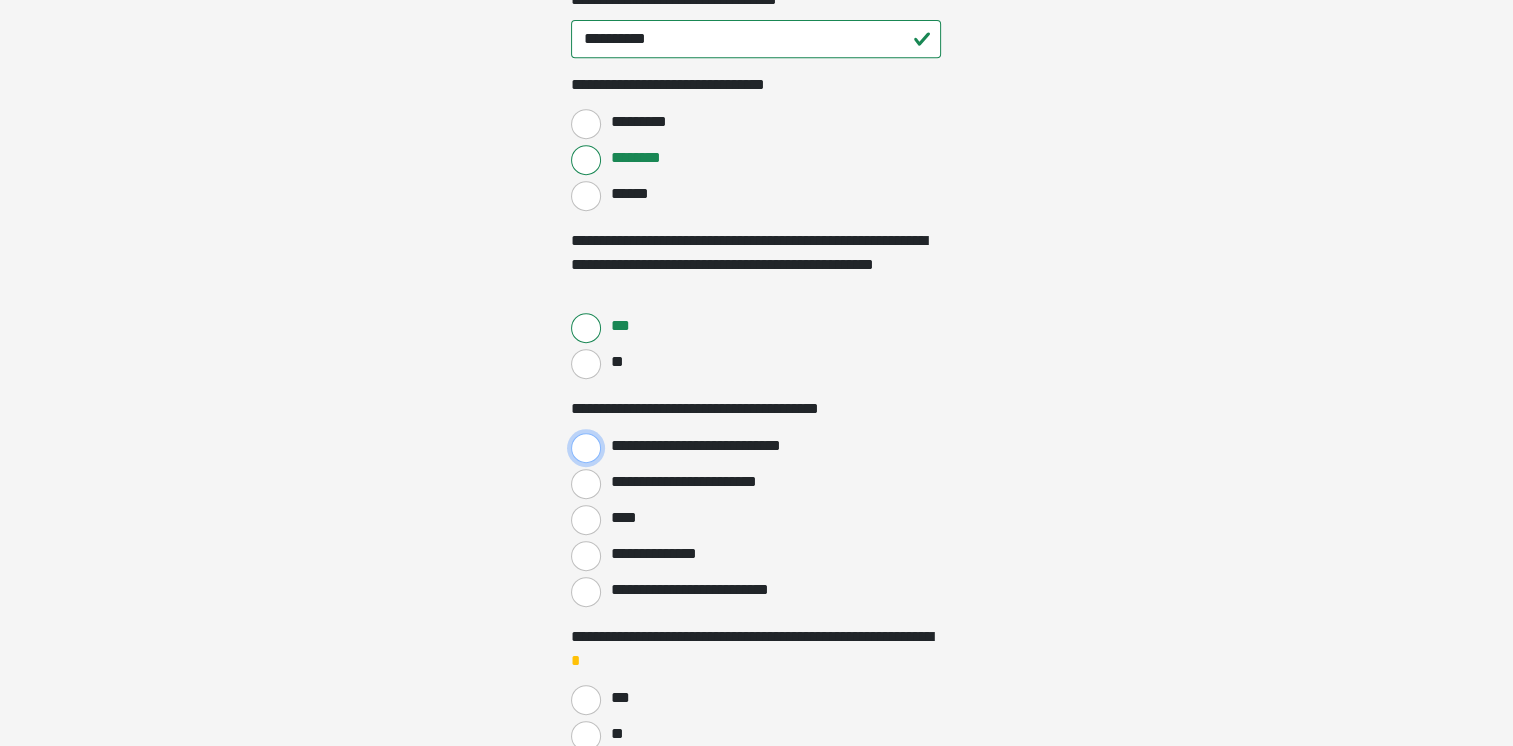 click on "**********" at bounding box center [586, 448] 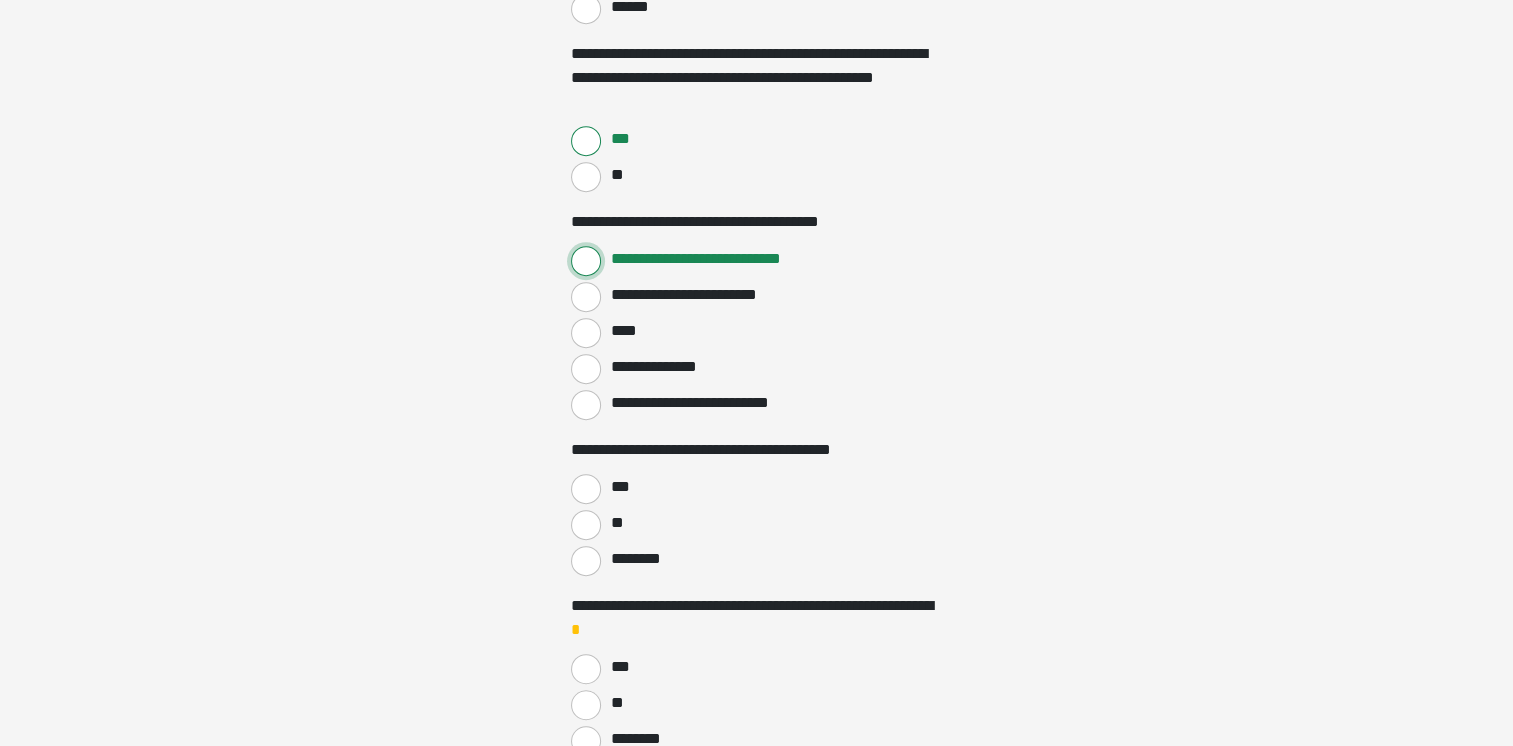scroll, scrollTop: 1200, scrollLeft: 0, axis: vertical 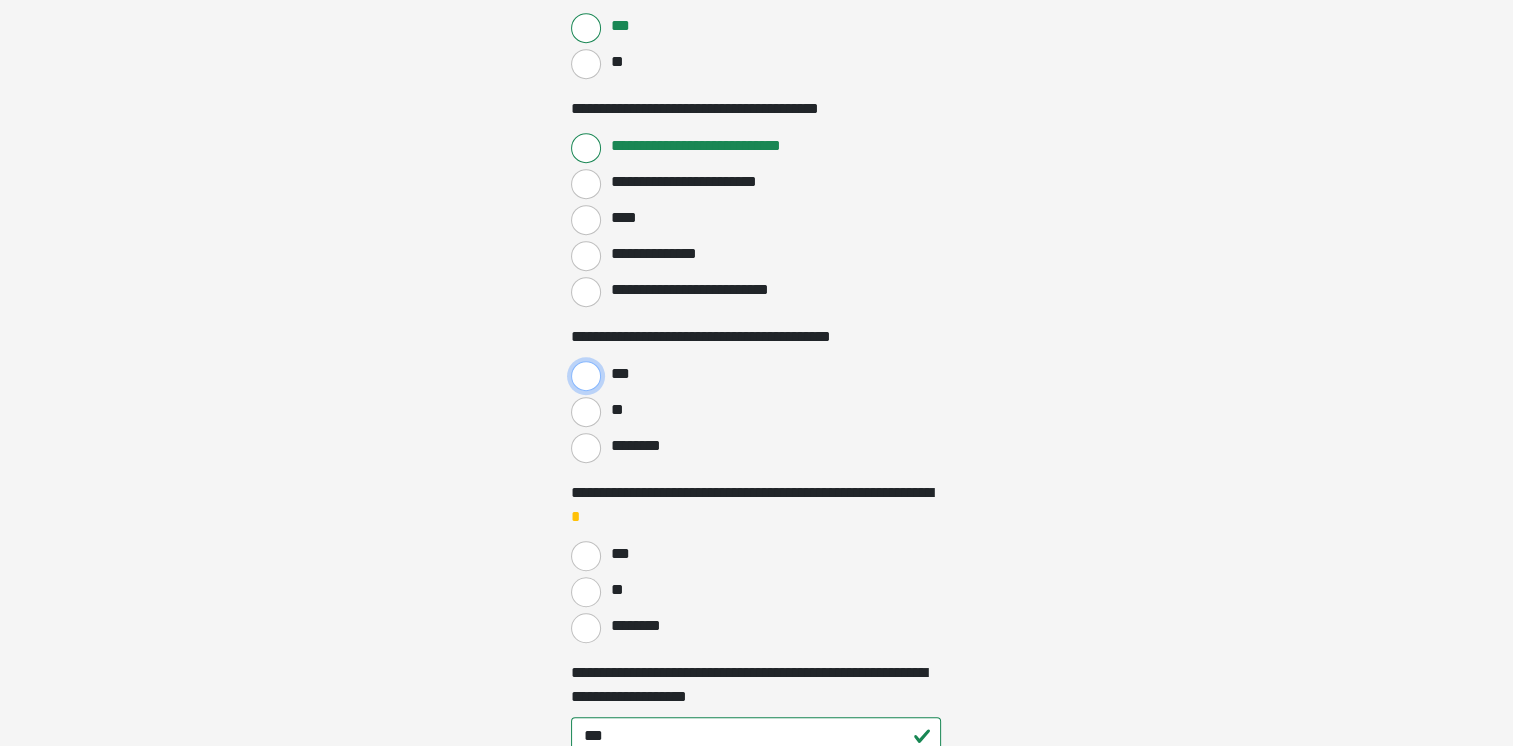 click on "***" at bounding box center (586, 376) 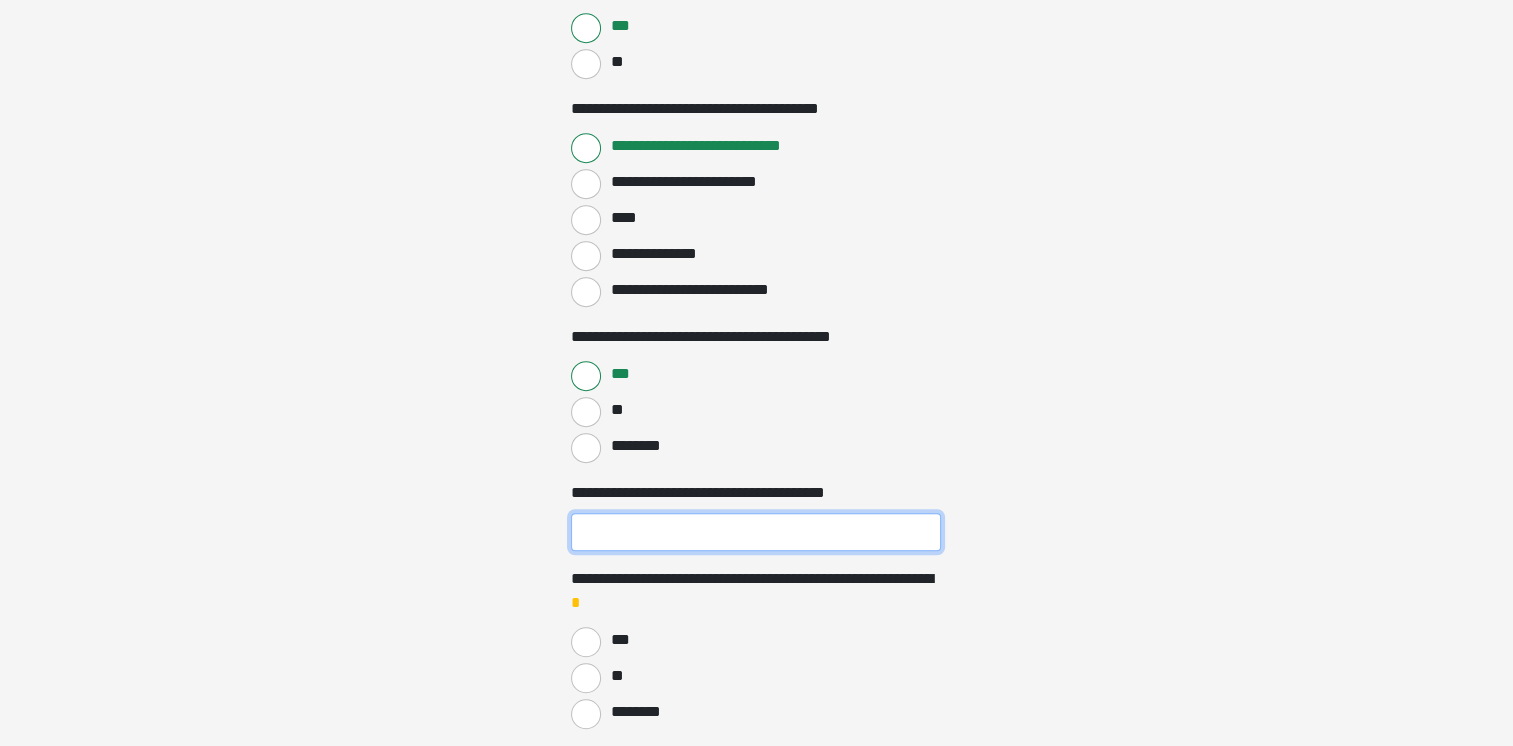 click on "**********" at bounding box center [756, 532] 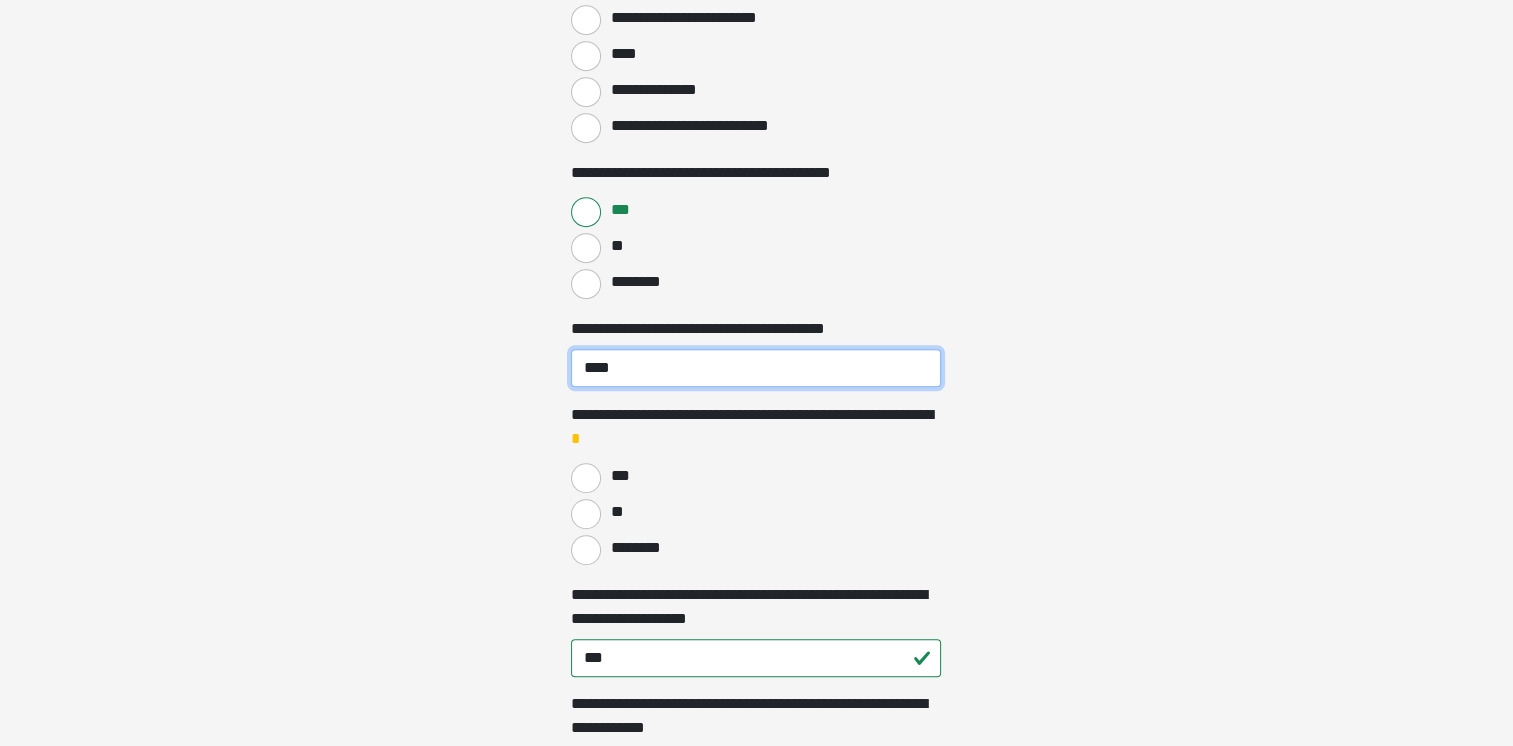 scroll, scrollTop: 1400, scrollLeft: 0, axis: vertical 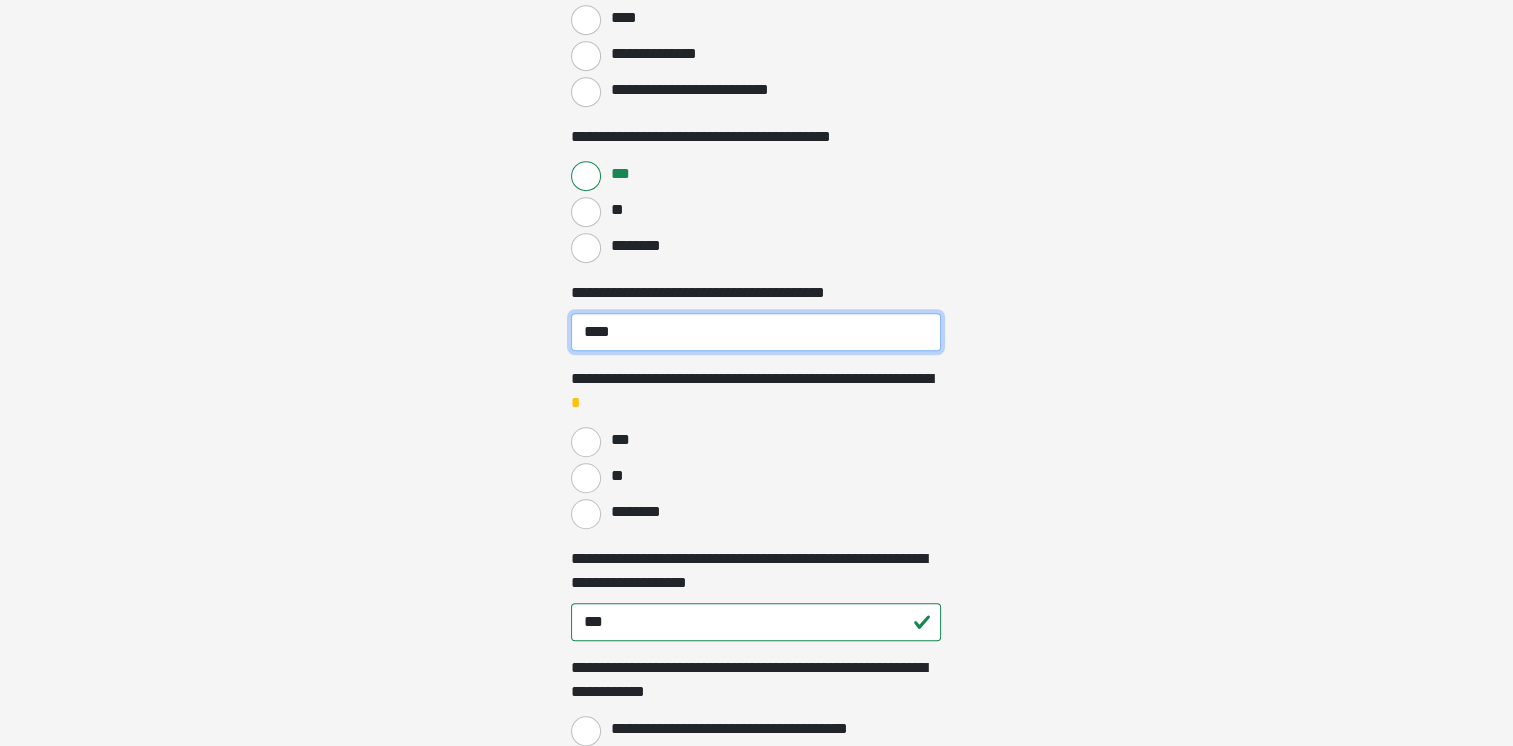 type on "****" 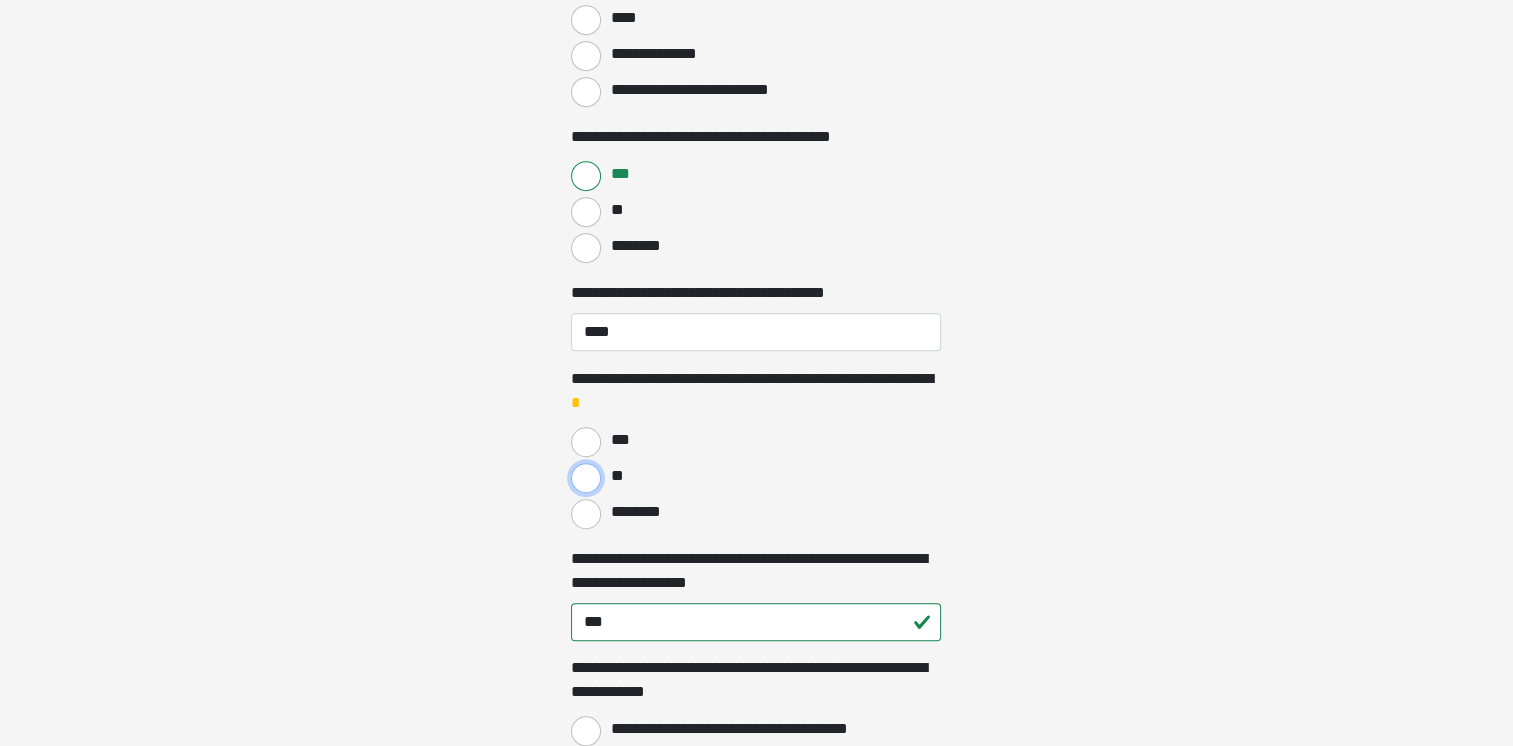 click on "**" at bounding box center (586, 478) 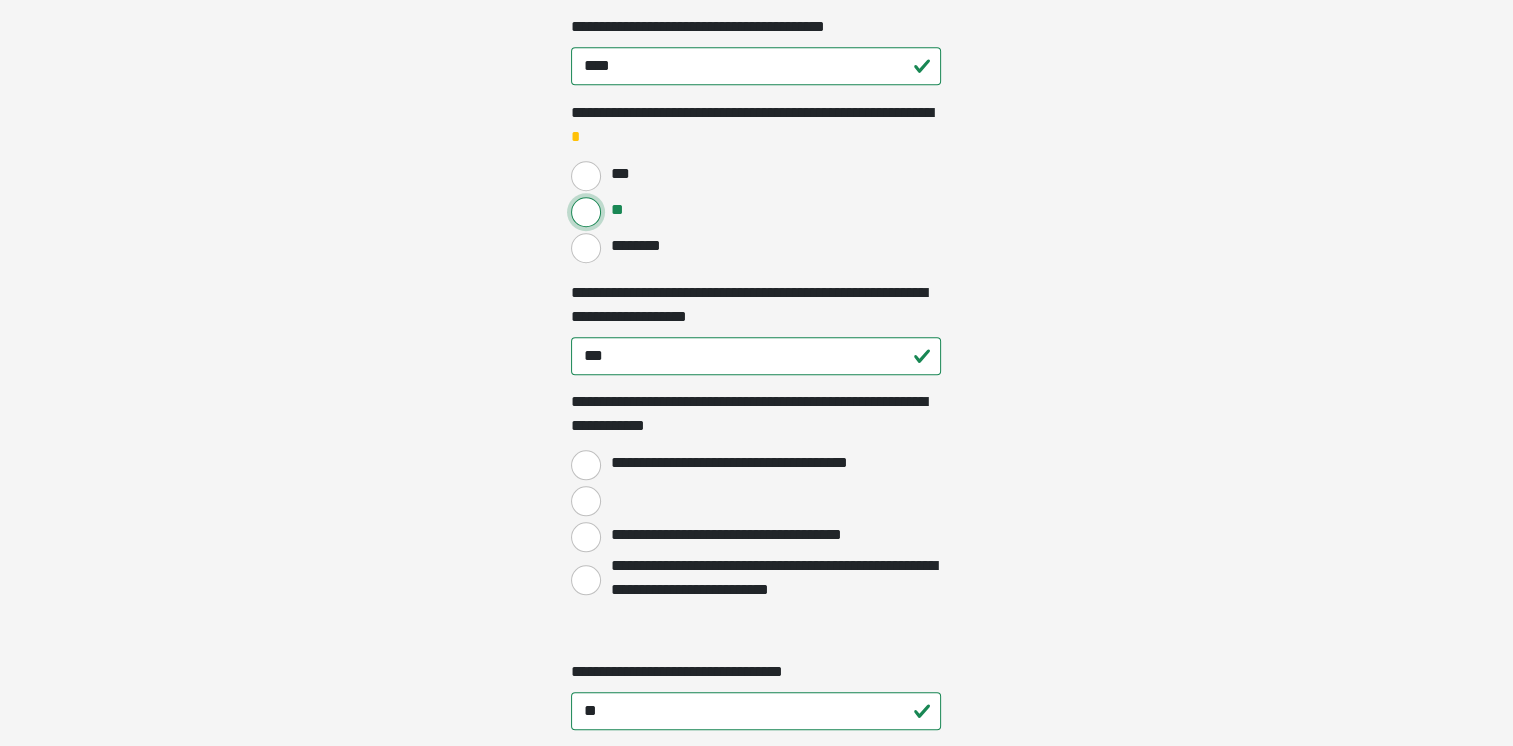 scroll, scrollTop: 1700, scrollLeft: 0, axis: vertical 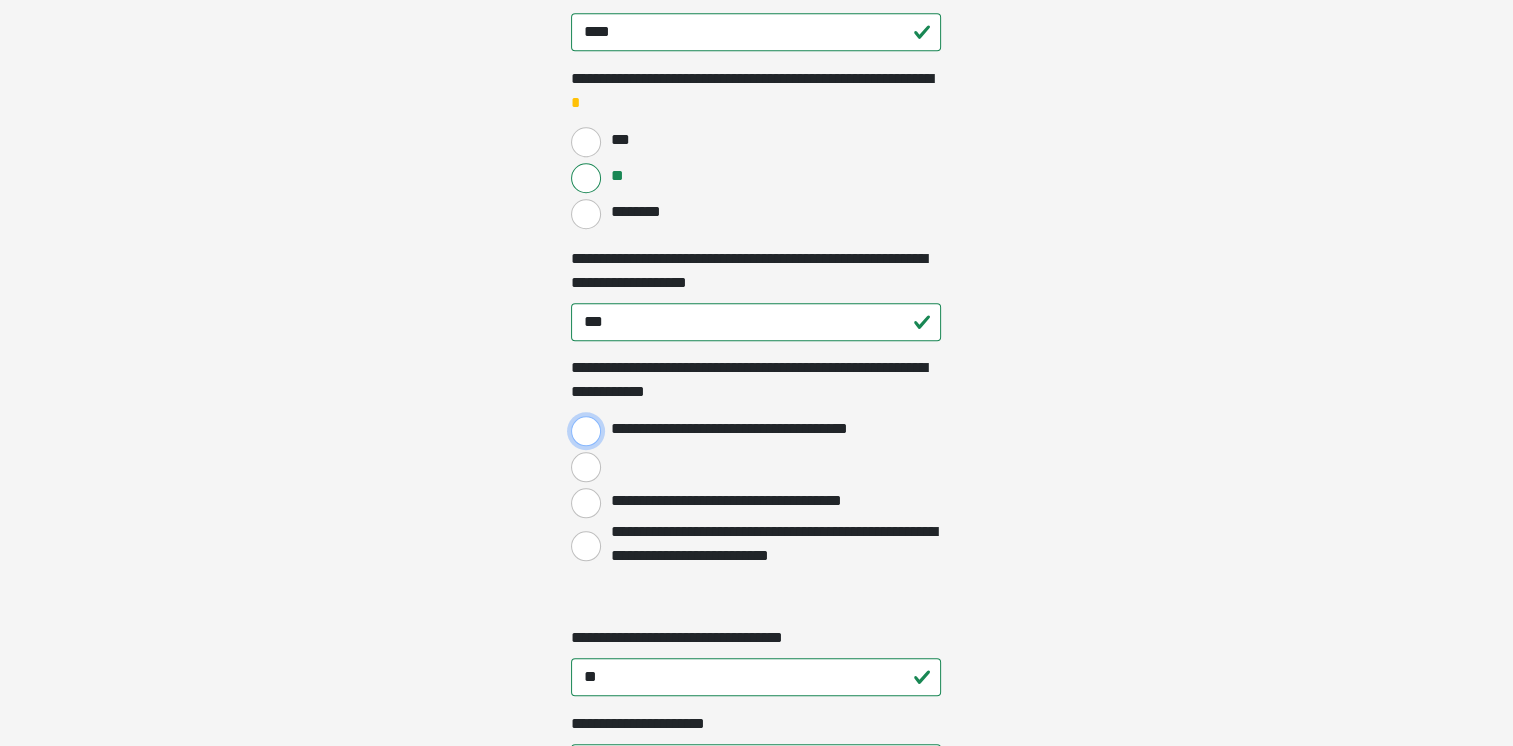 click on "**********" at bounding box center [586, 431] 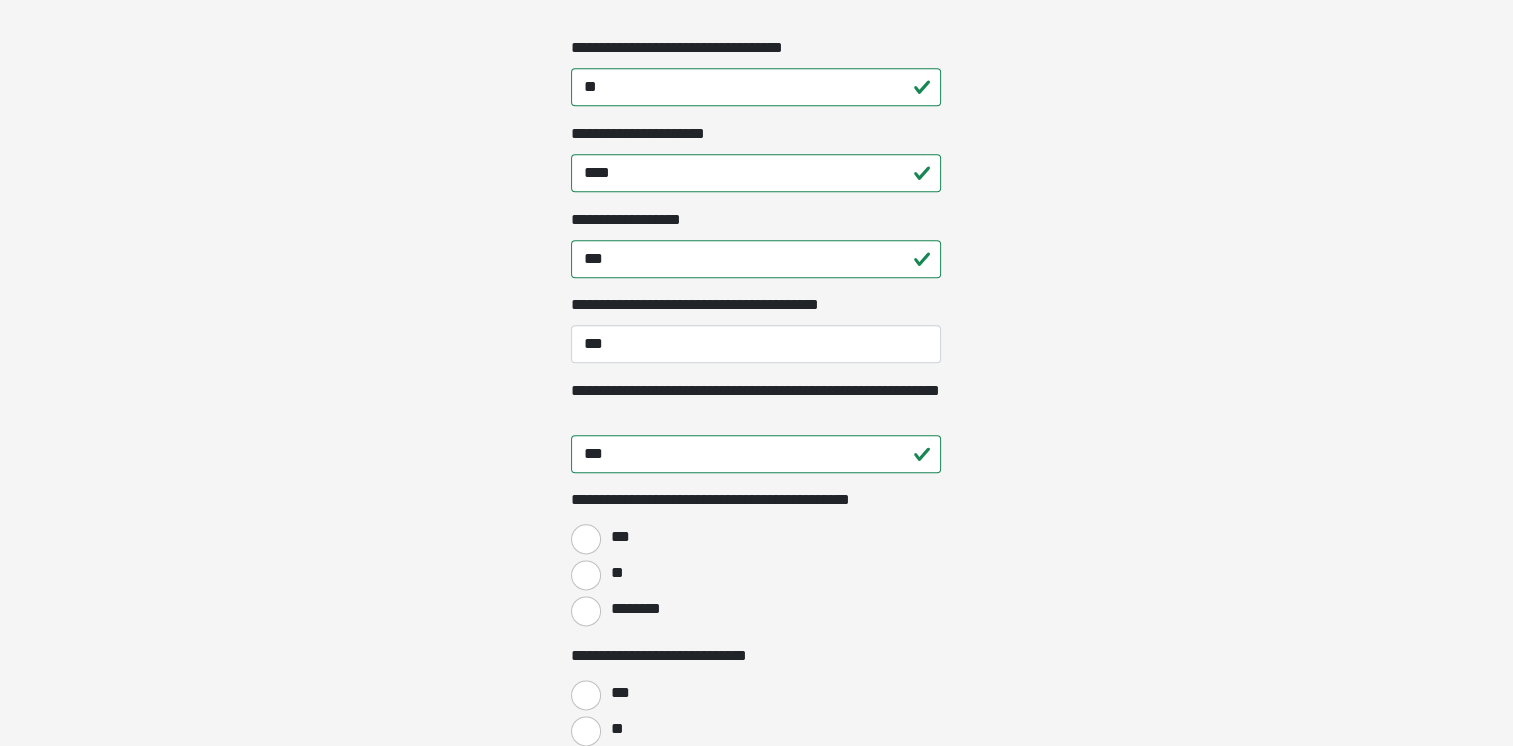 scroll, scrollTop: 2400, scrollLeft: 0, axis: vertical 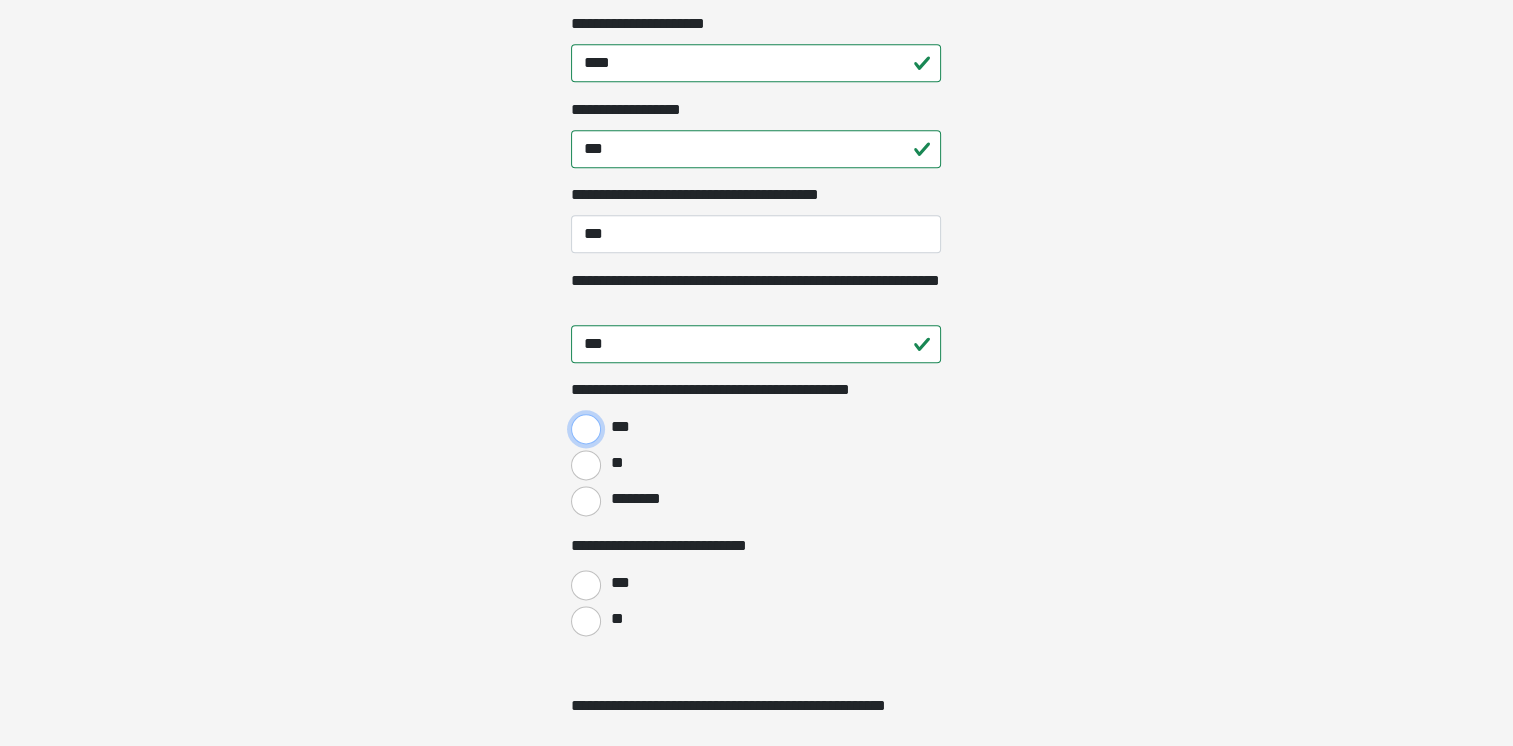 click on "***" at bounding box center [586, 429] 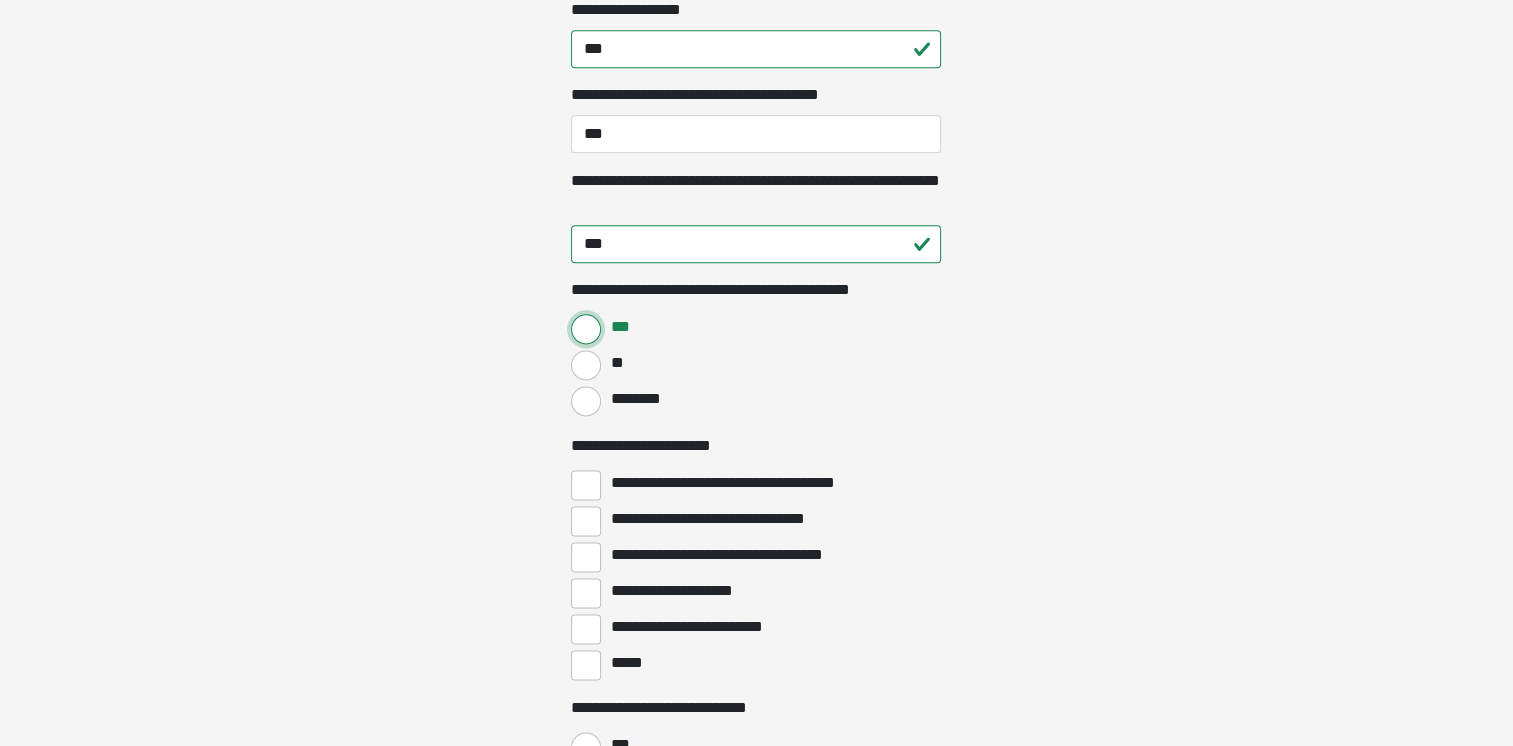 scroll, scrollTop: 2600, scrollLeft: 0, axis: vertical 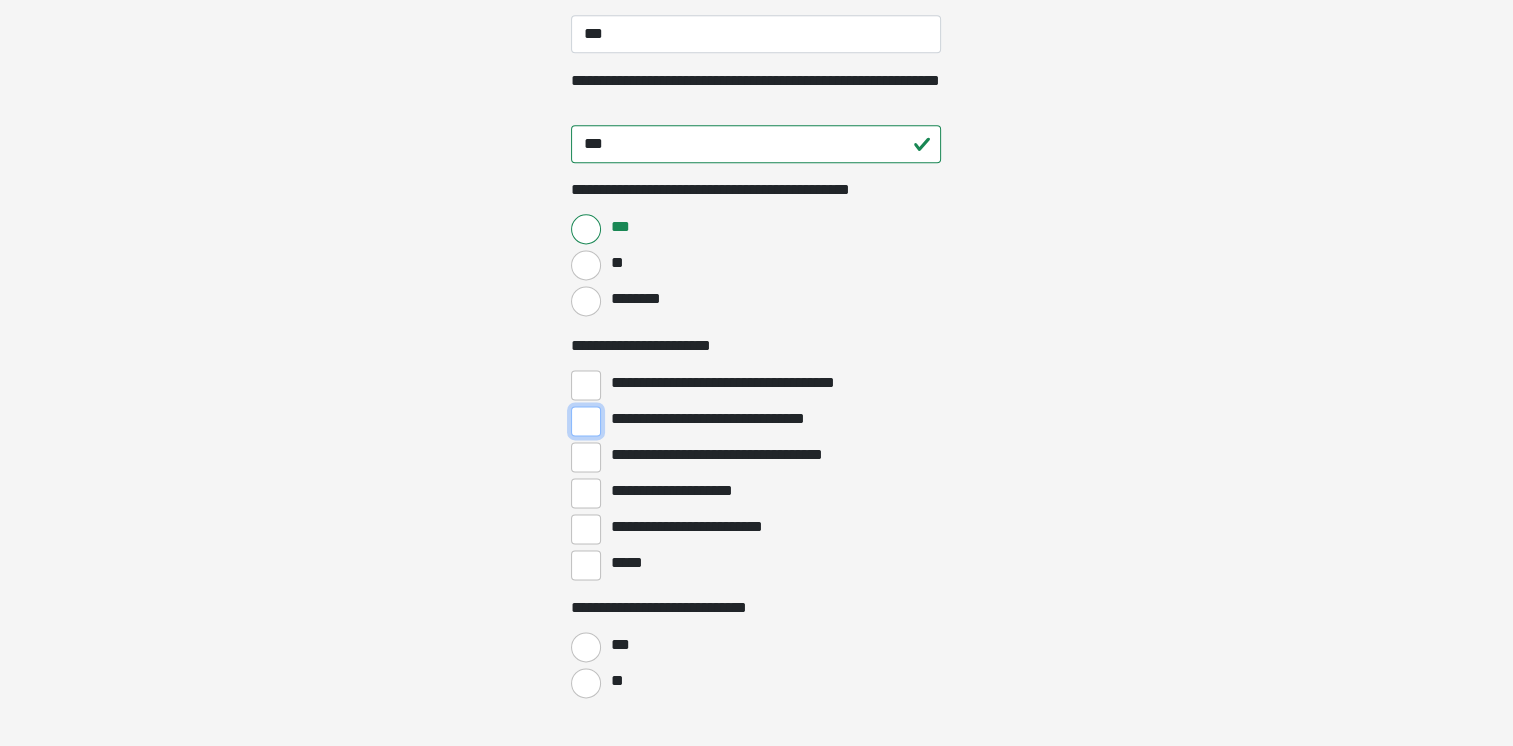 click on "**********" at bounding box center [586, 421] 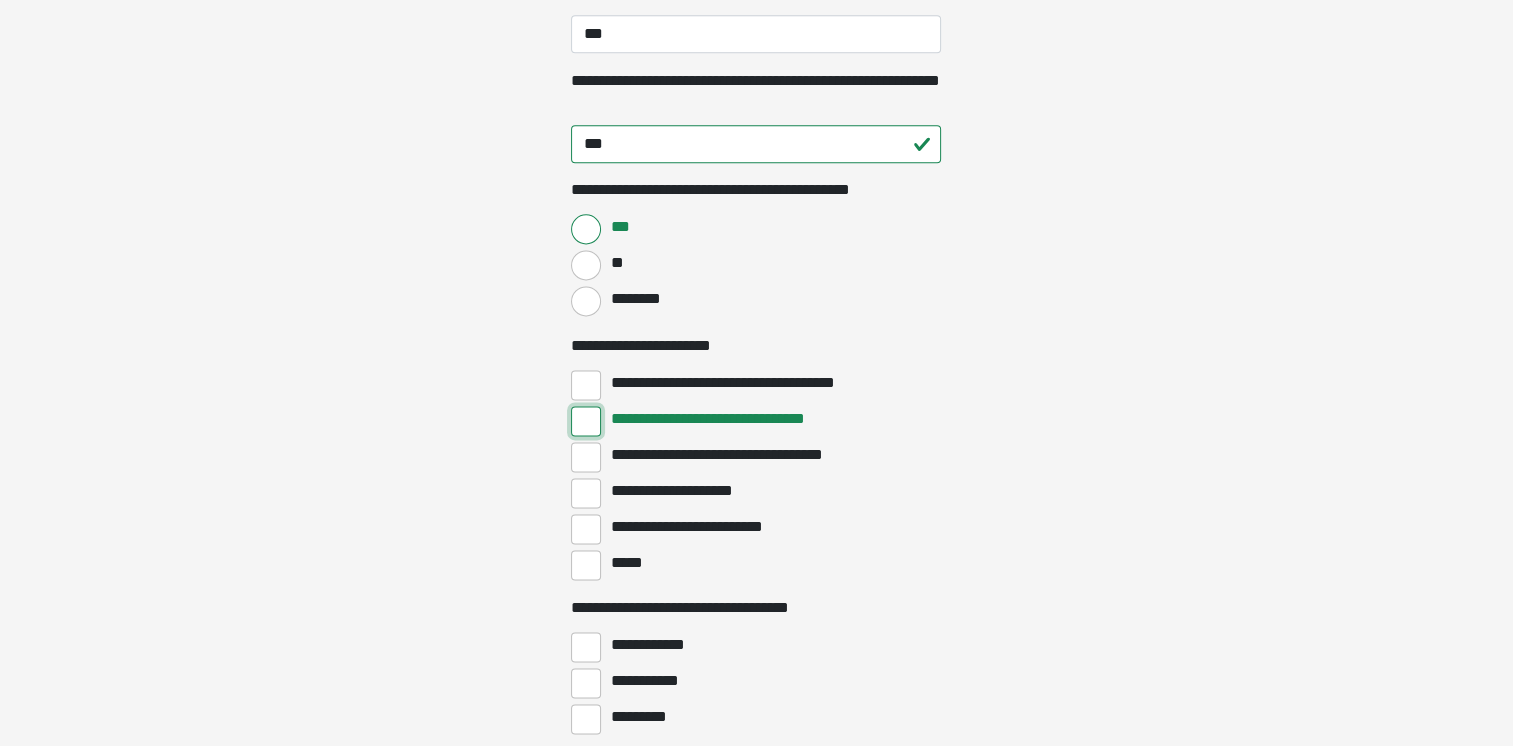 scroll, scrollTop: 2700, scrollLeft: 0, axis: vertical 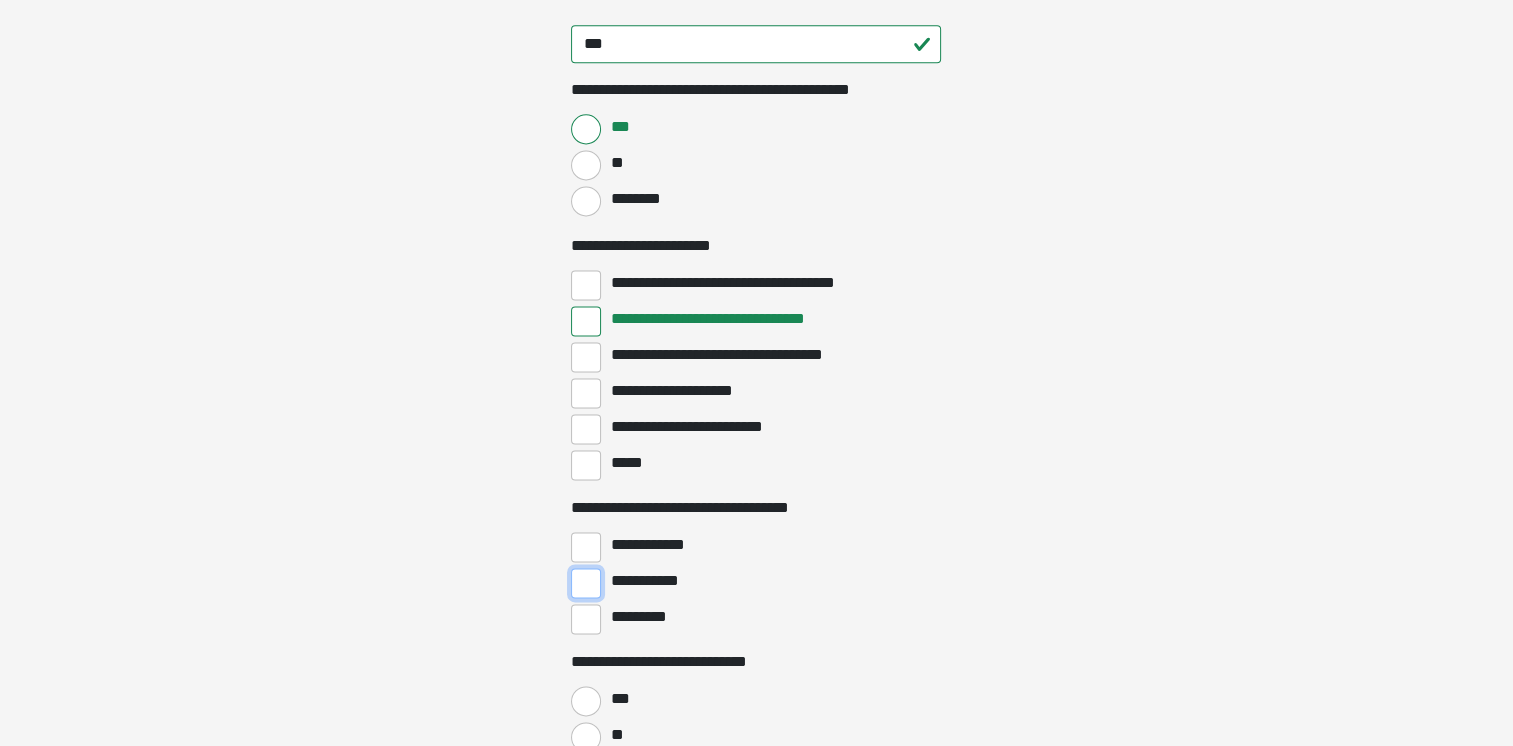 click on "**********" at bounding box center [586, 583] 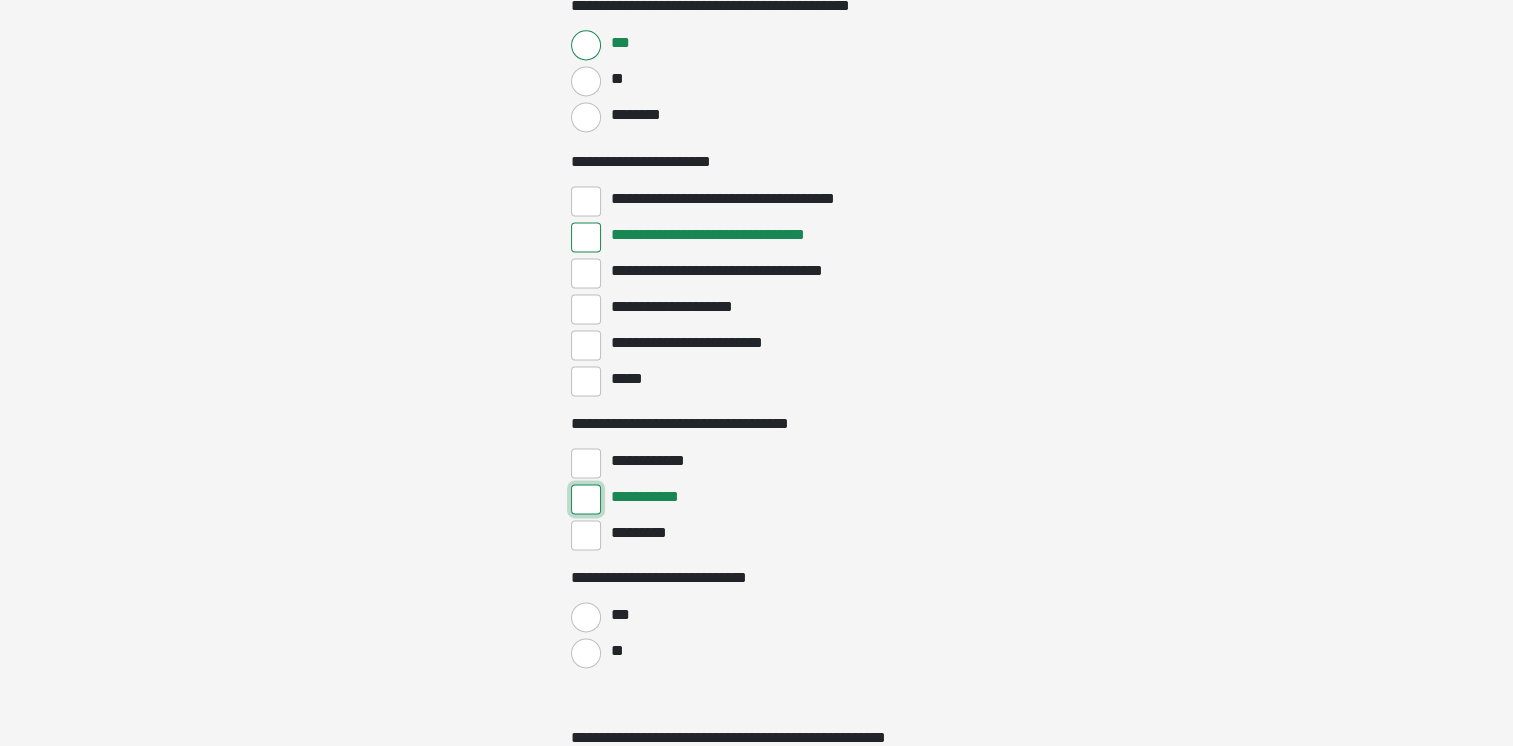 scroll, scrollTop: 2900, scrollLeft: 0, axis: vertical 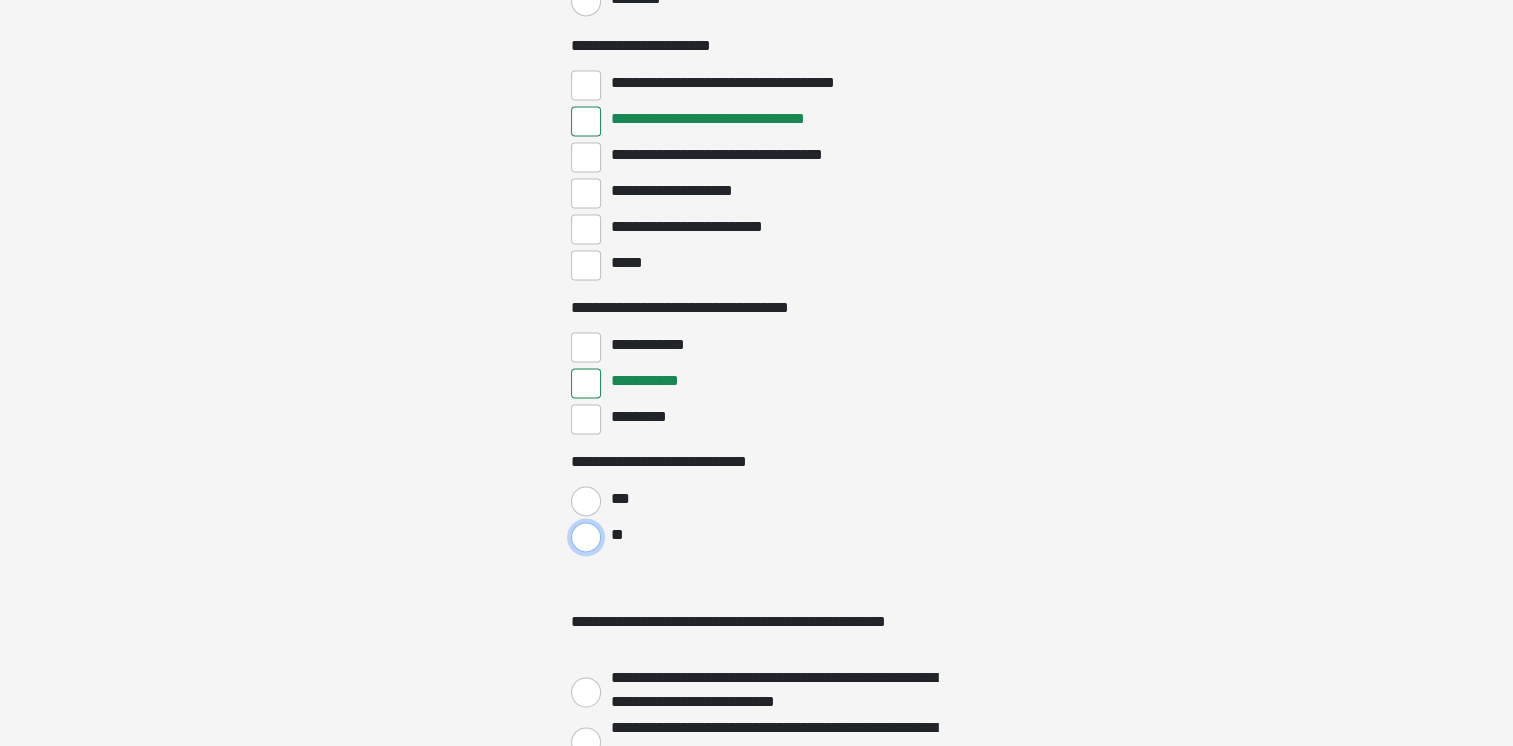 click on "**" at bounding box center (586, 537) 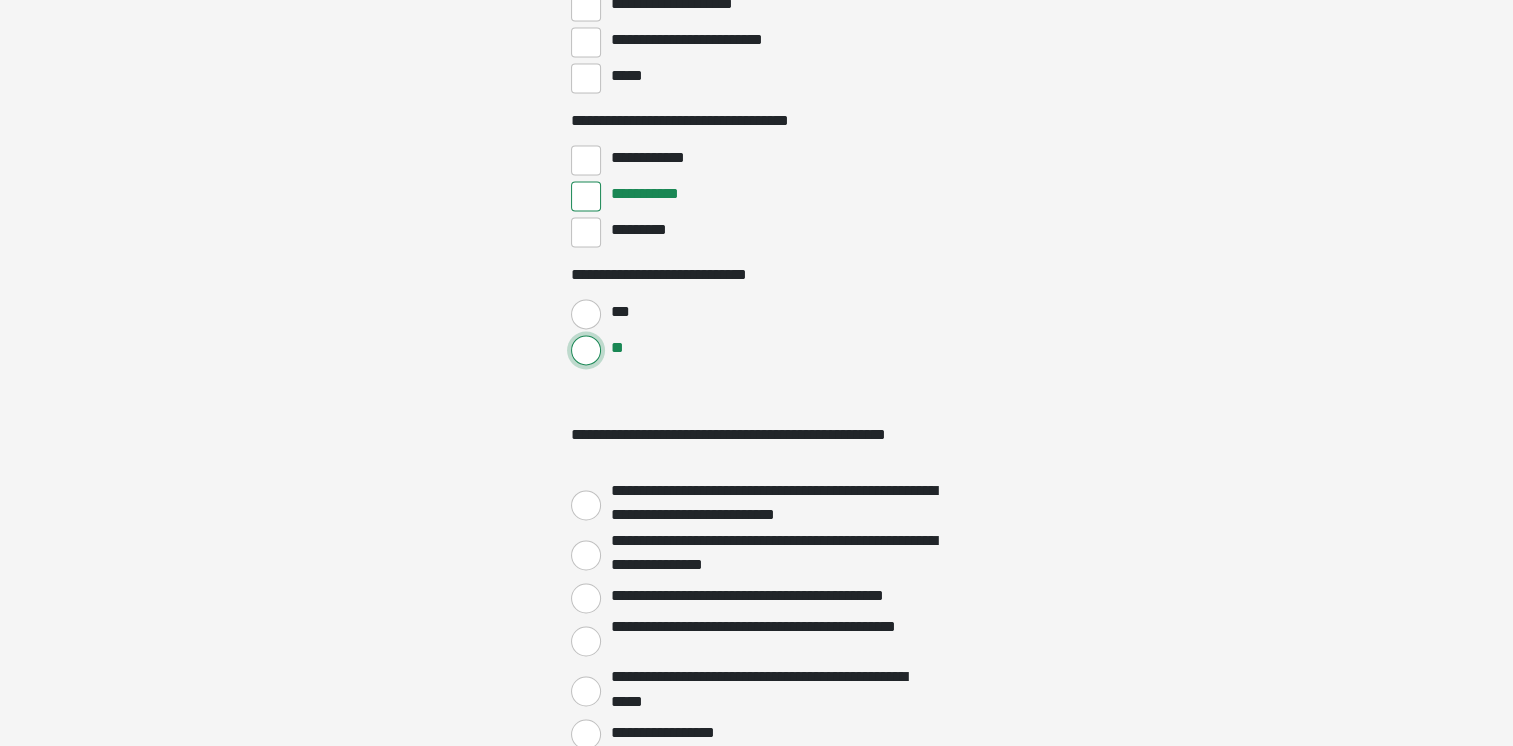 scroll, scrollTop: 3200, scrollLeft: 0, axis: vertical 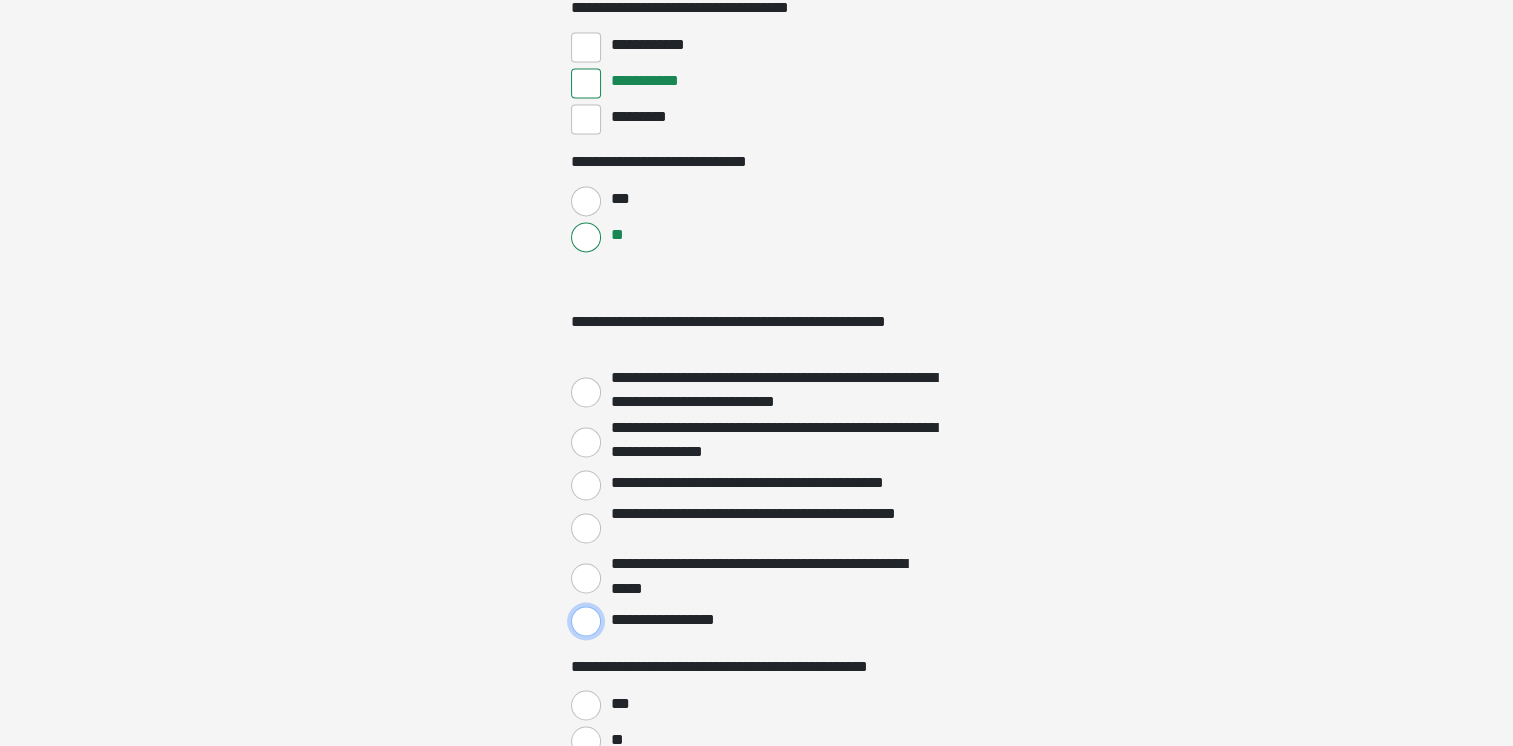 click on "**********" at bounding box center (586, 621) 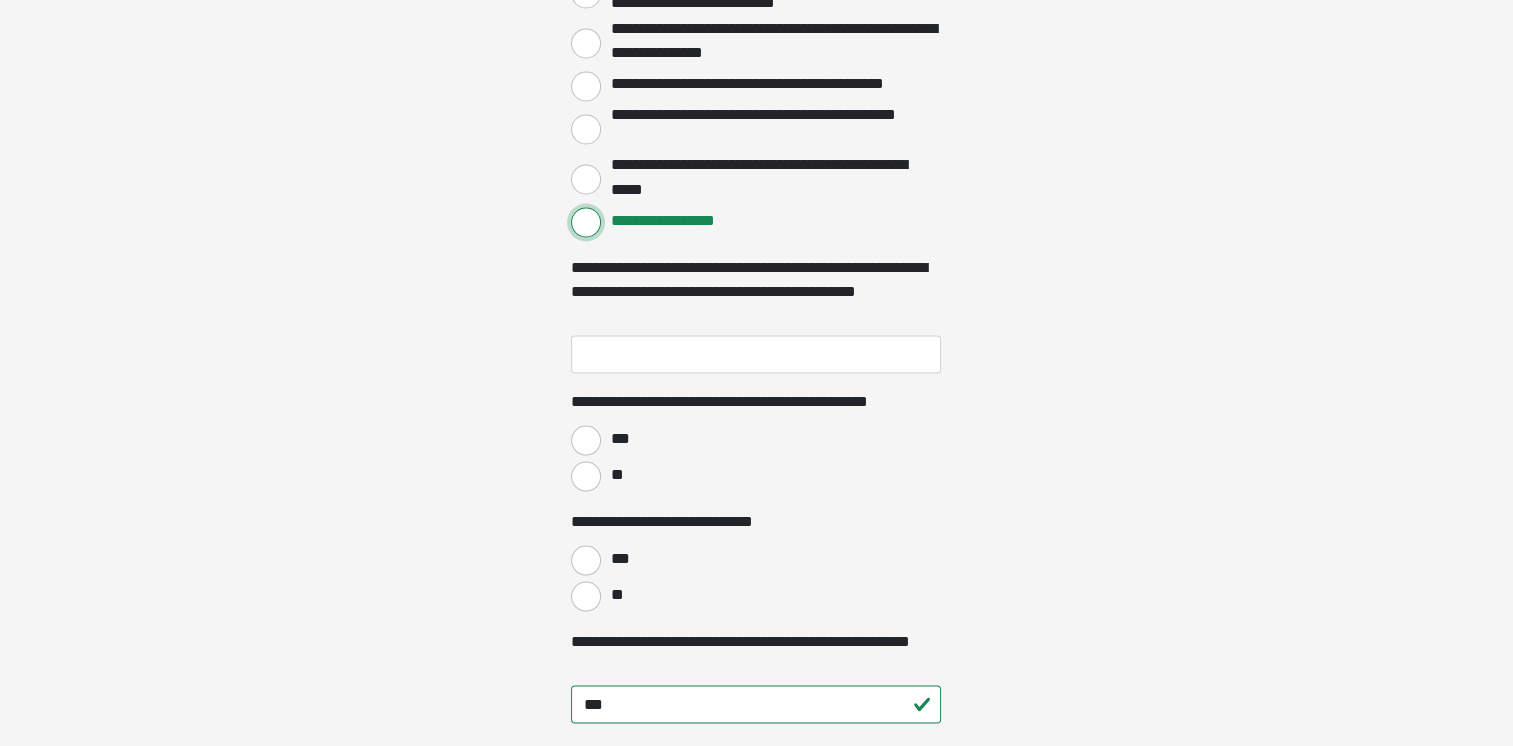 scroll, scrollTop: 3600, scrollLeft: 0, axis: vertical 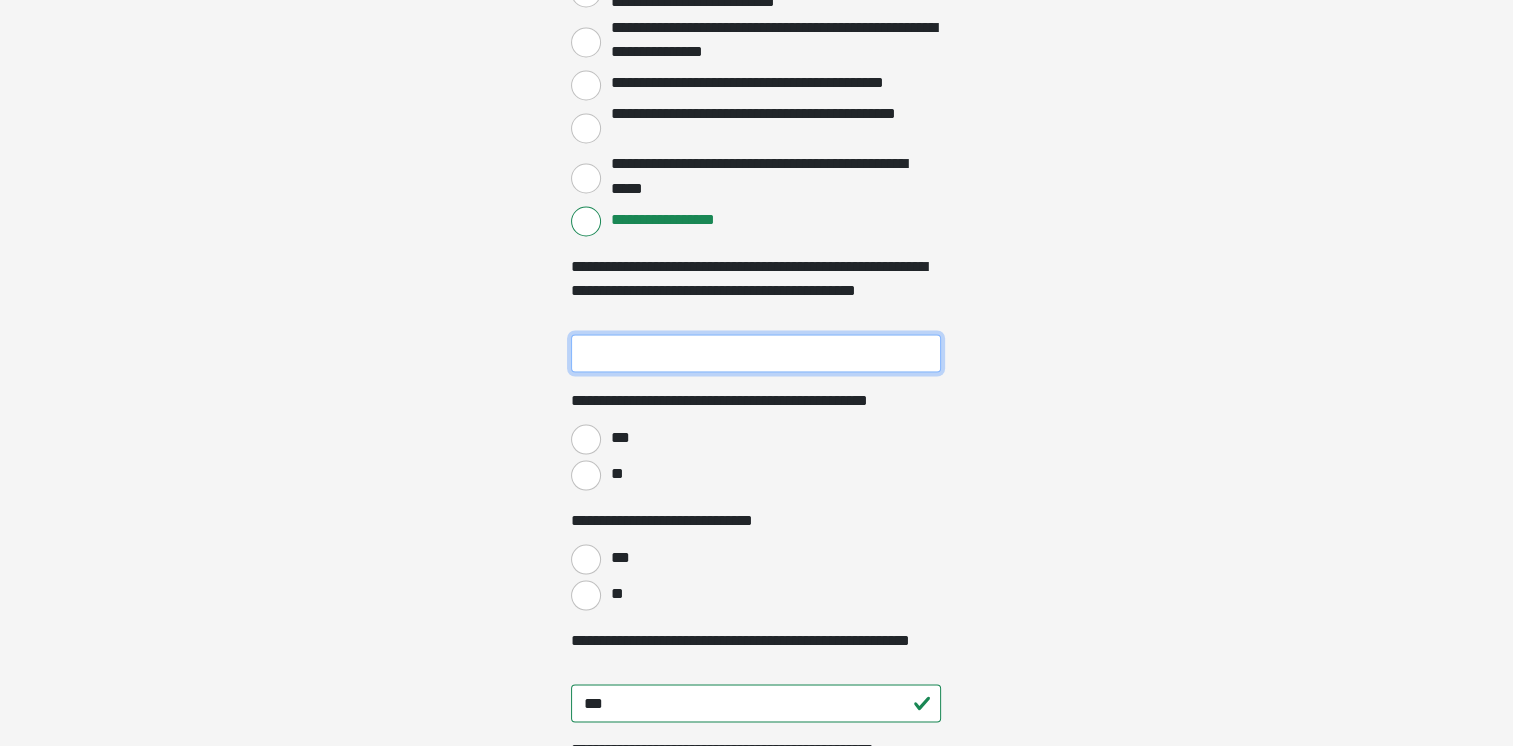 click on "**********" at bounding box center [756, 353] 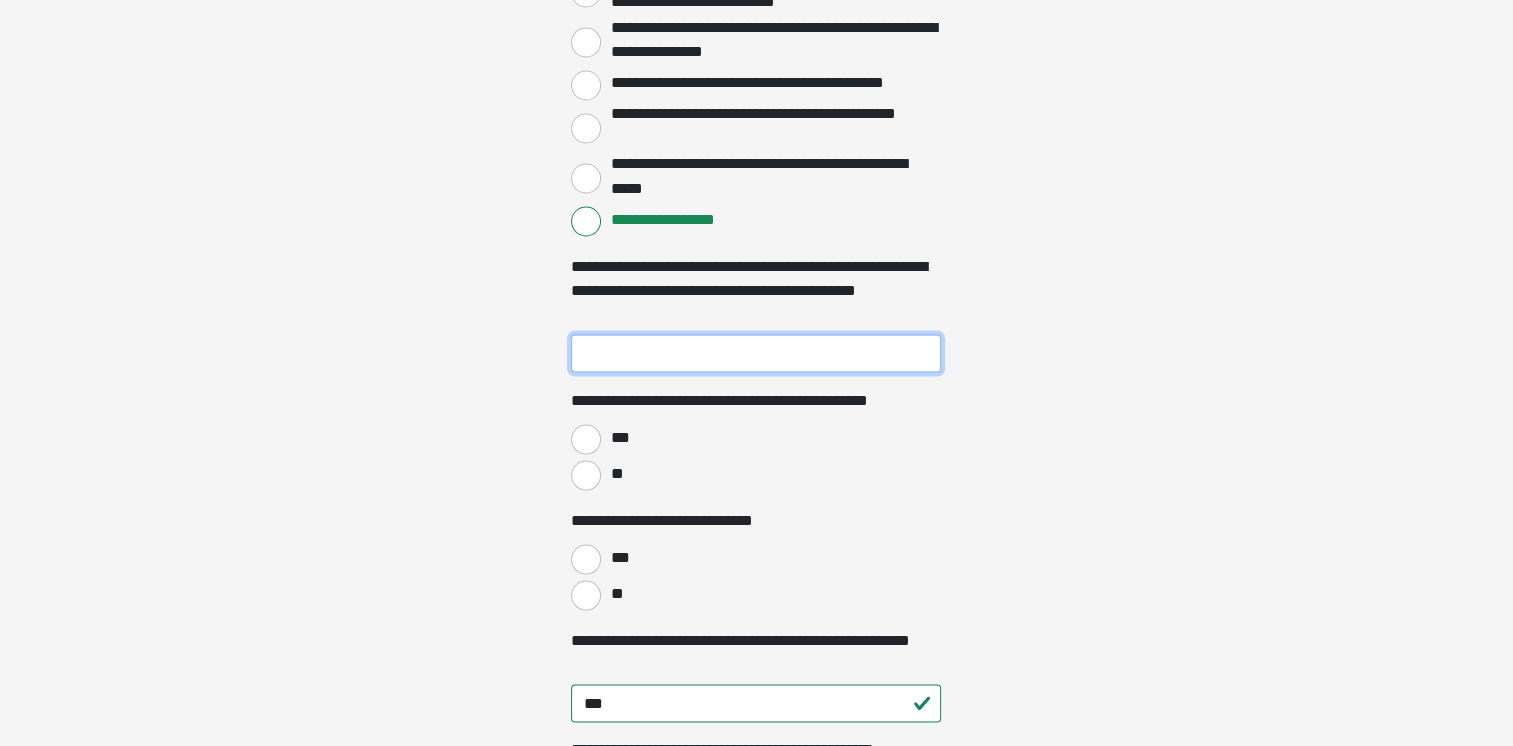 type on "***" 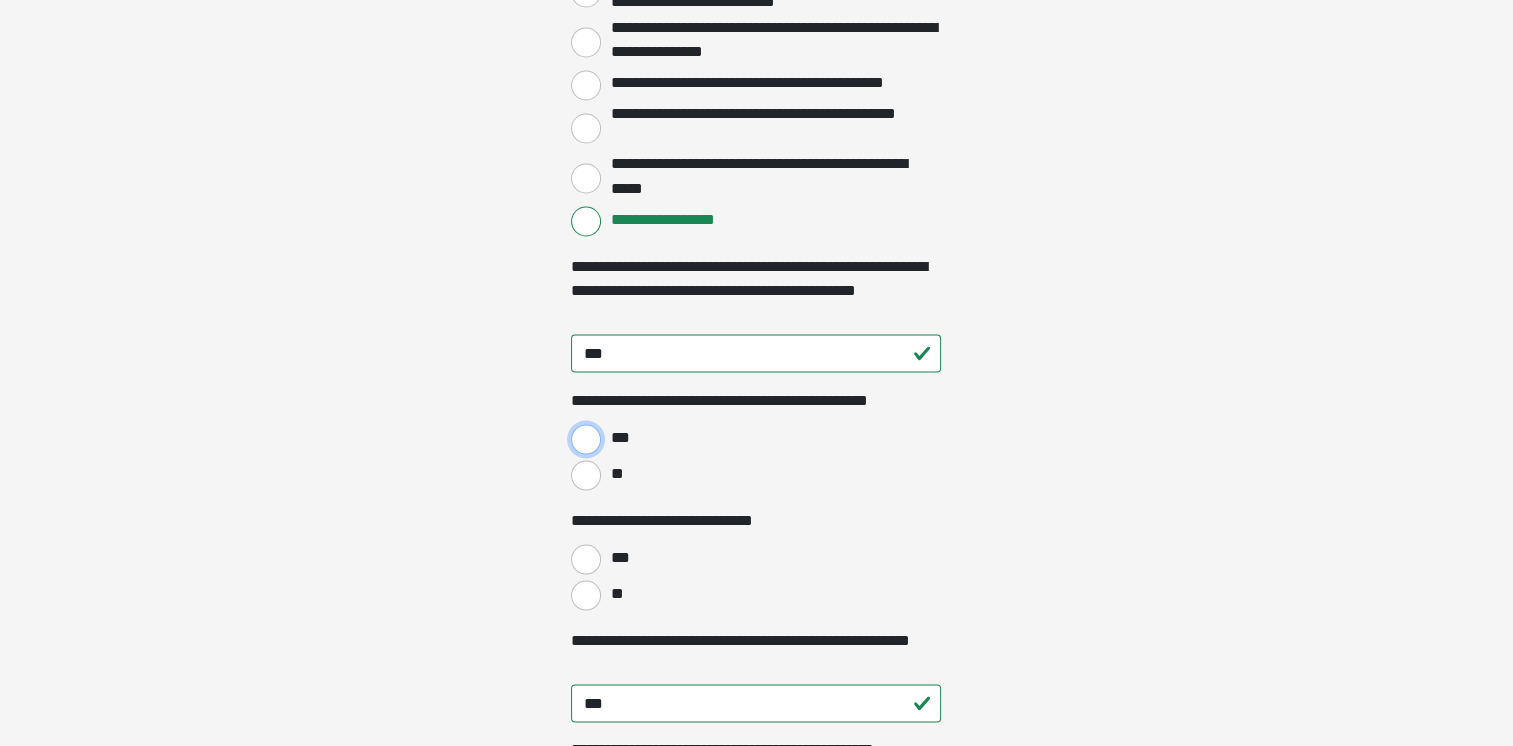 click on "***" at bounding box center (586, 439) 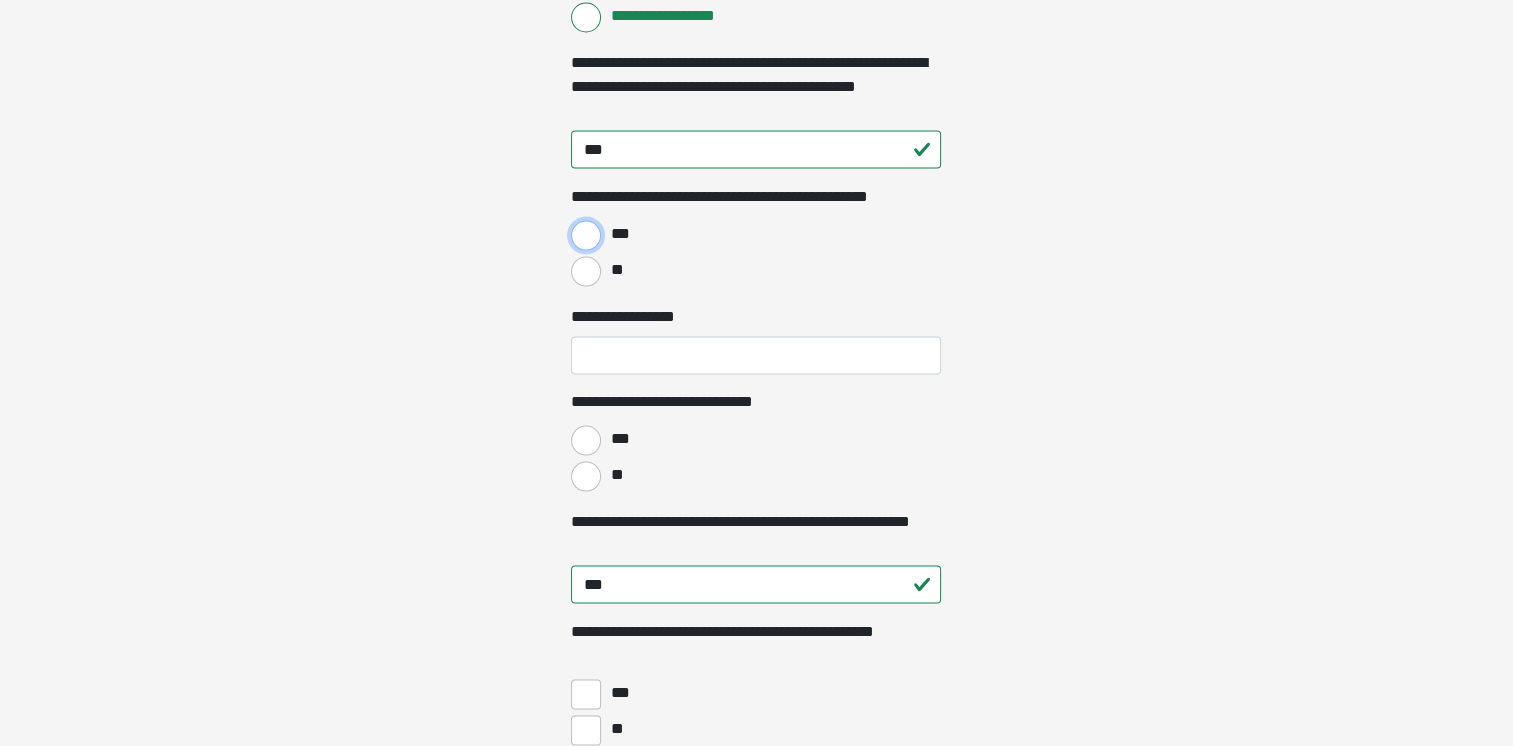 scroll, scrollTop: 3800, scrollLeft: 0, axis: vertical 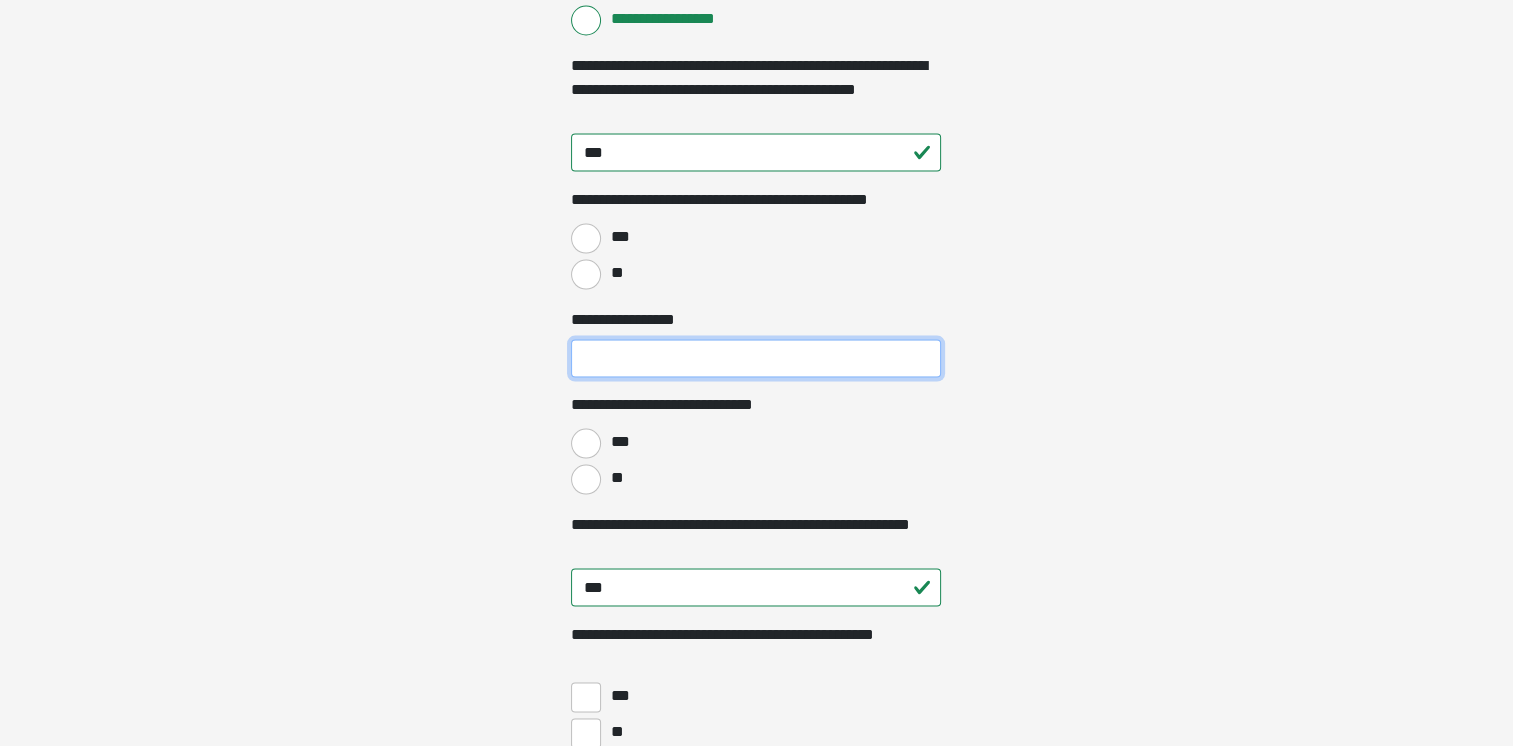 click on "**********" at bounding box center (756, 359) 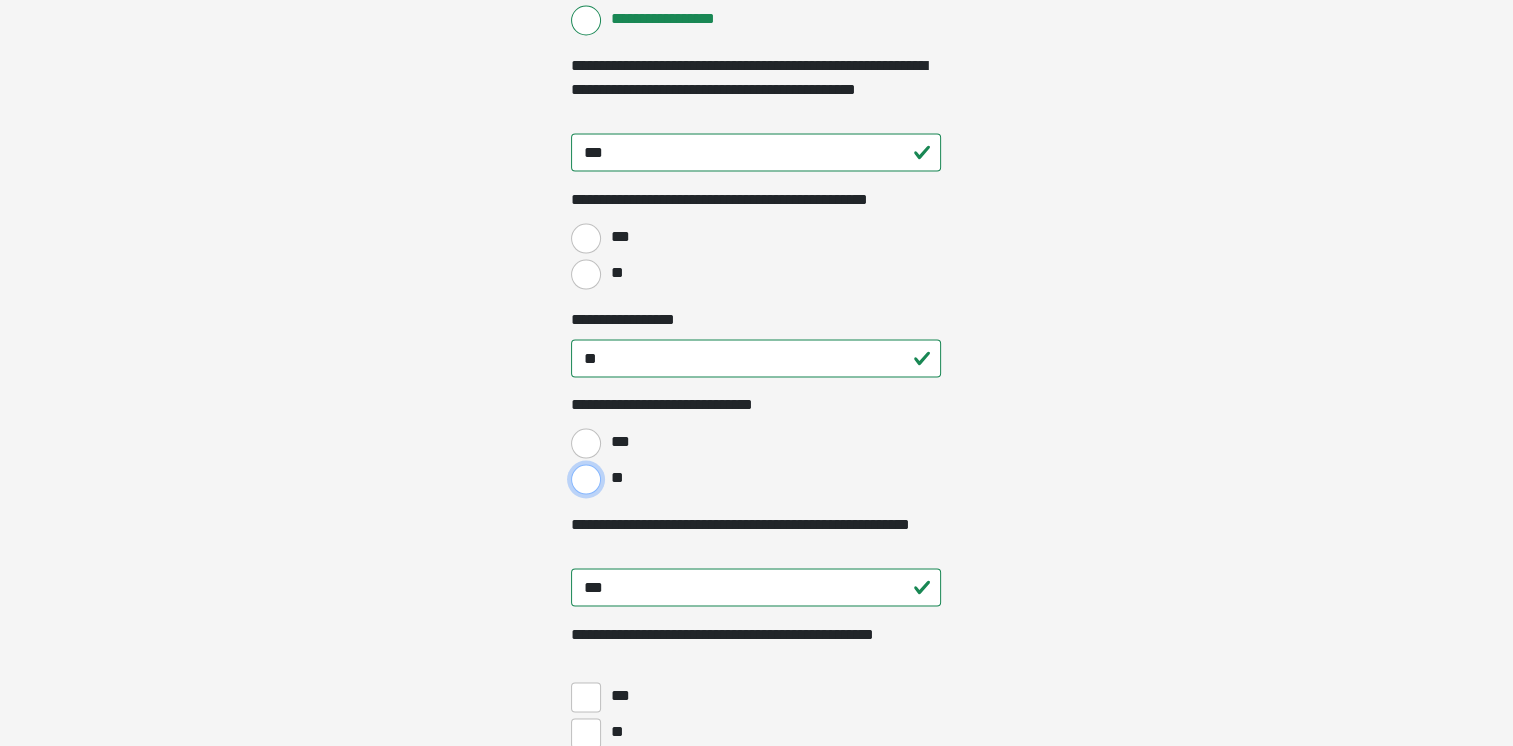 click on "**" at bounding box center (586, 480) 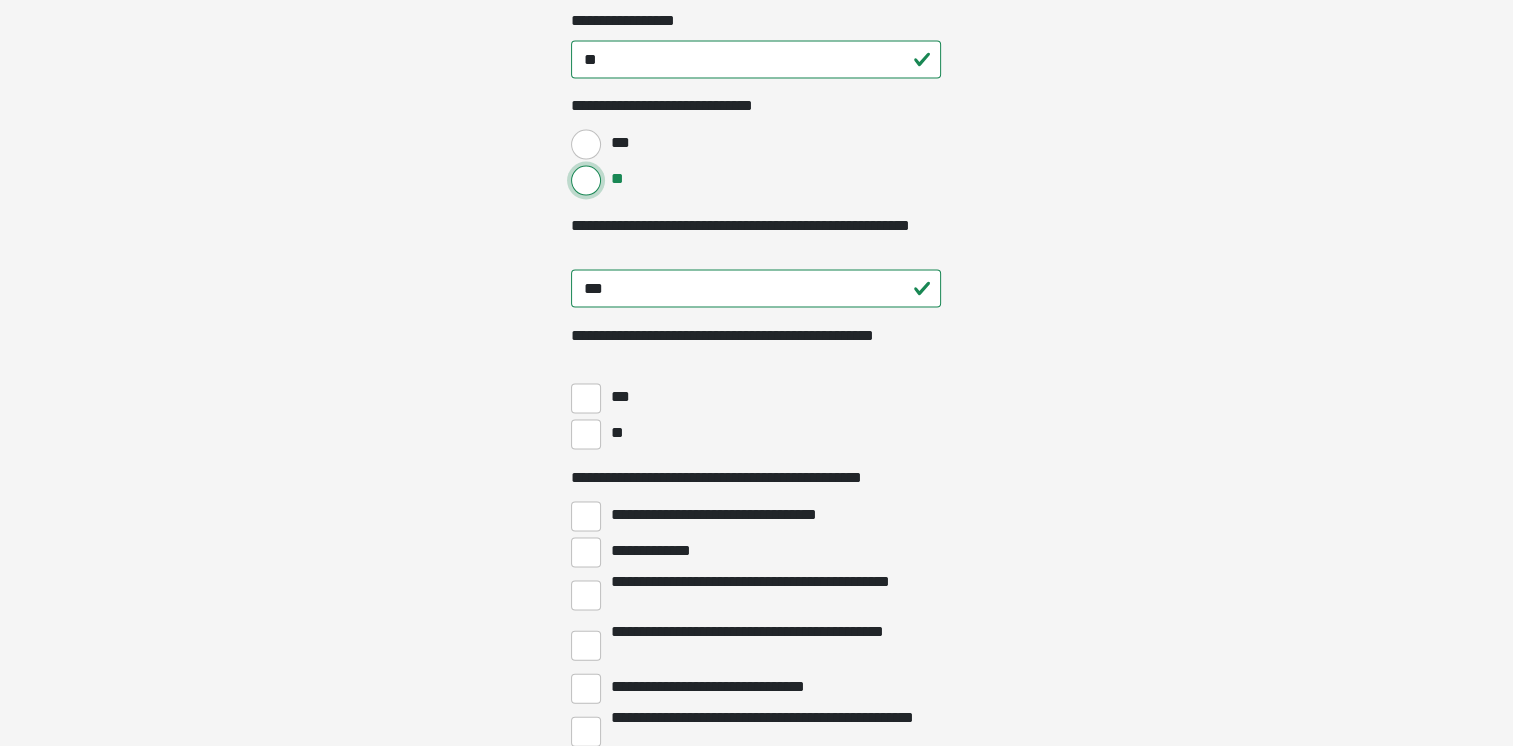 scroll, scrollTop: 4100, scrollLeft: 0, axis: vertical 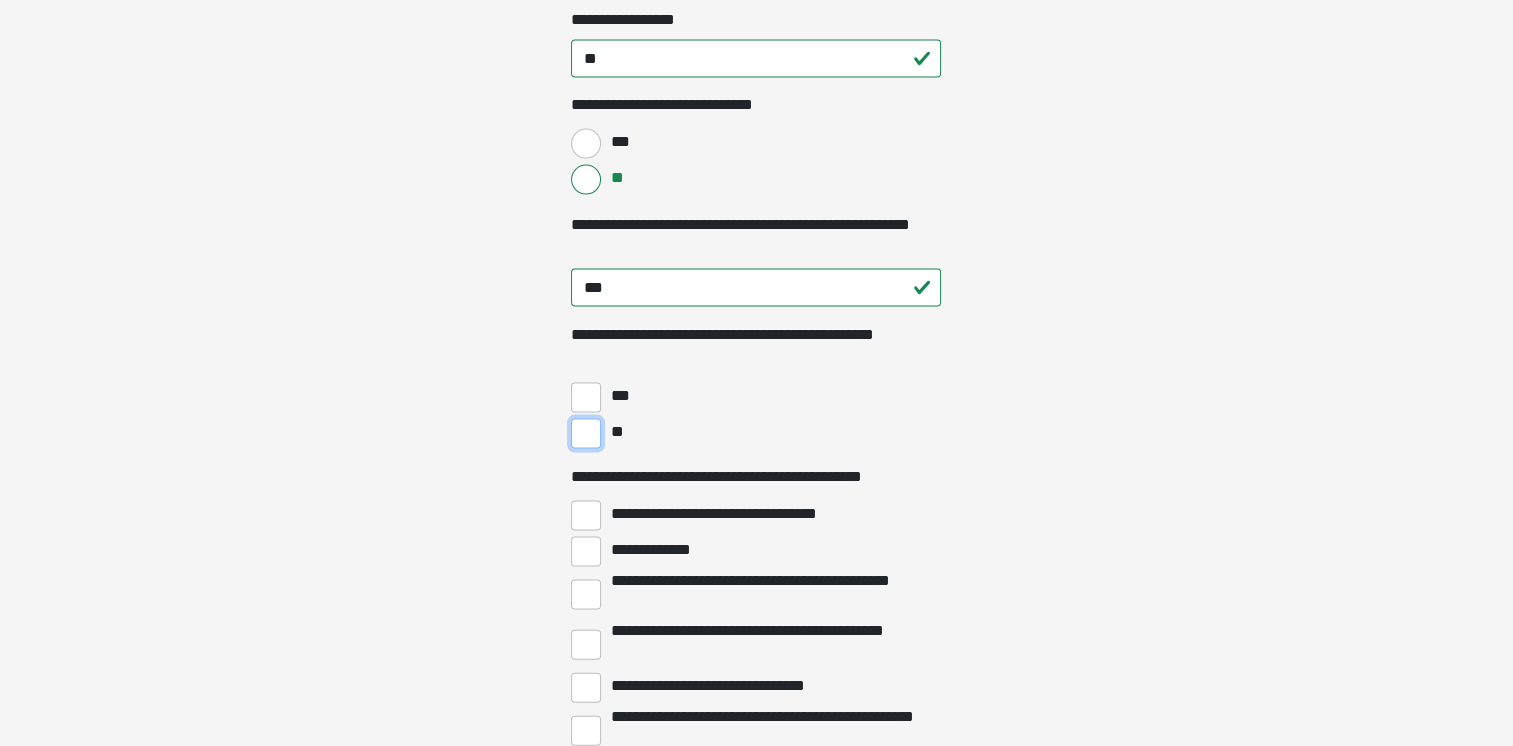 click on "**" at bounding box center (586, 434) 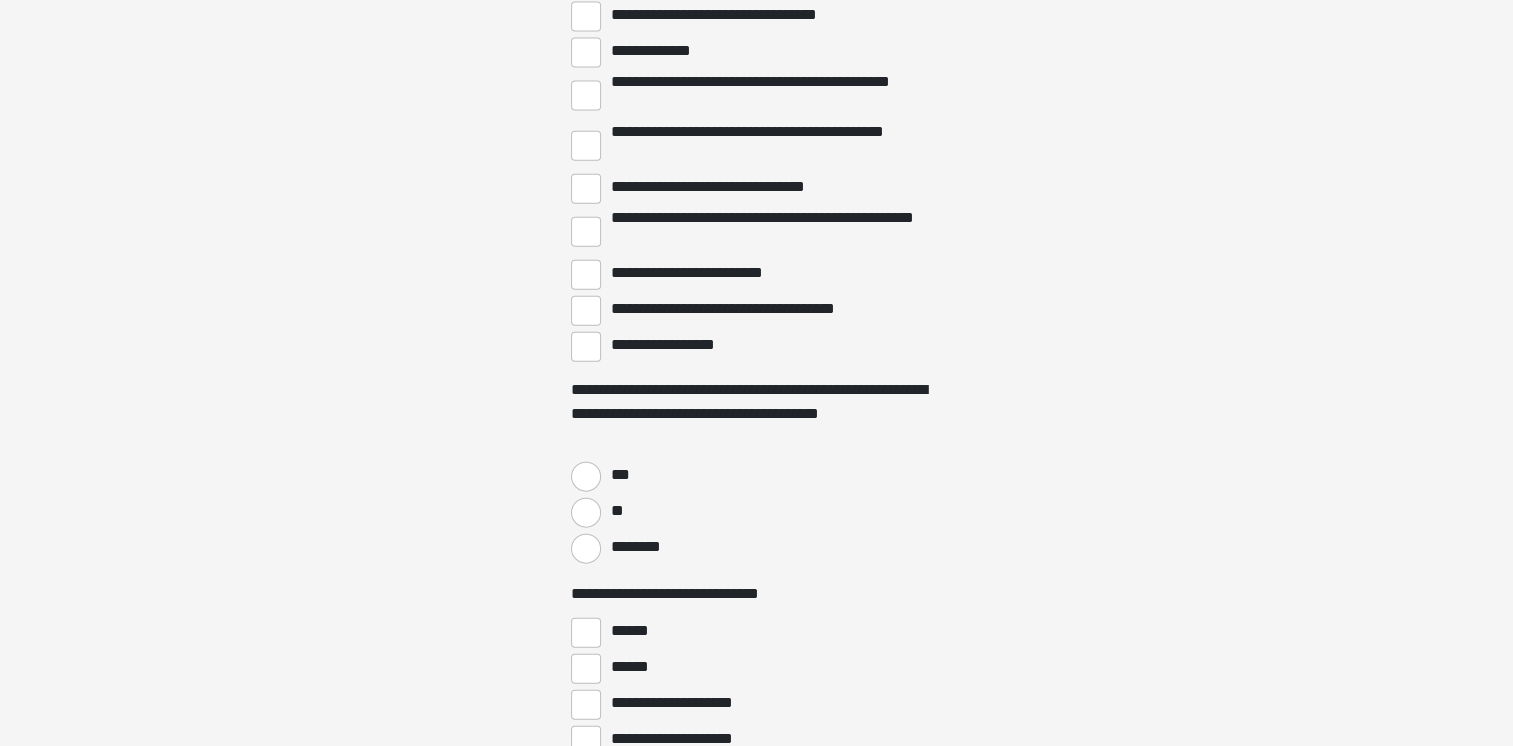 scroll, scrollTop: 4600, scrollLeft: 0, axis: vertical 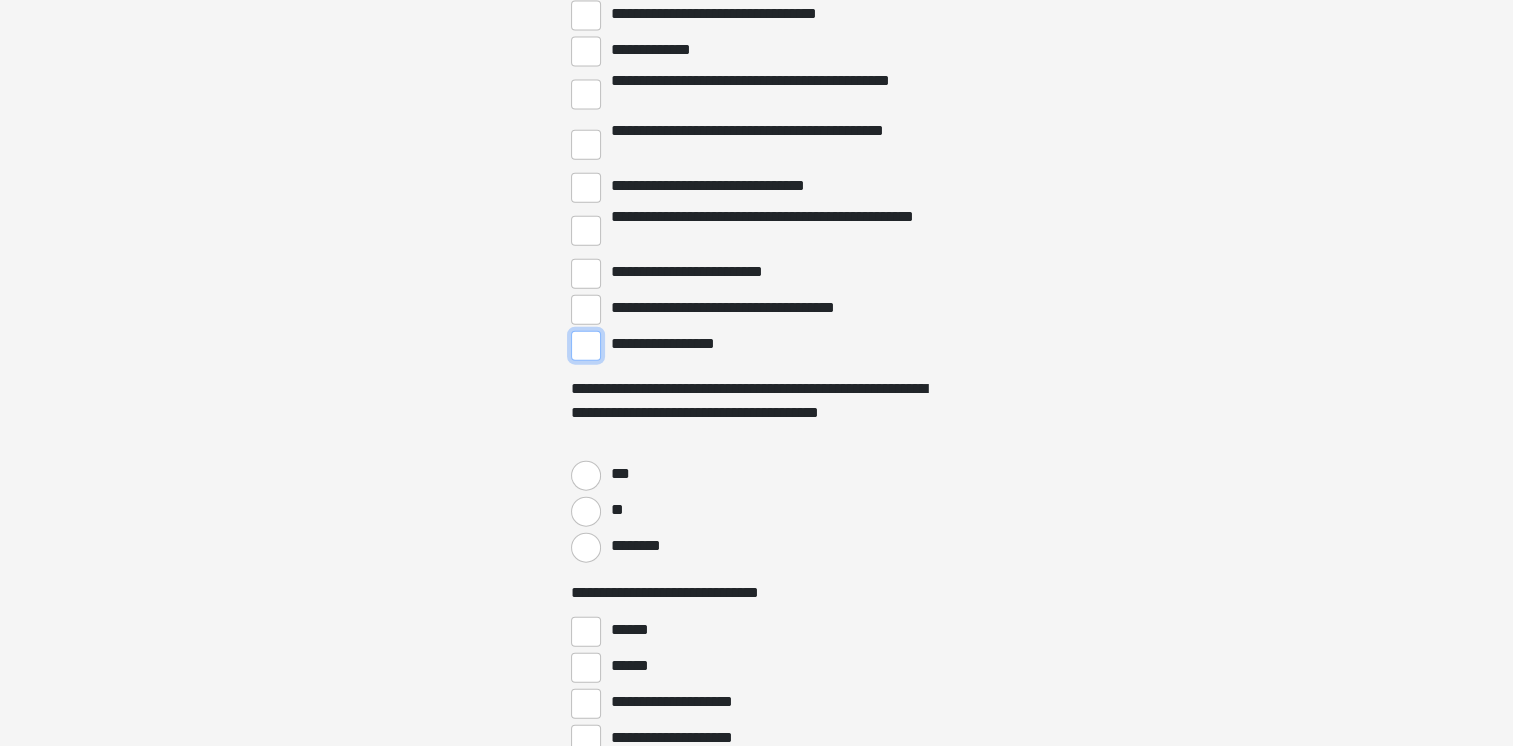 click on "**********" at bounding box center (586, 346) 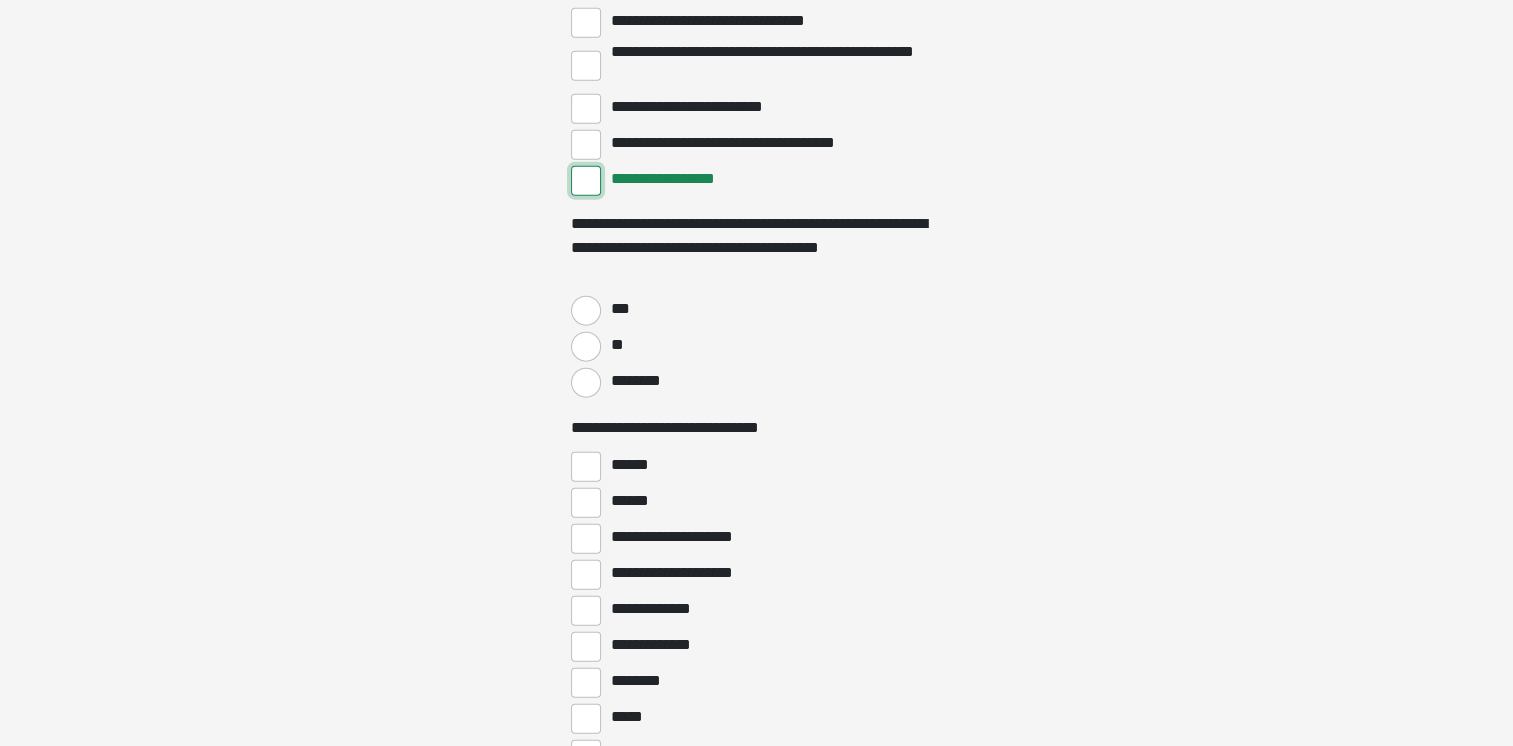 scroll, scrollTop: 4800, scrollLeft: 0, axis: vertical 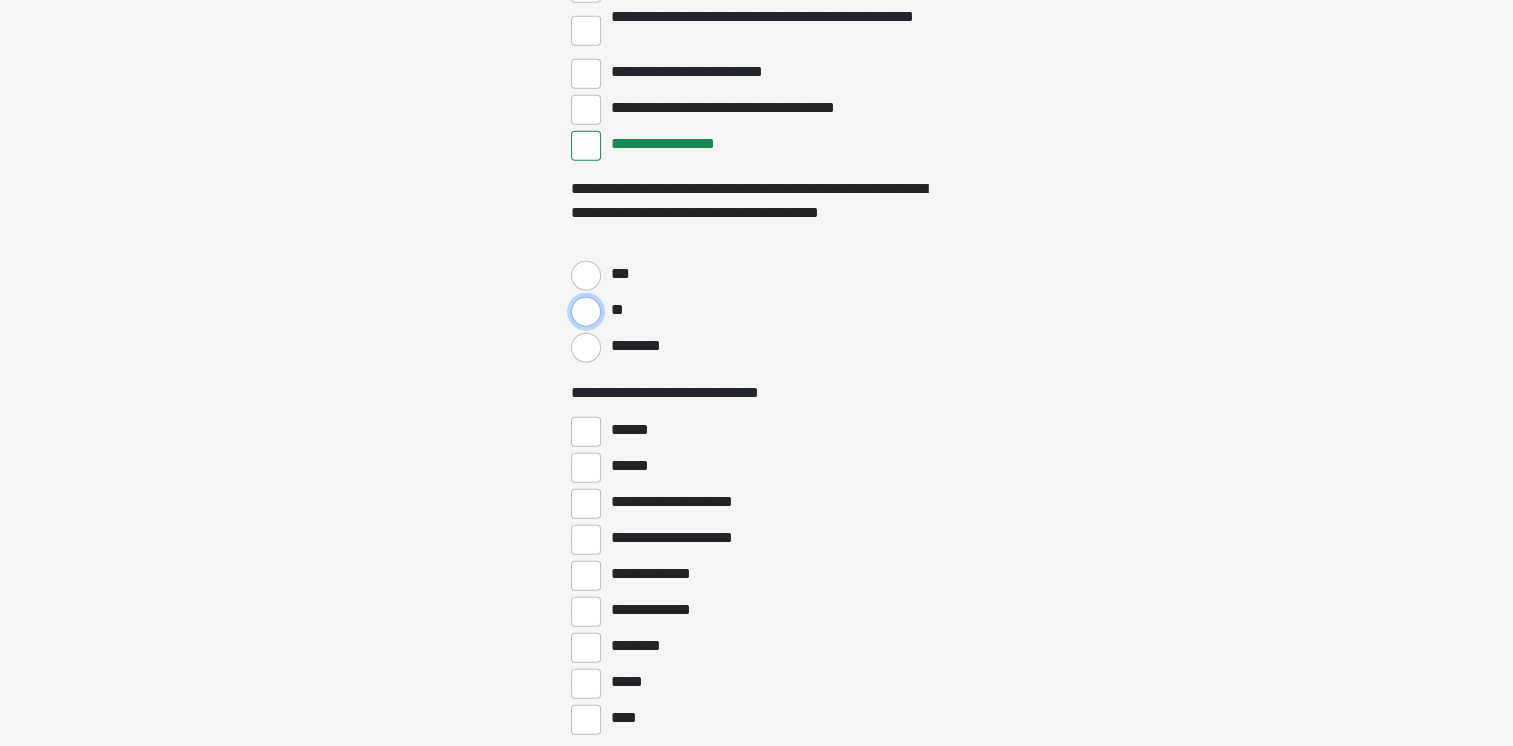 click on "**" at bounding box center (586, 312) 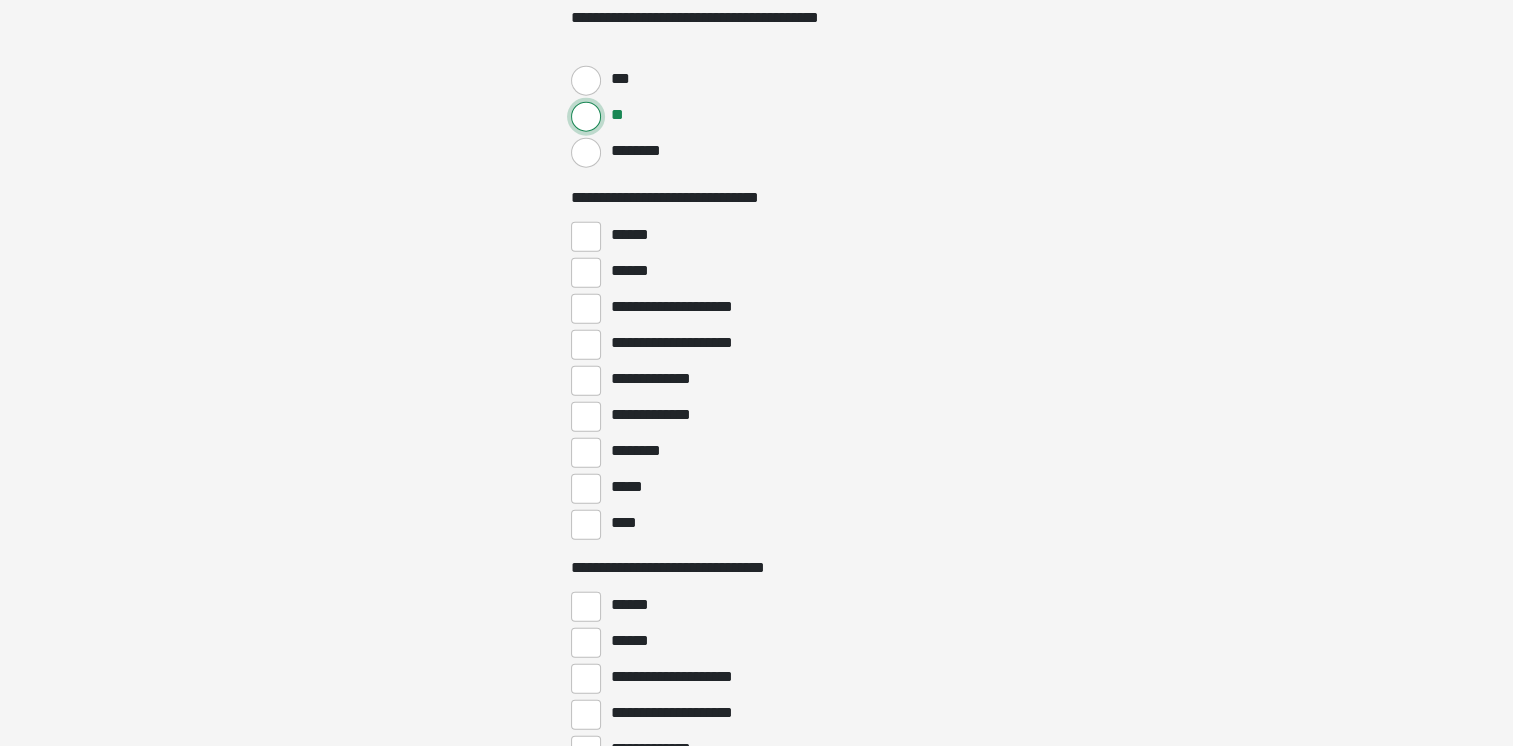 scroll, scrollTop: 5000, scrollLeft: 0, axis: vertical 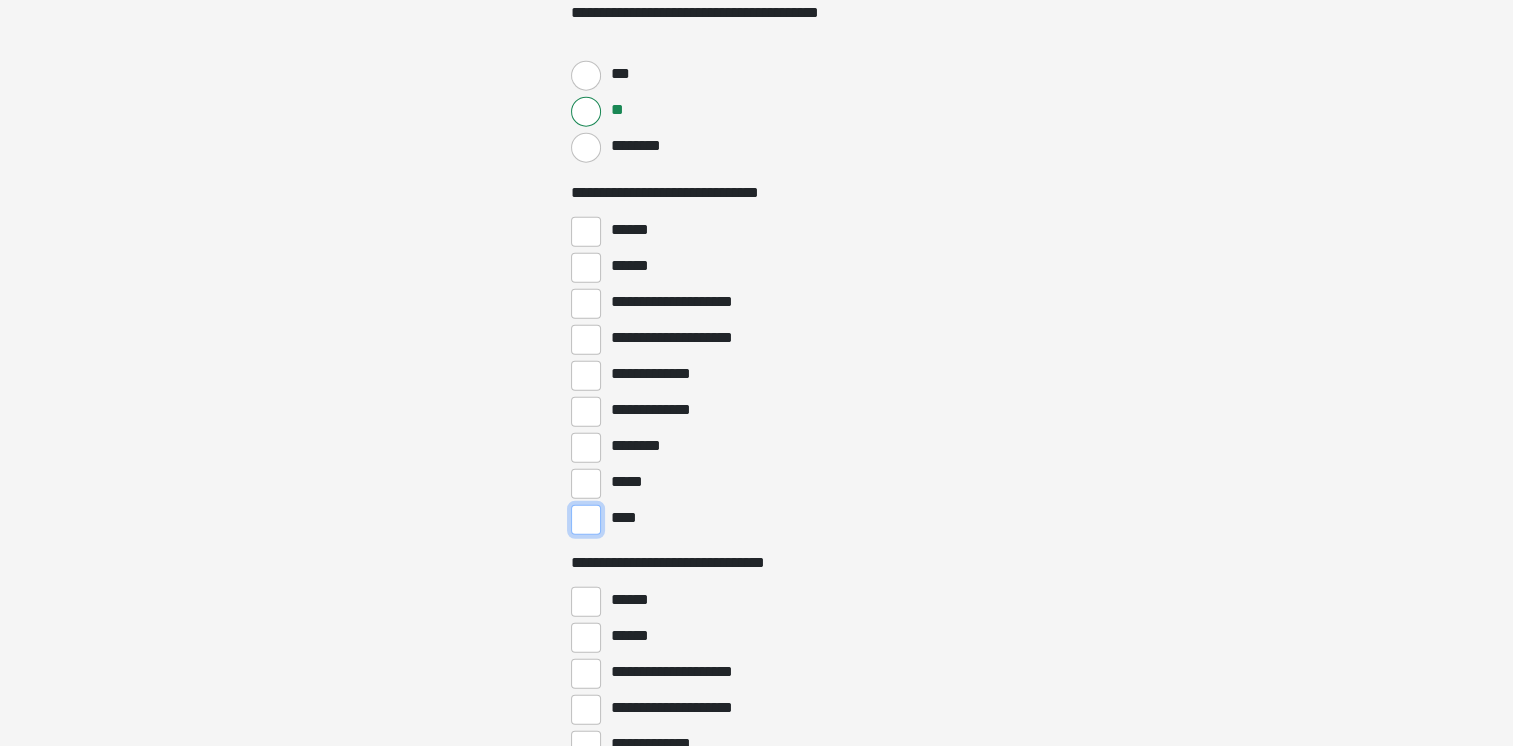 click on "****" at bounding box center [586, 520] 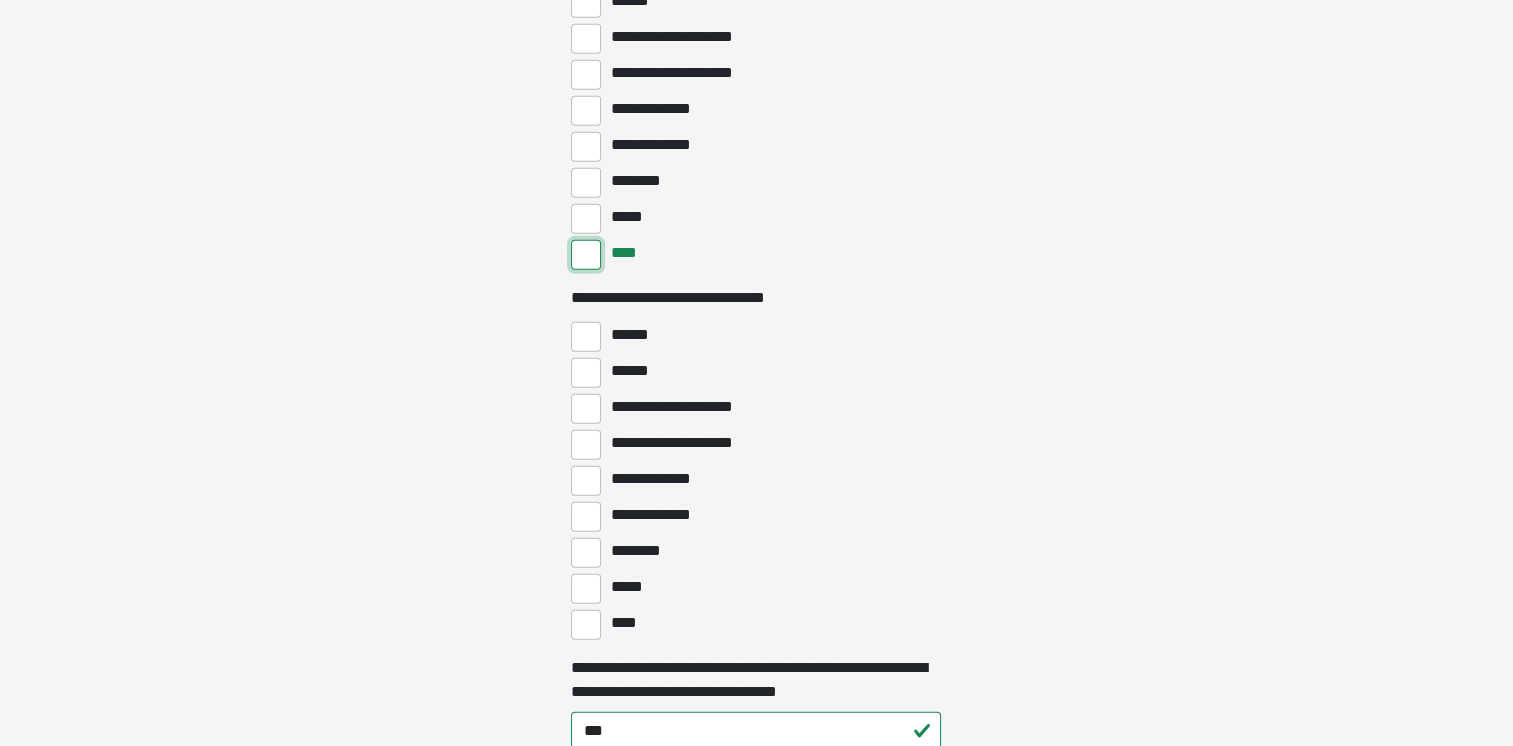 scroll, scrollTop: 5300, scrollLeft: 0, axis: vertical 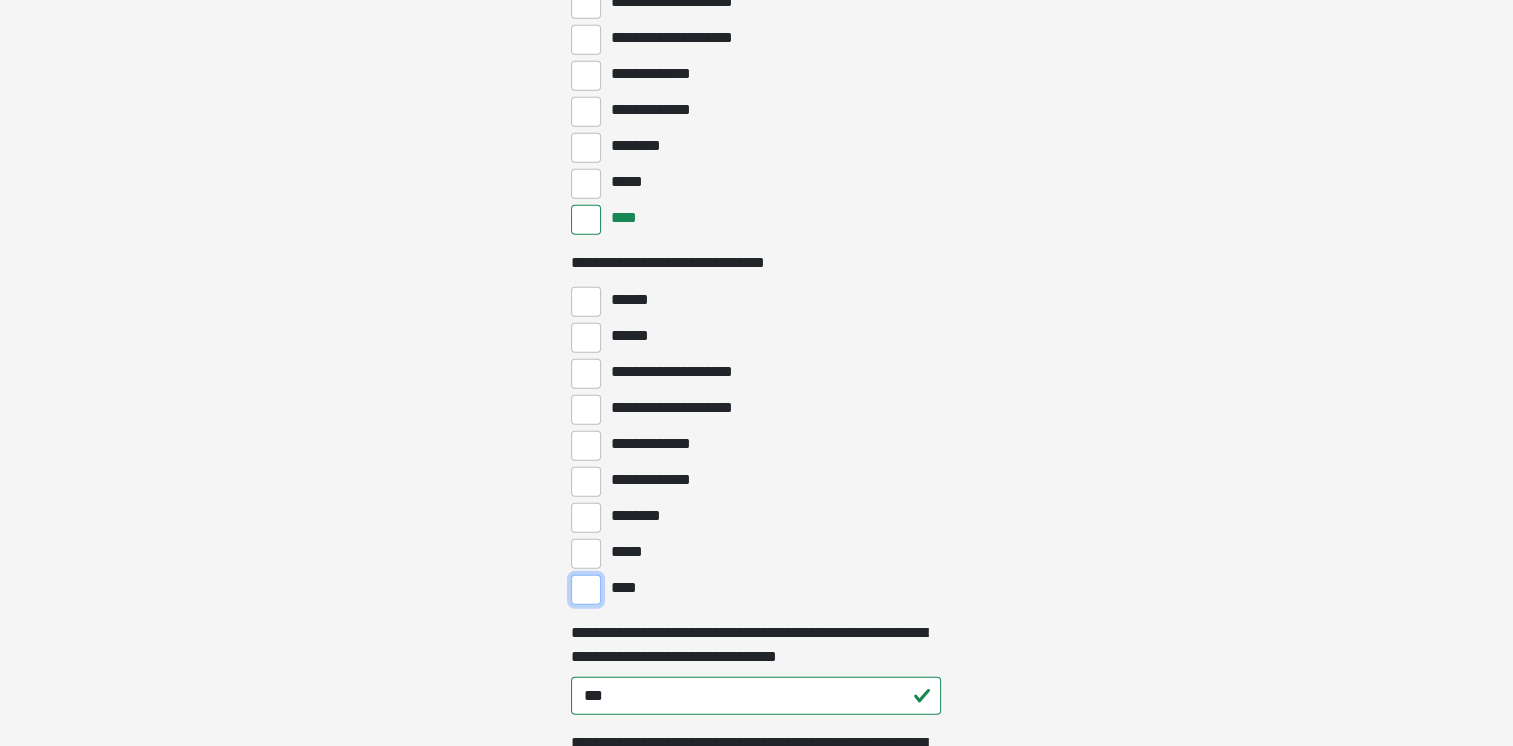click on "****" at bounding box center (586, 590) 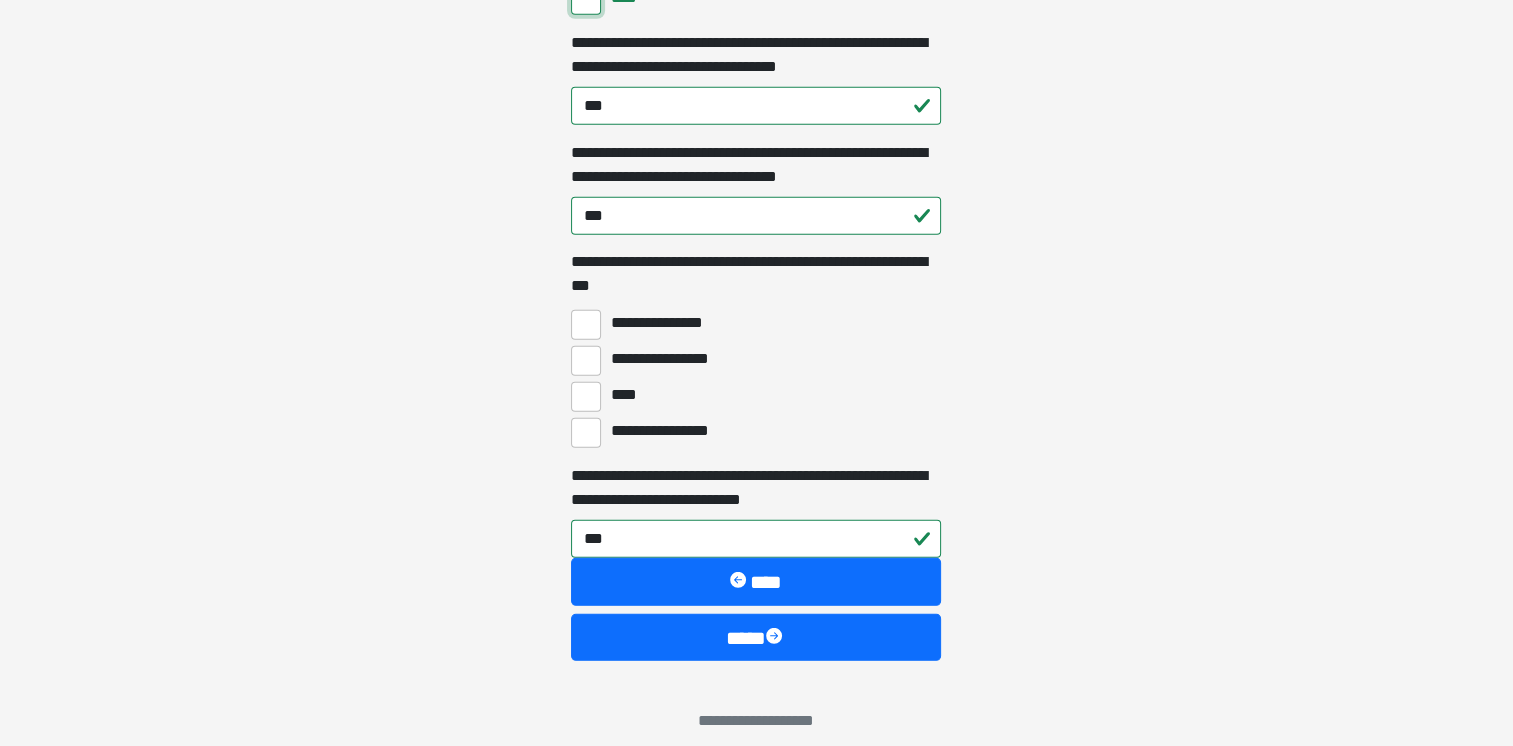 scroll, scrollTop: 5900, scrollLeft: 0, axis: vertical 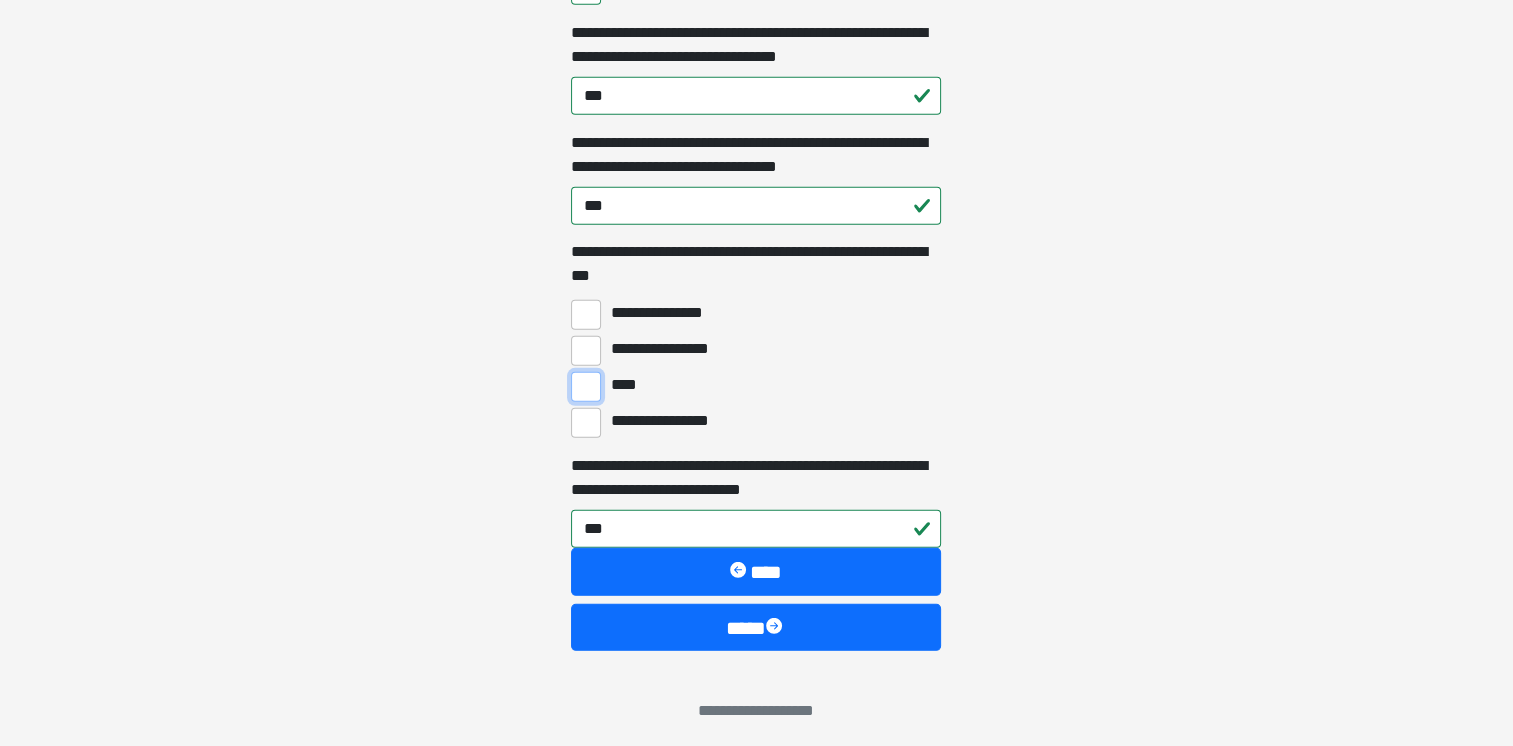 click on "****" at bounding box center [586, 387] 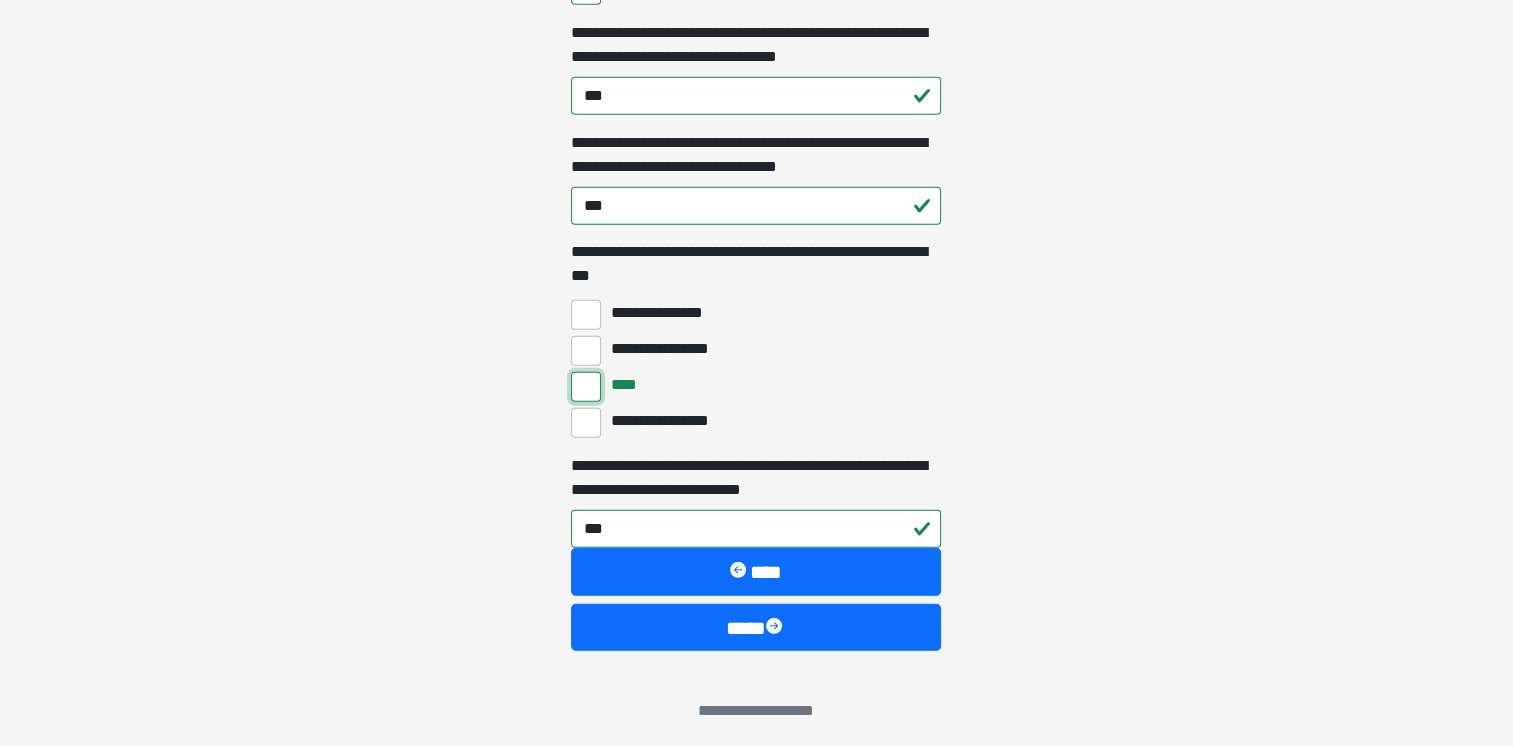 scroll, scrollTop: 5924, scrollLeft: 0, axis: vertical 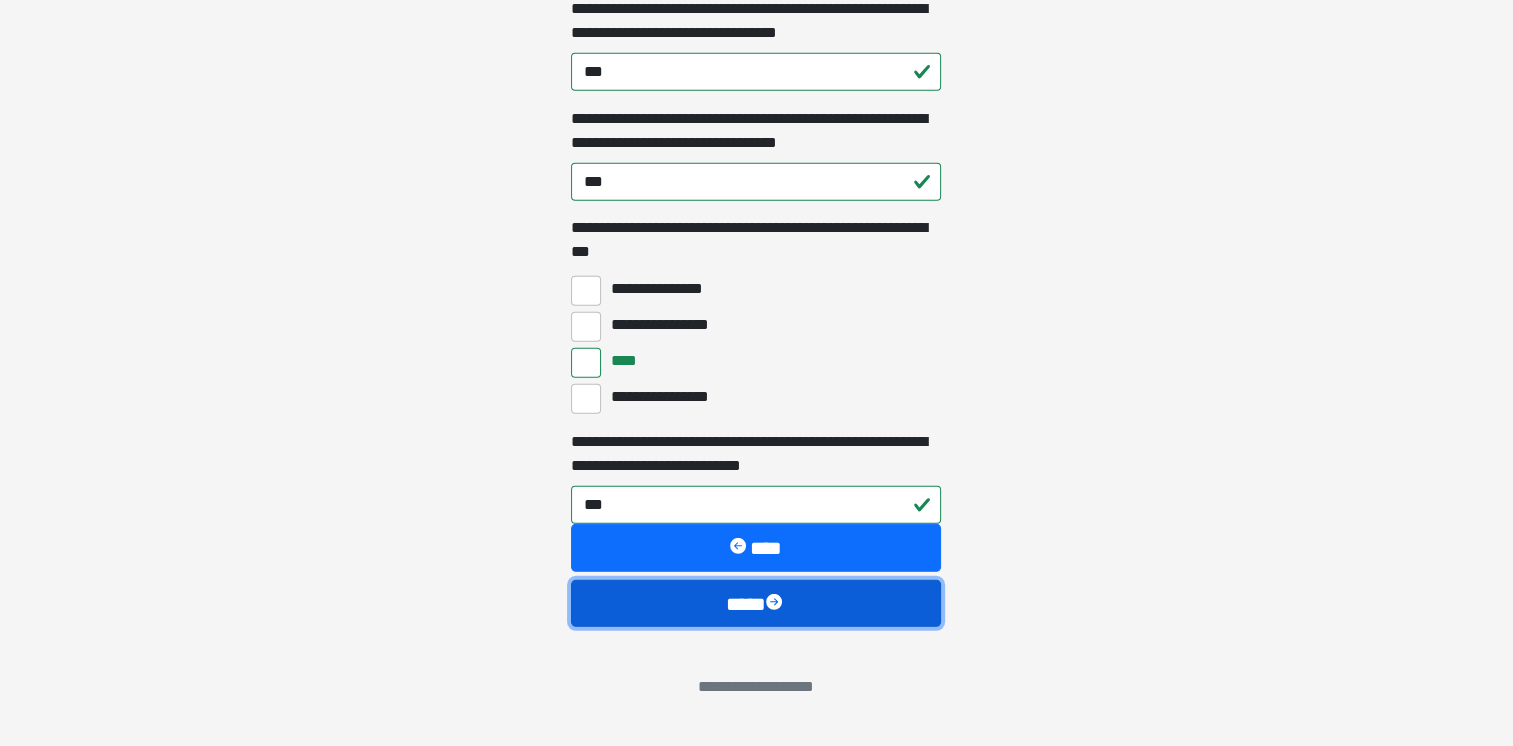 drag, startPoint x: 752, startPoint y: 614, endPoint x: 1366, endPoint y: 422, distance: 643.3195 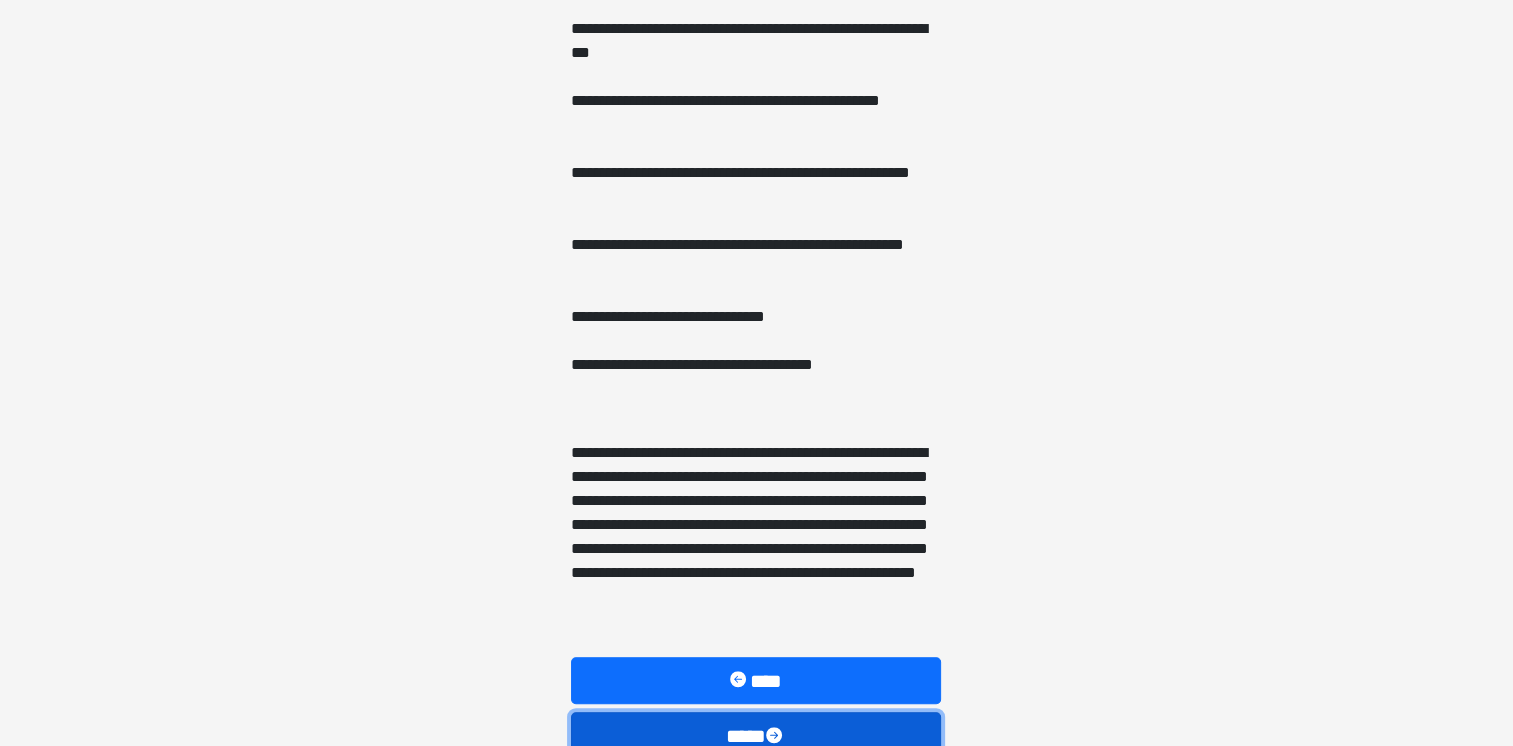 scroll, scrollTop: 1482, scrollLeft: 0, axis: vertical 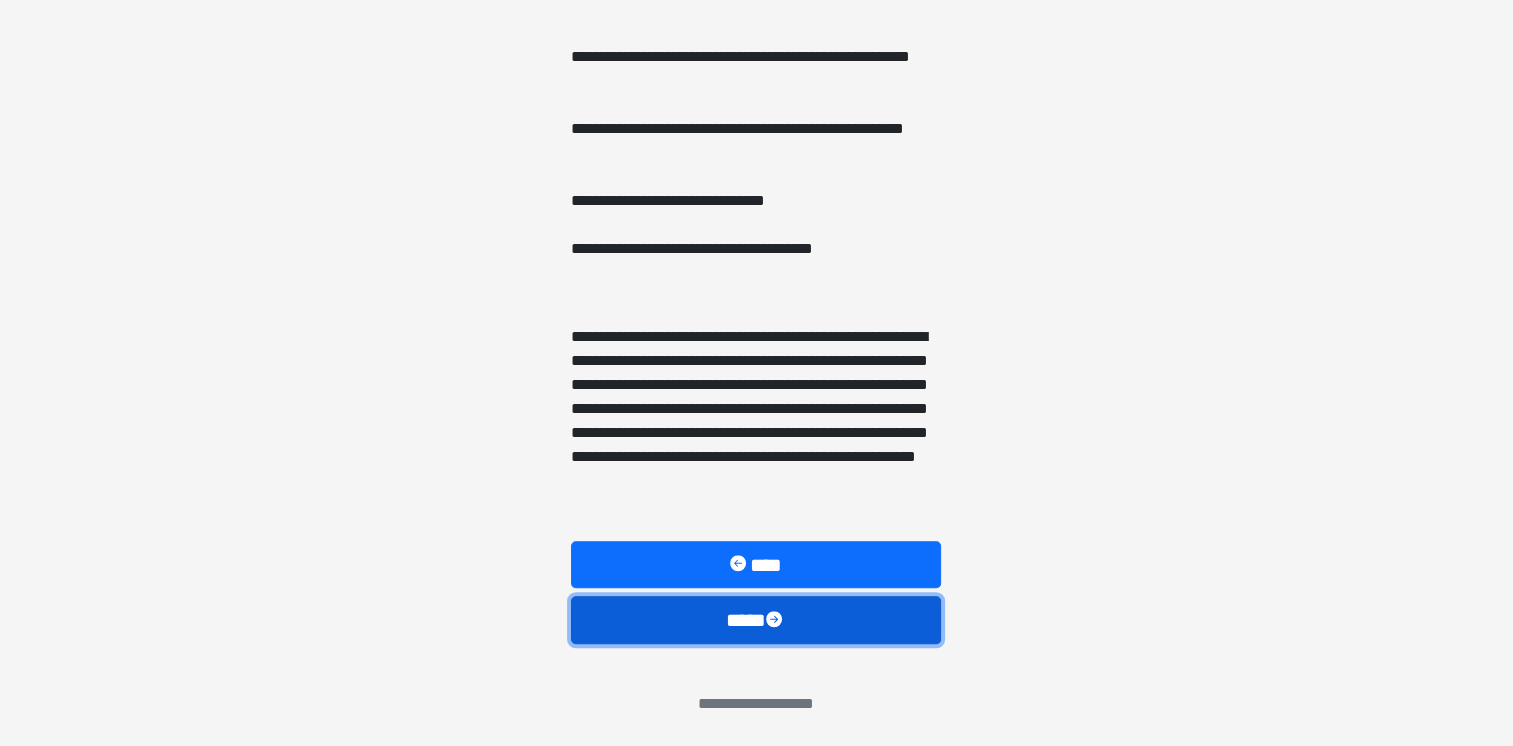 click at bounding box center (776, 621) 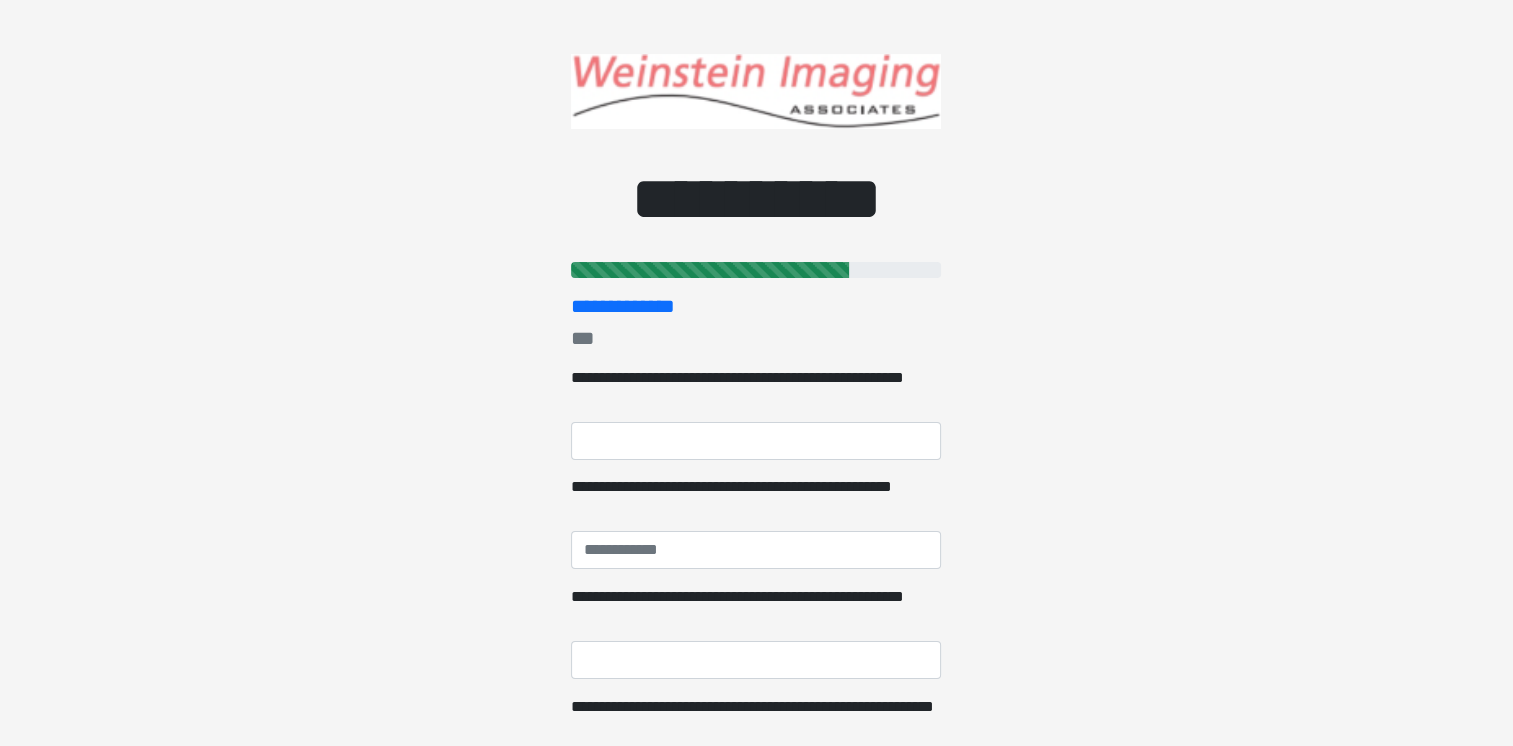 scroll, scrollTop: 0, scrollLeft: 0, axis: both 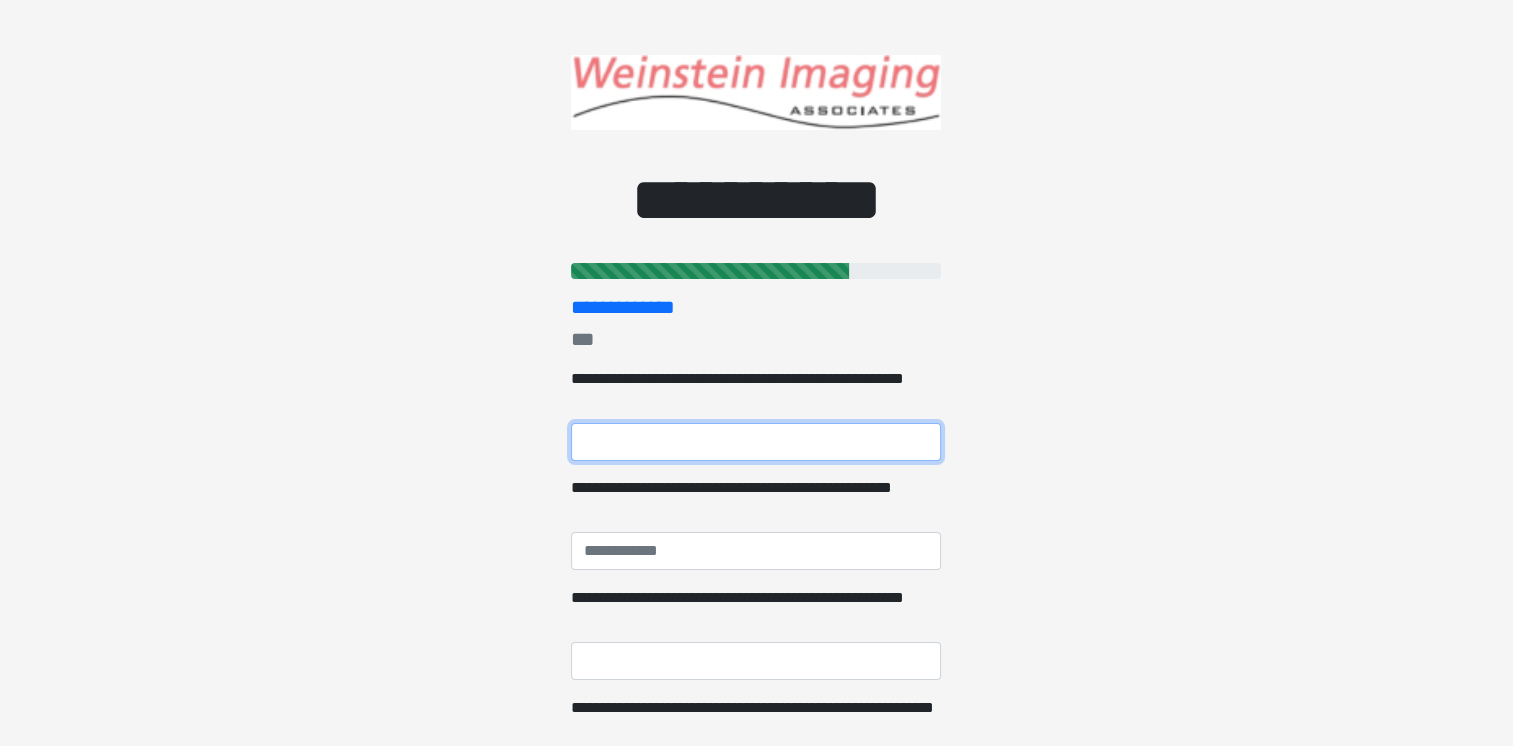 click on "**********" at bounding box center (756, 442) 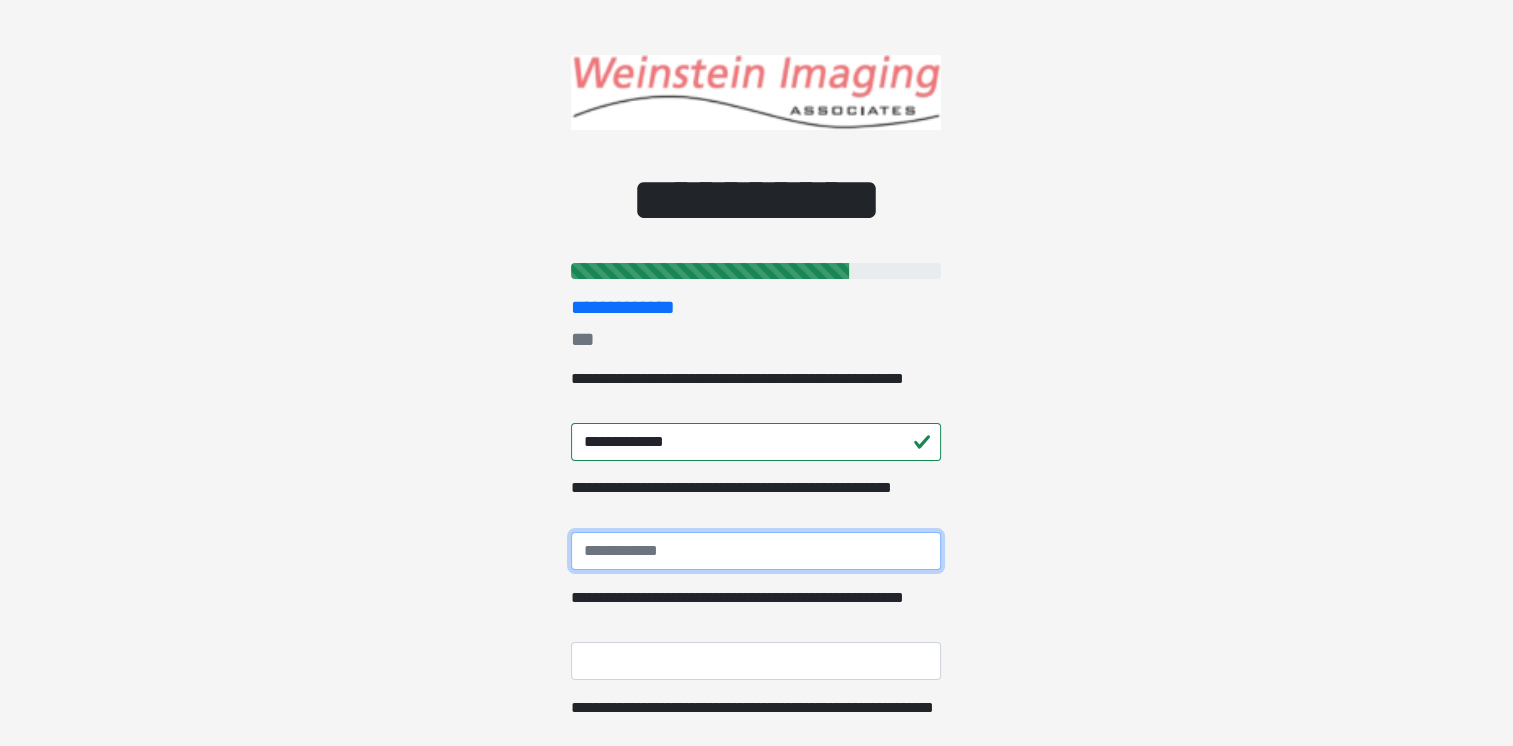 click on "**********" at bounding box center (756, 551) 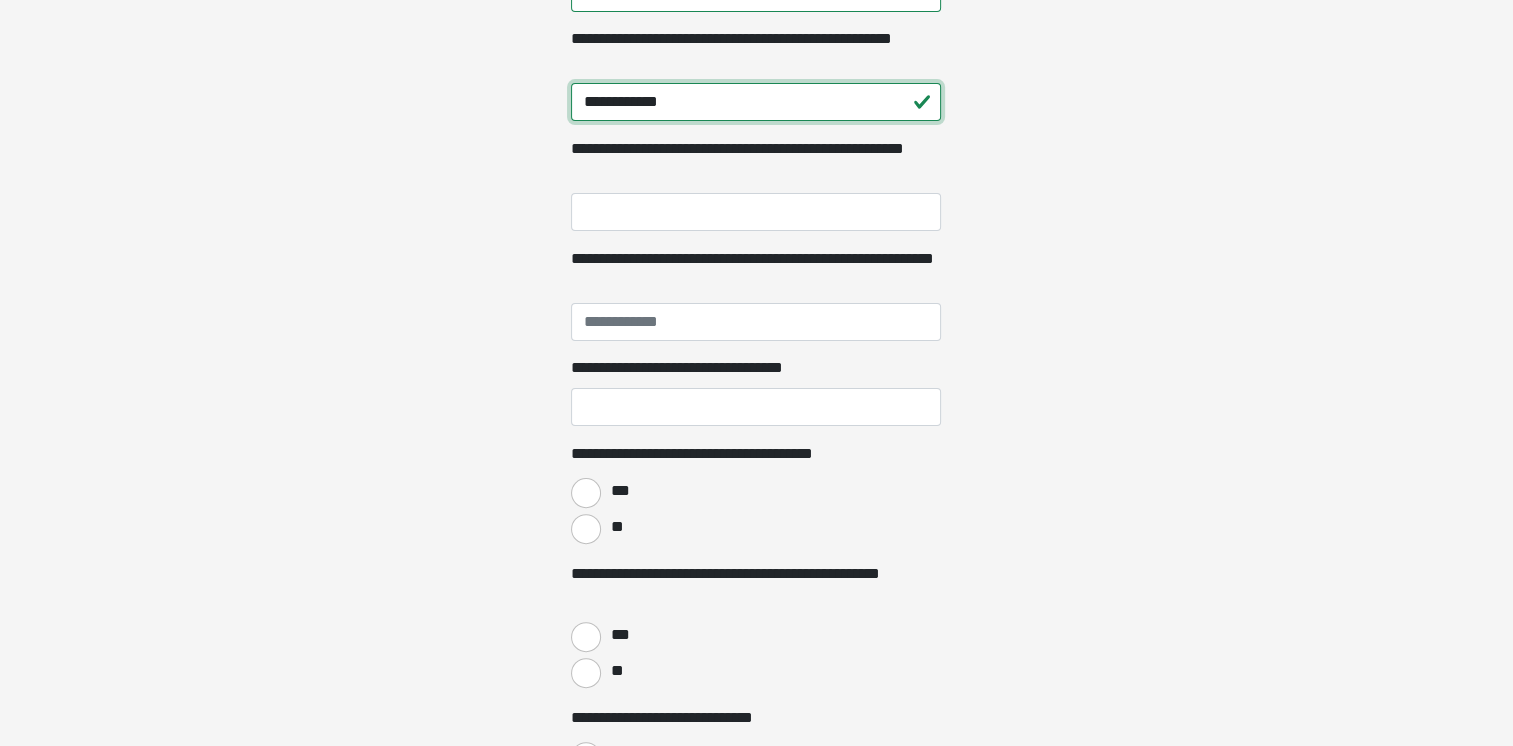 scroll, scrollTop: 500, scrollLeft: 0, axis: vertical 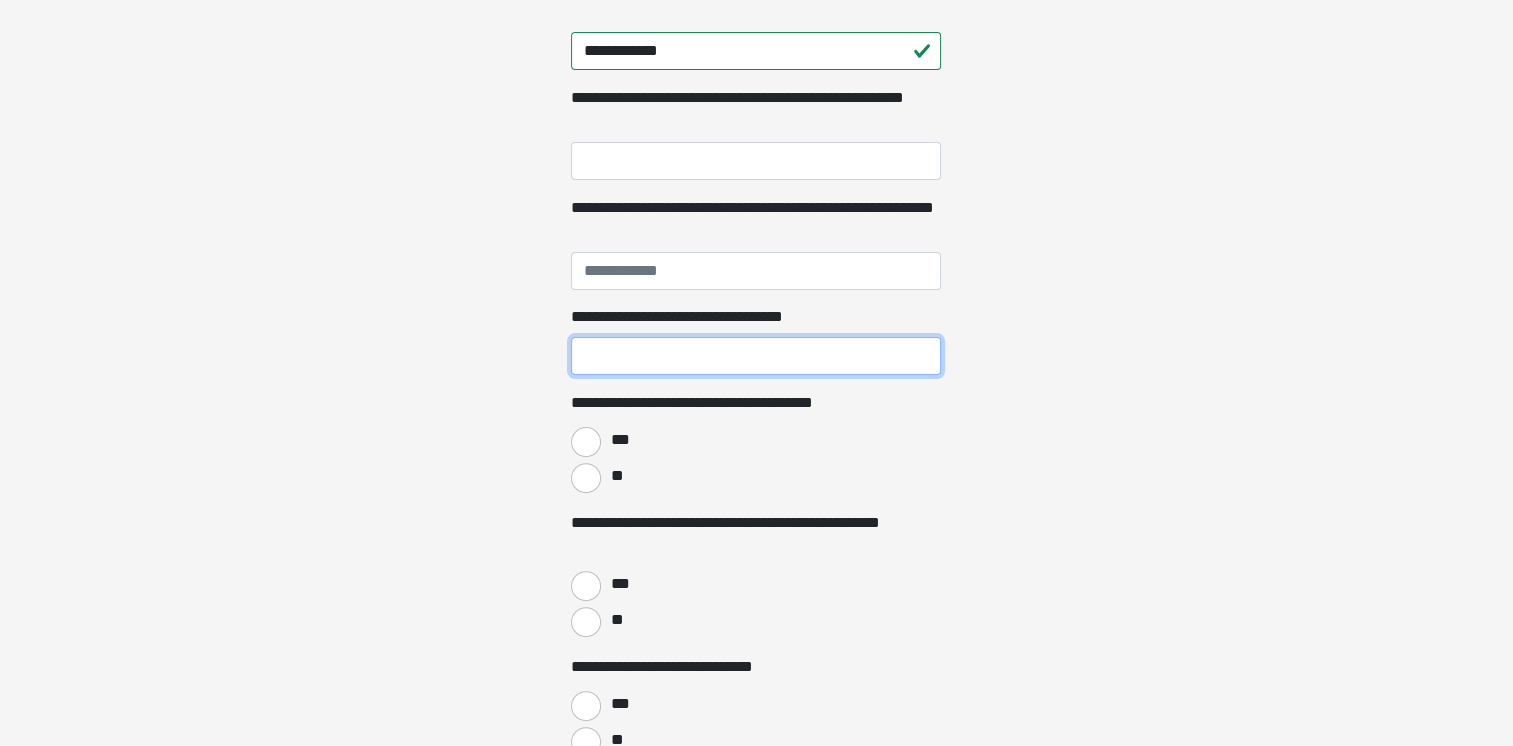 click on "**********" at bounding box center (756, 356) 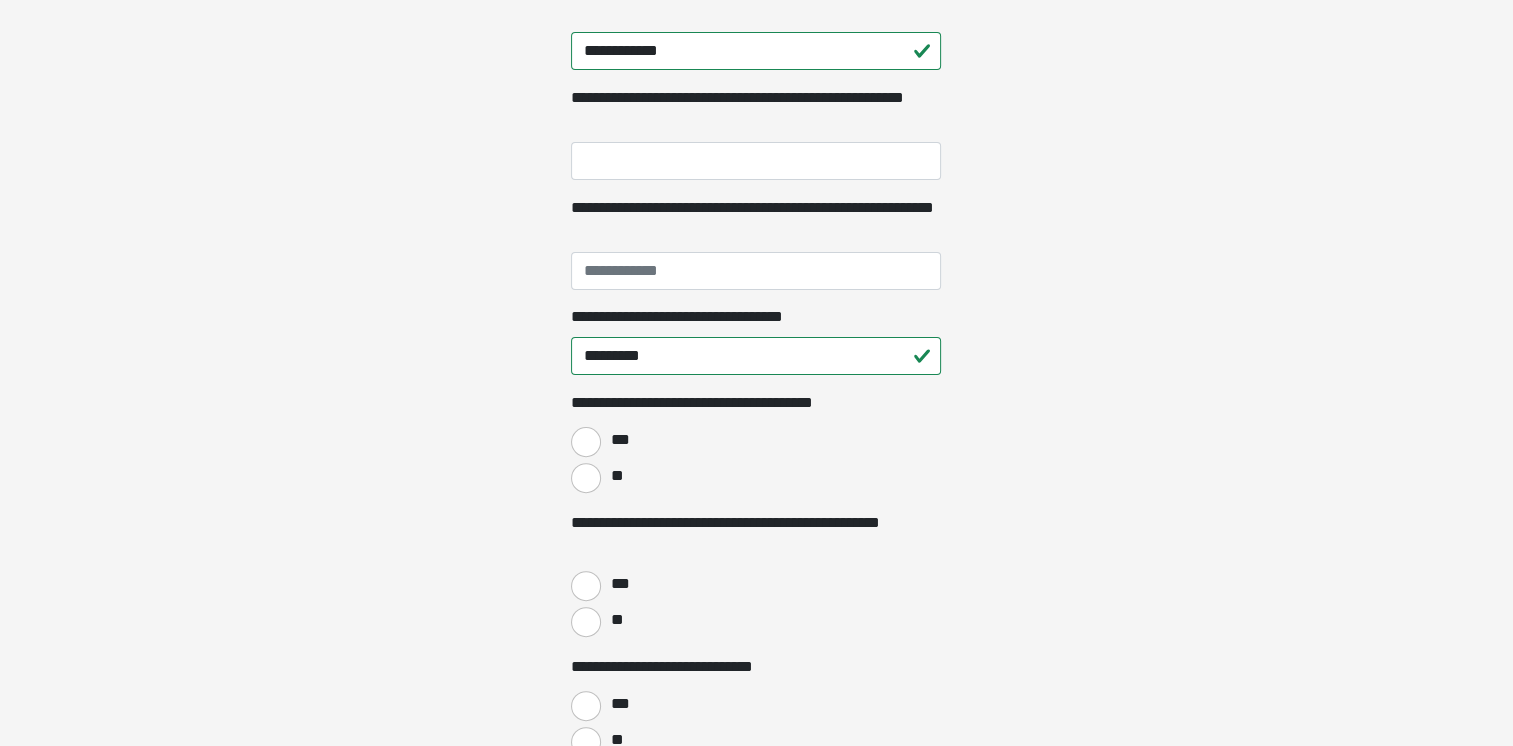 click on "**********" at bounding box center (756, -127) 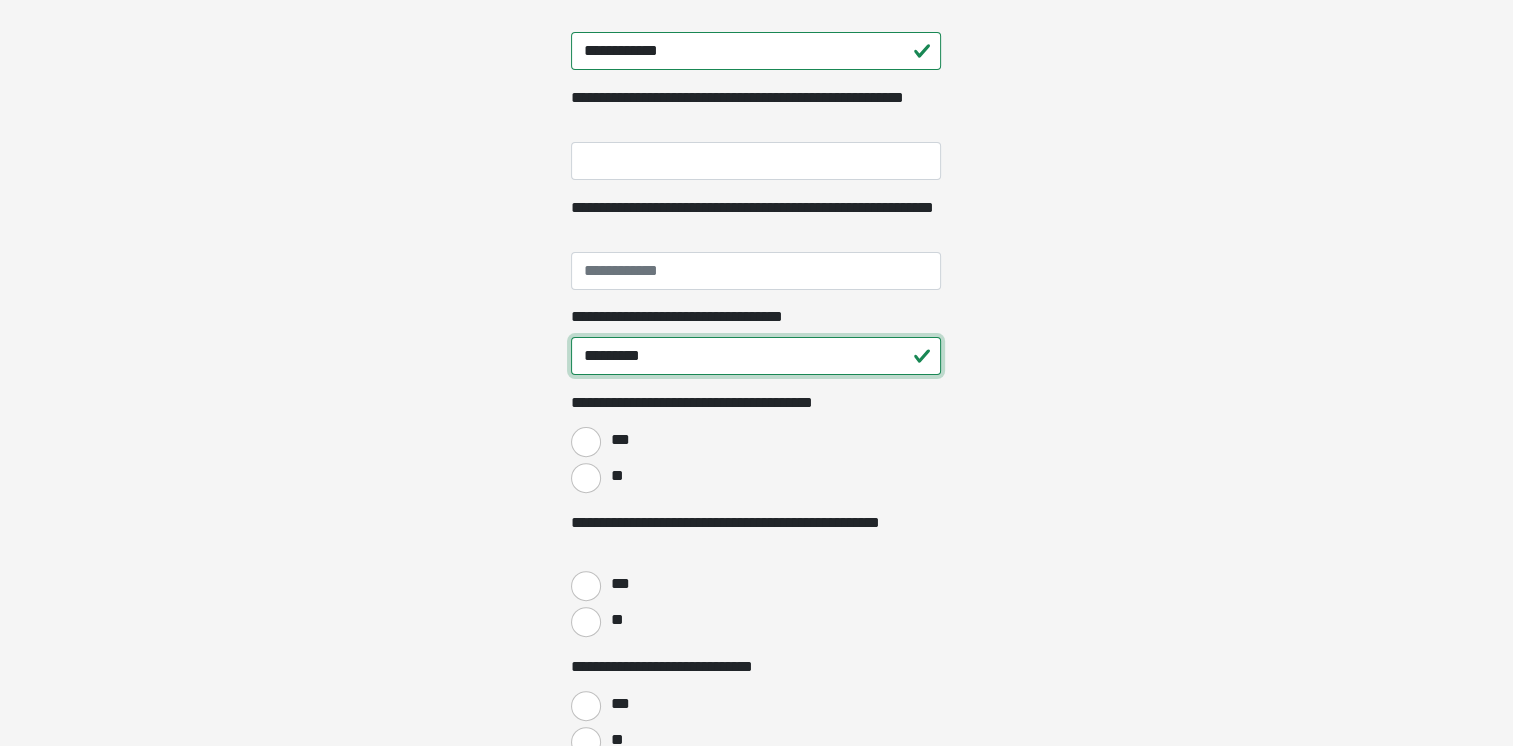 click on "*********" at bounding box center [756, 356] 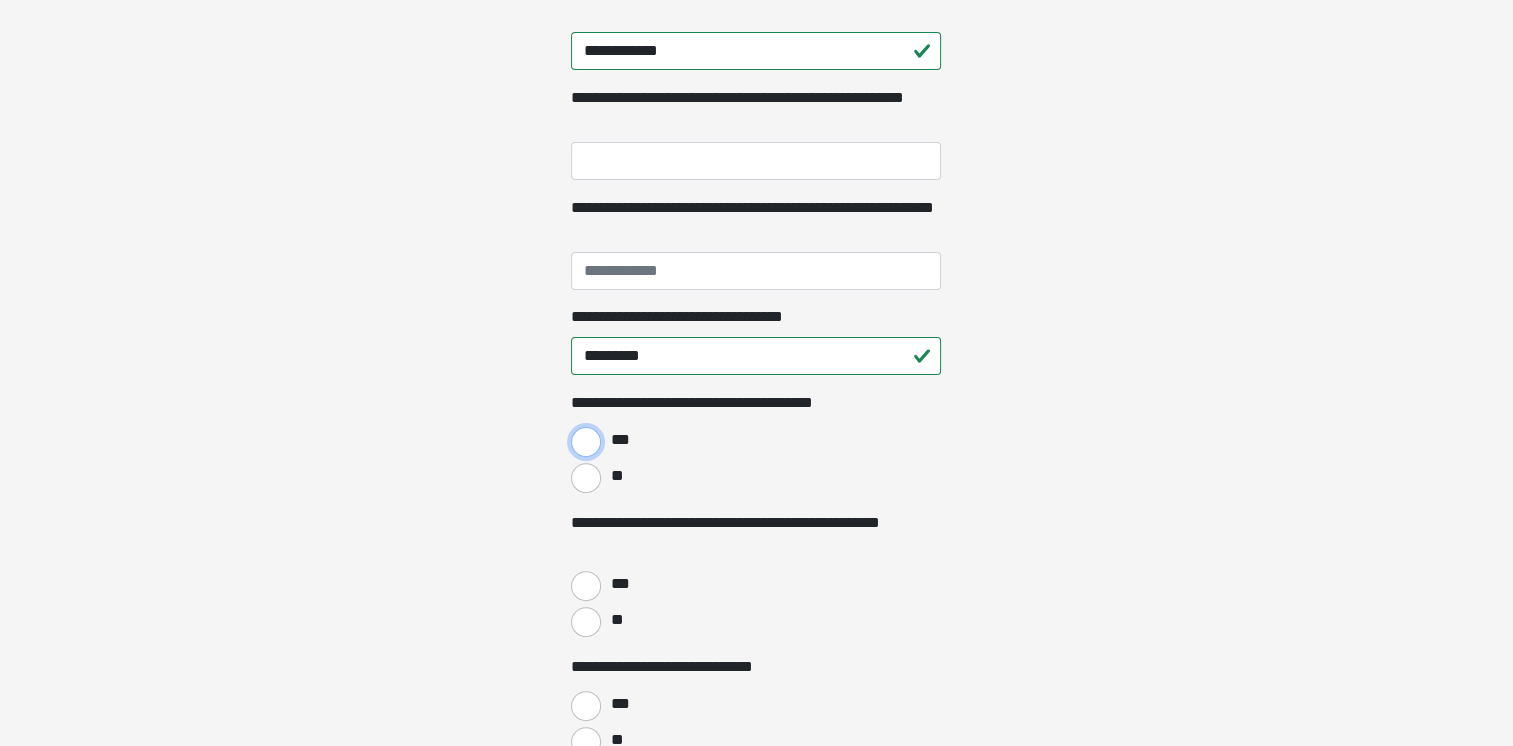 click on "***" at bounding box center (586, 442) 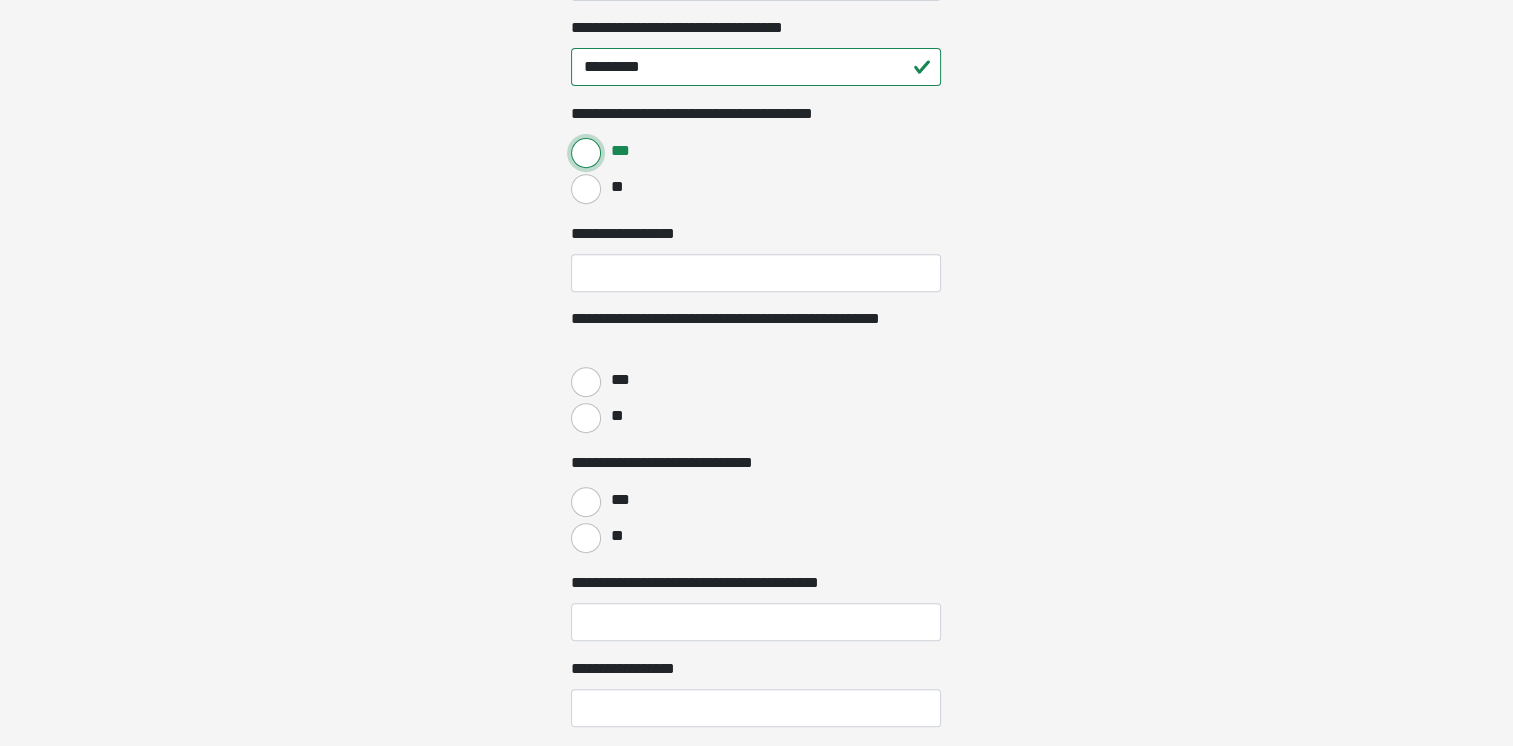scroll, scrollTop: 800, scrollLeft: 0, axis: vertical 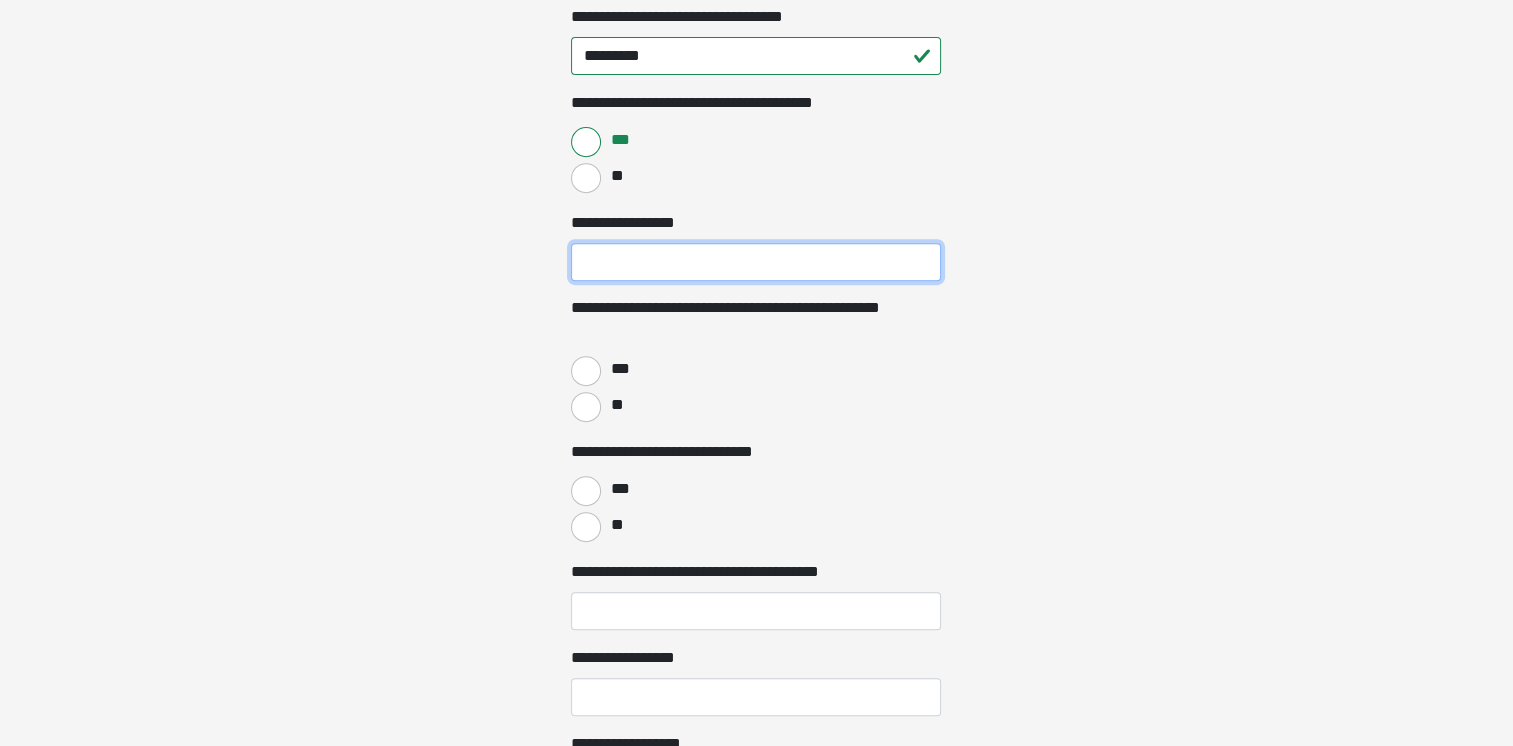 click on "**********" at bounding box center [756, 262] 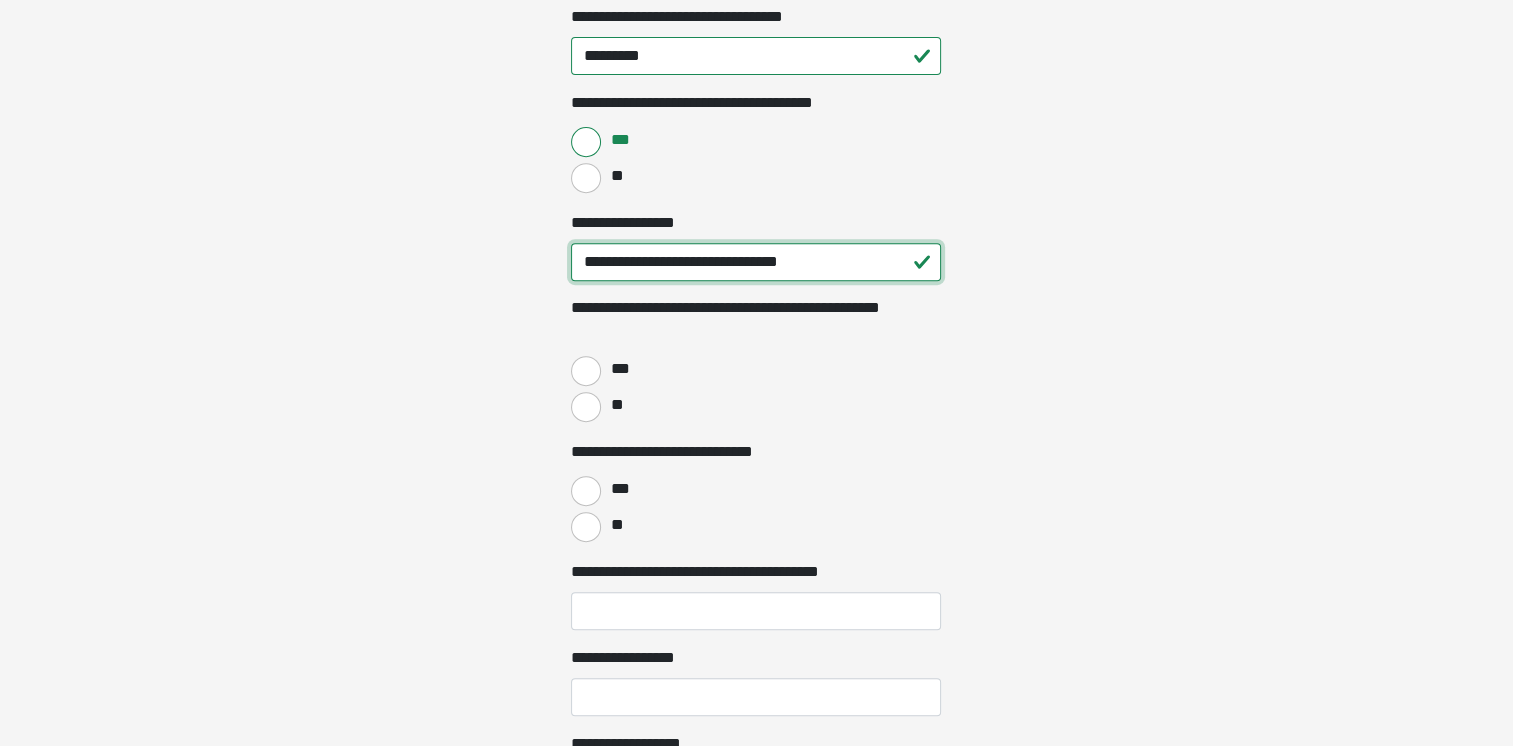 type on "**********" 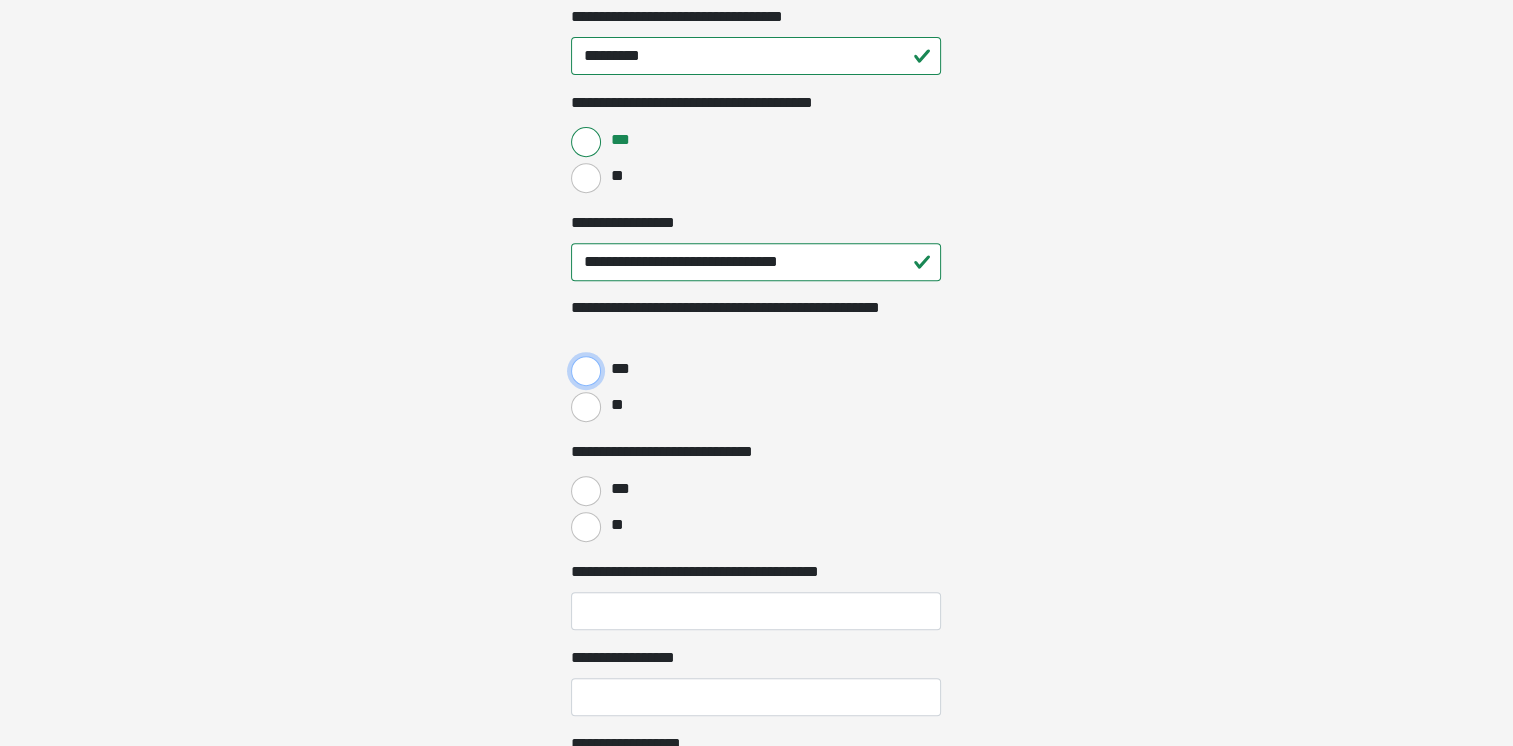 click on "***" at bounding box center (586, 371) 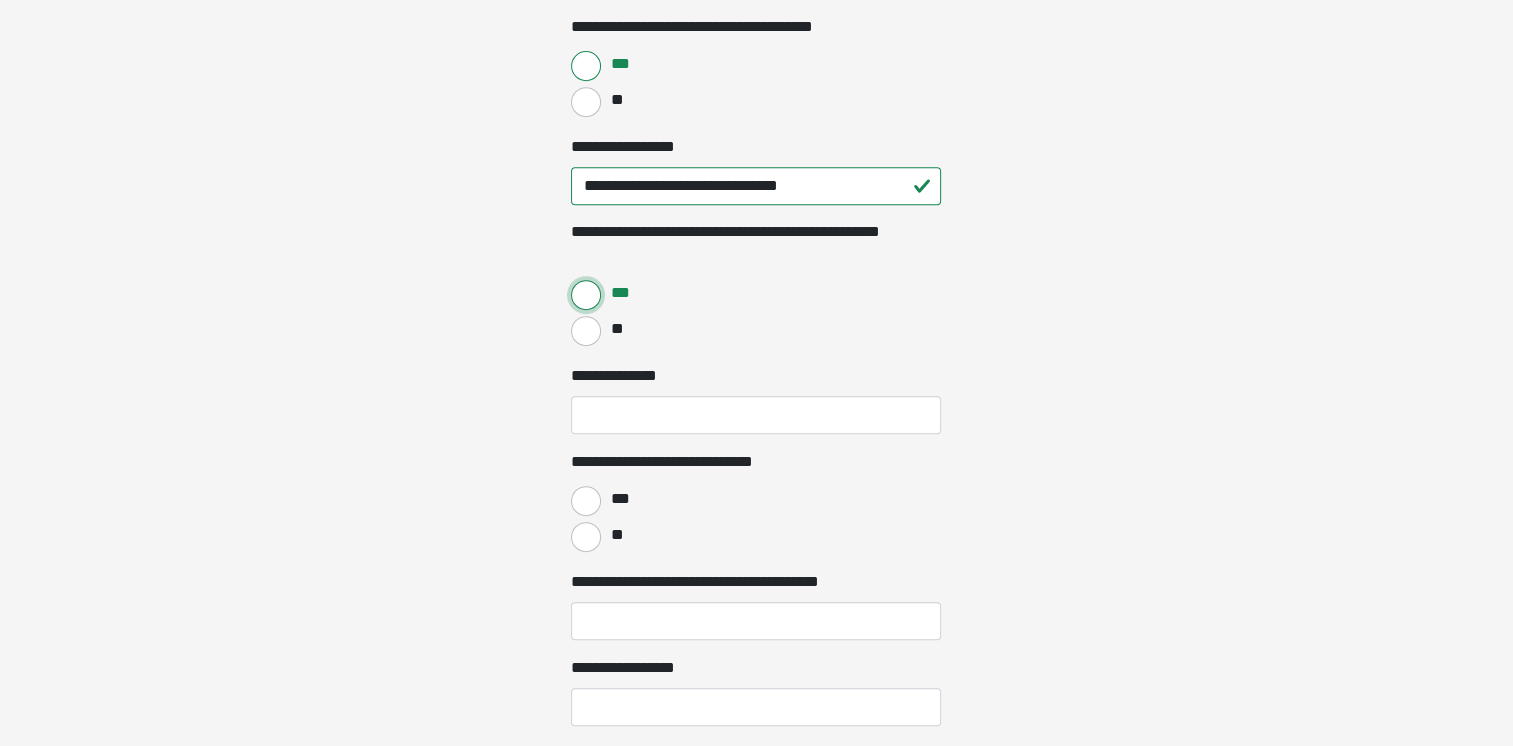 scroll, scrollTop: 1000, scrollLeft: 0, axis: vertical 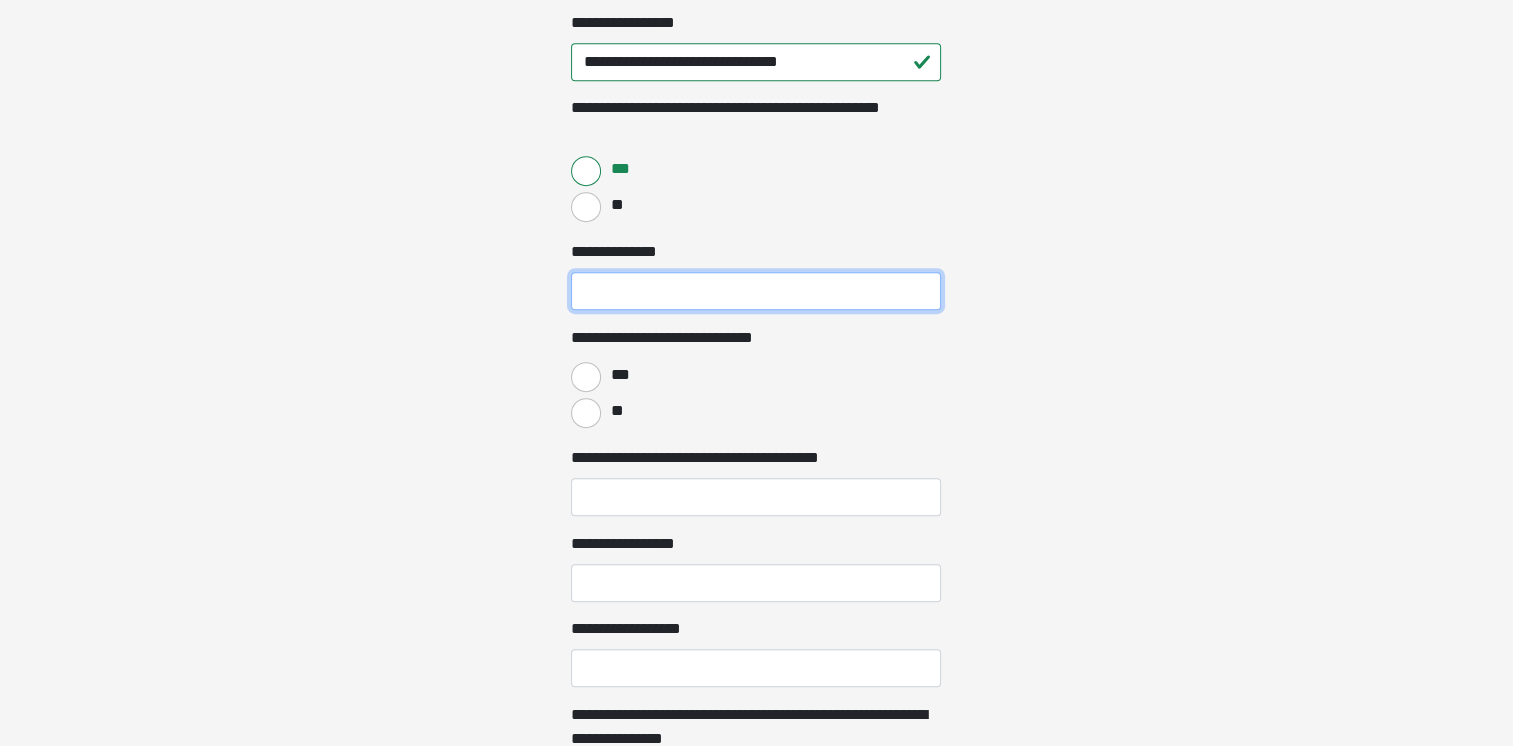 click on "**********" at bounding box center (756, 291) 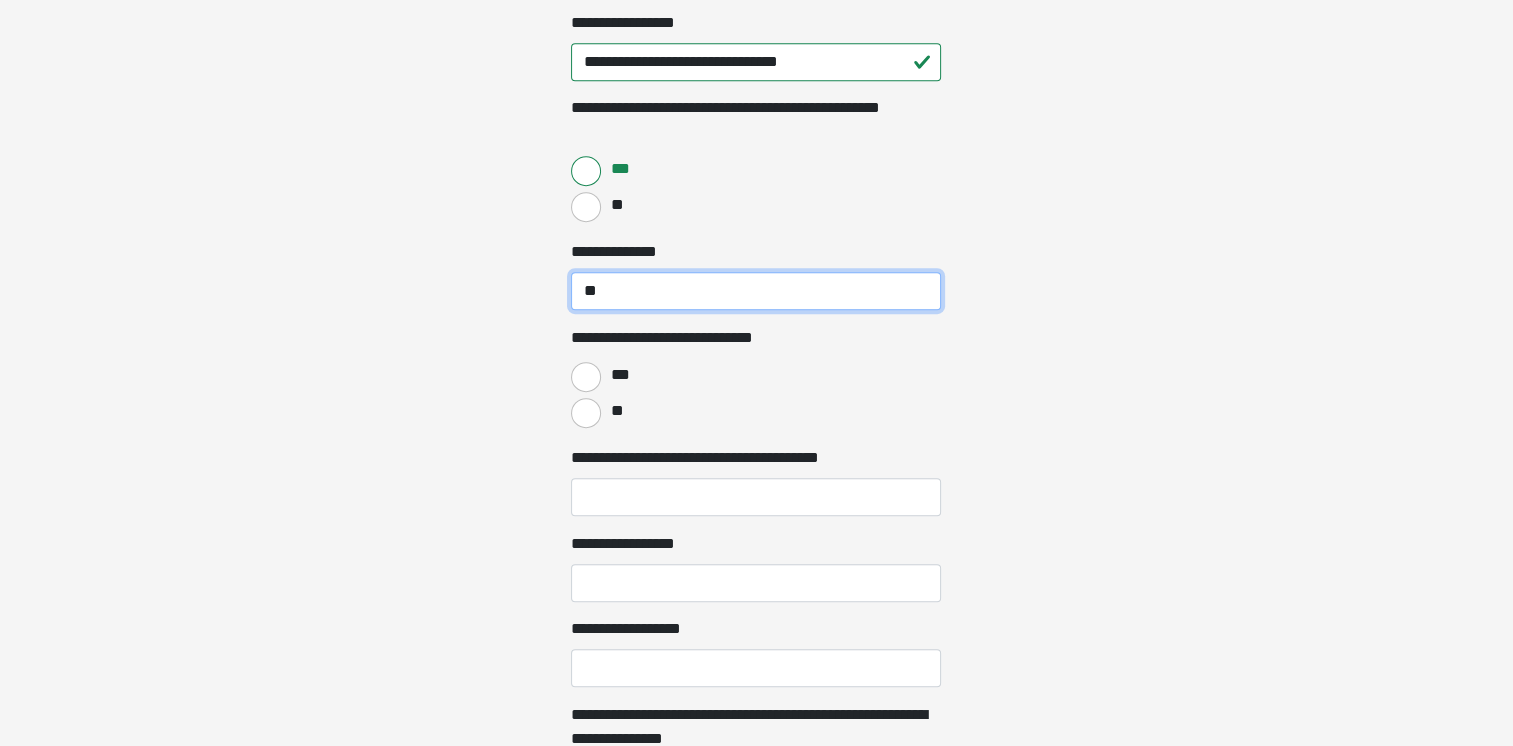 type on "*" 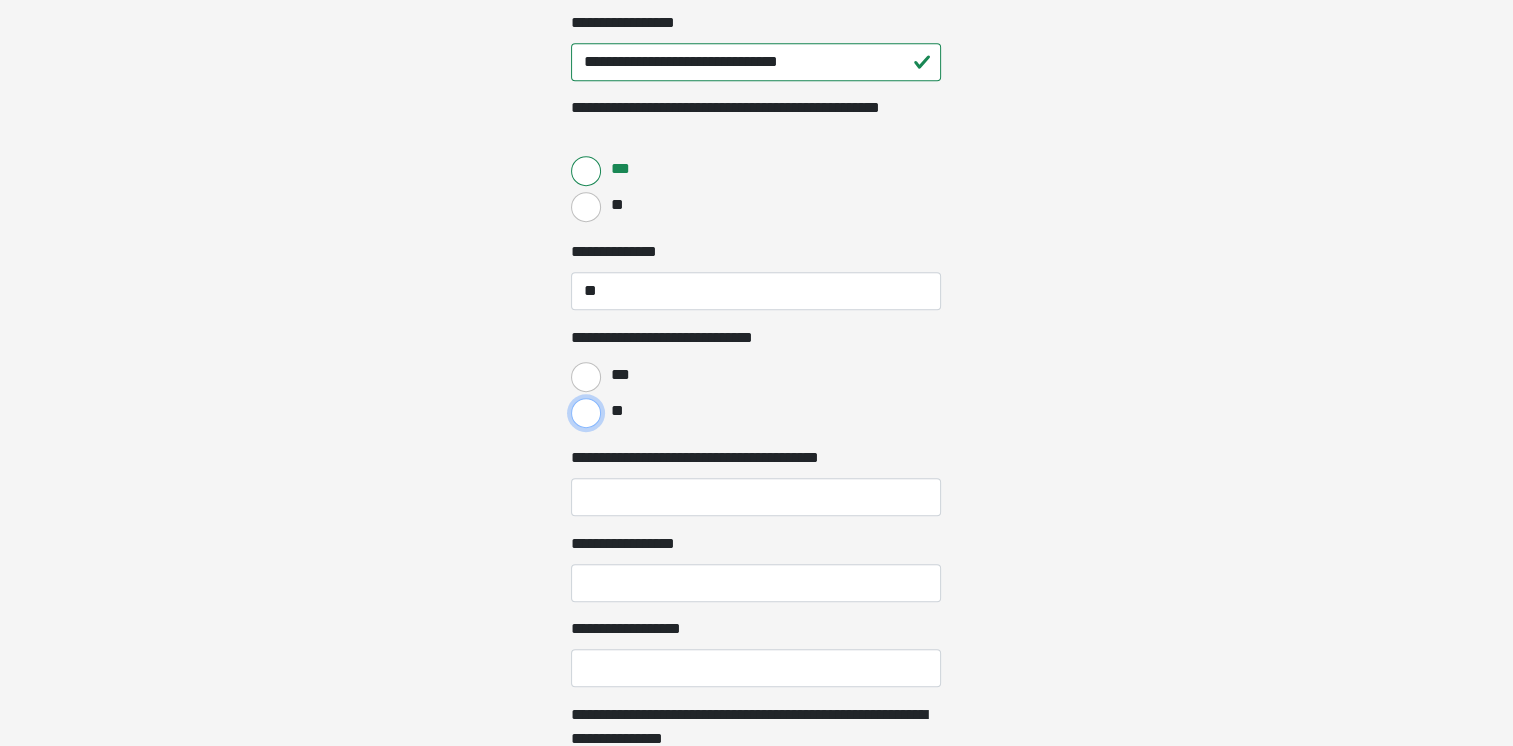 click on "**" at bounding box center (586, 413) 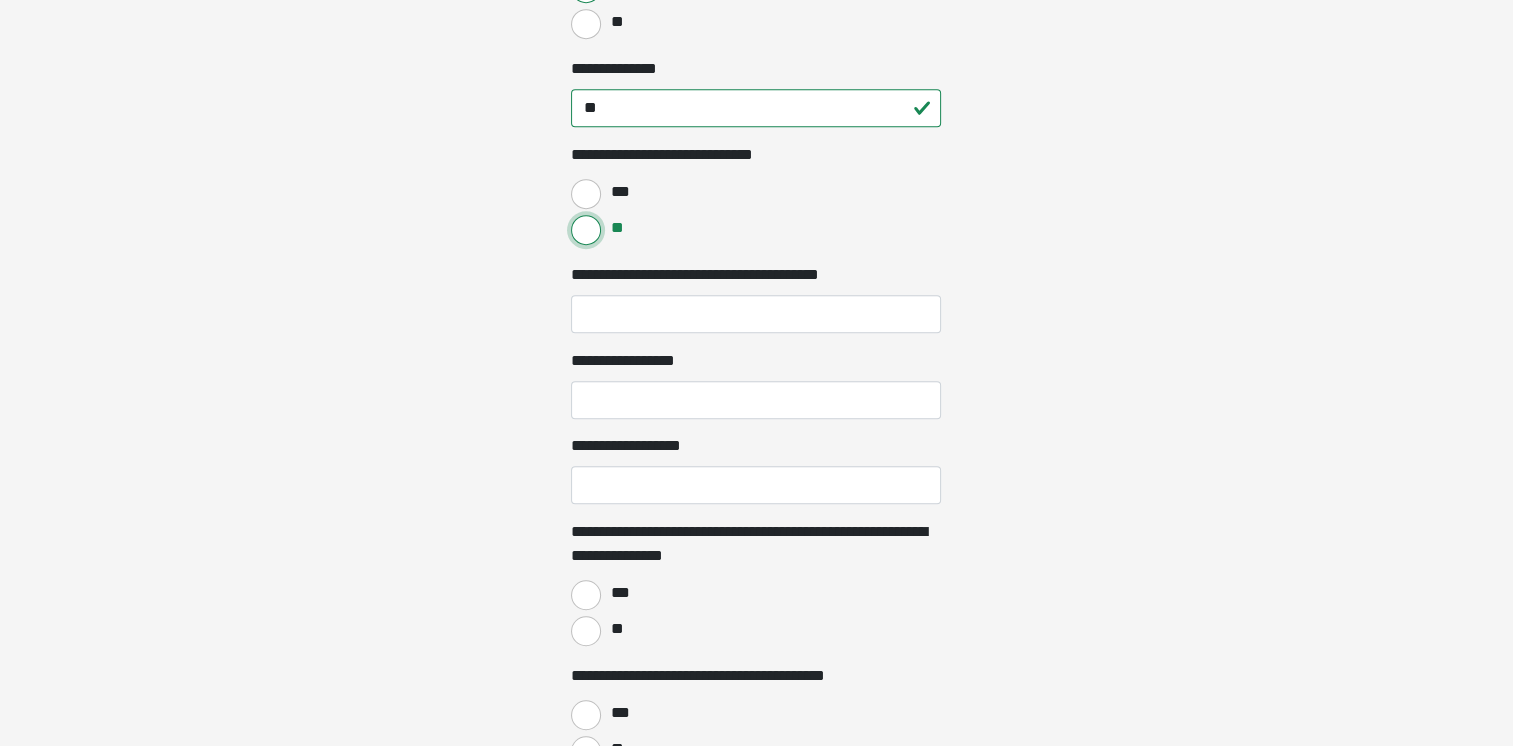 scroll, scrollTop: 1200, scrollLeft: 0, axis: vertical 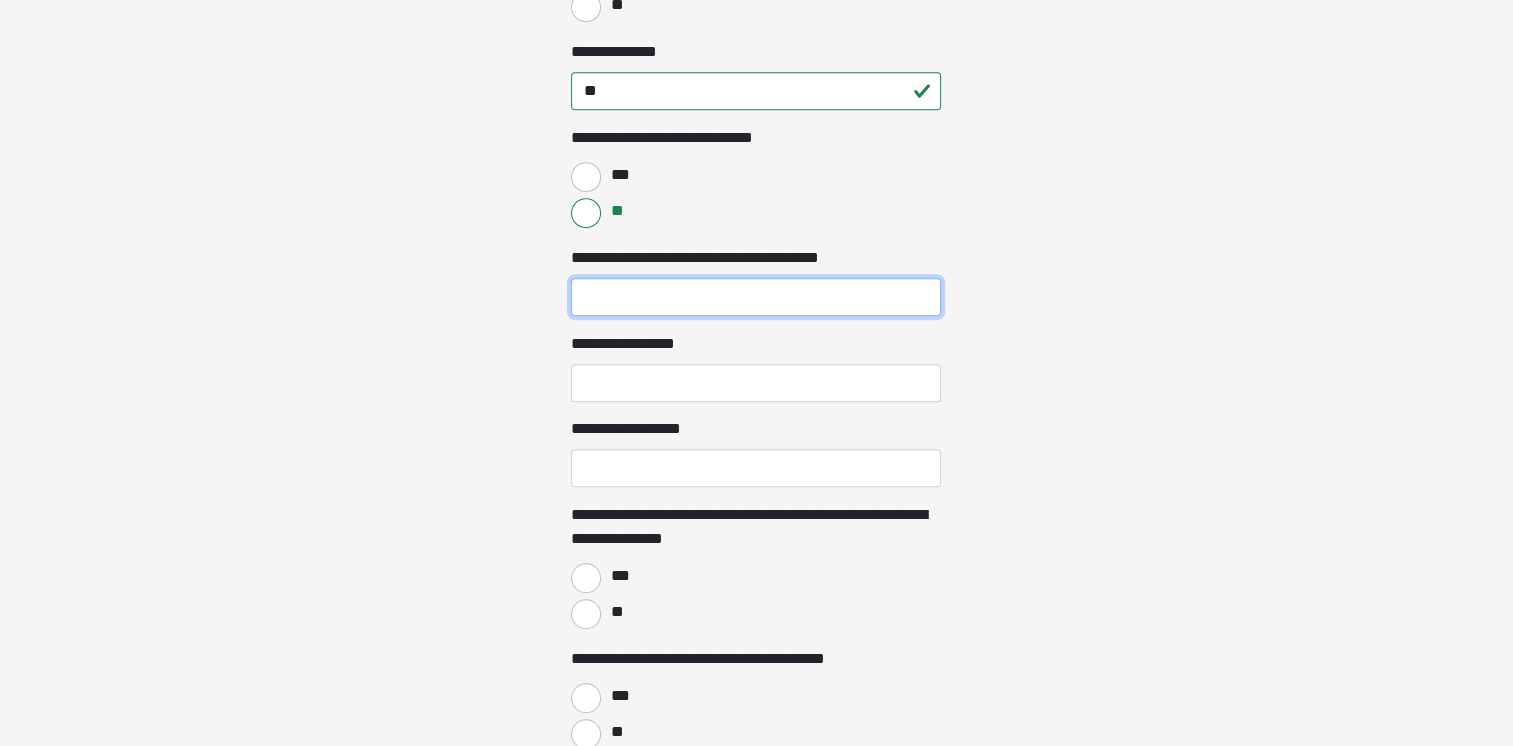 click on "**********" at bounding box center [756, 297] 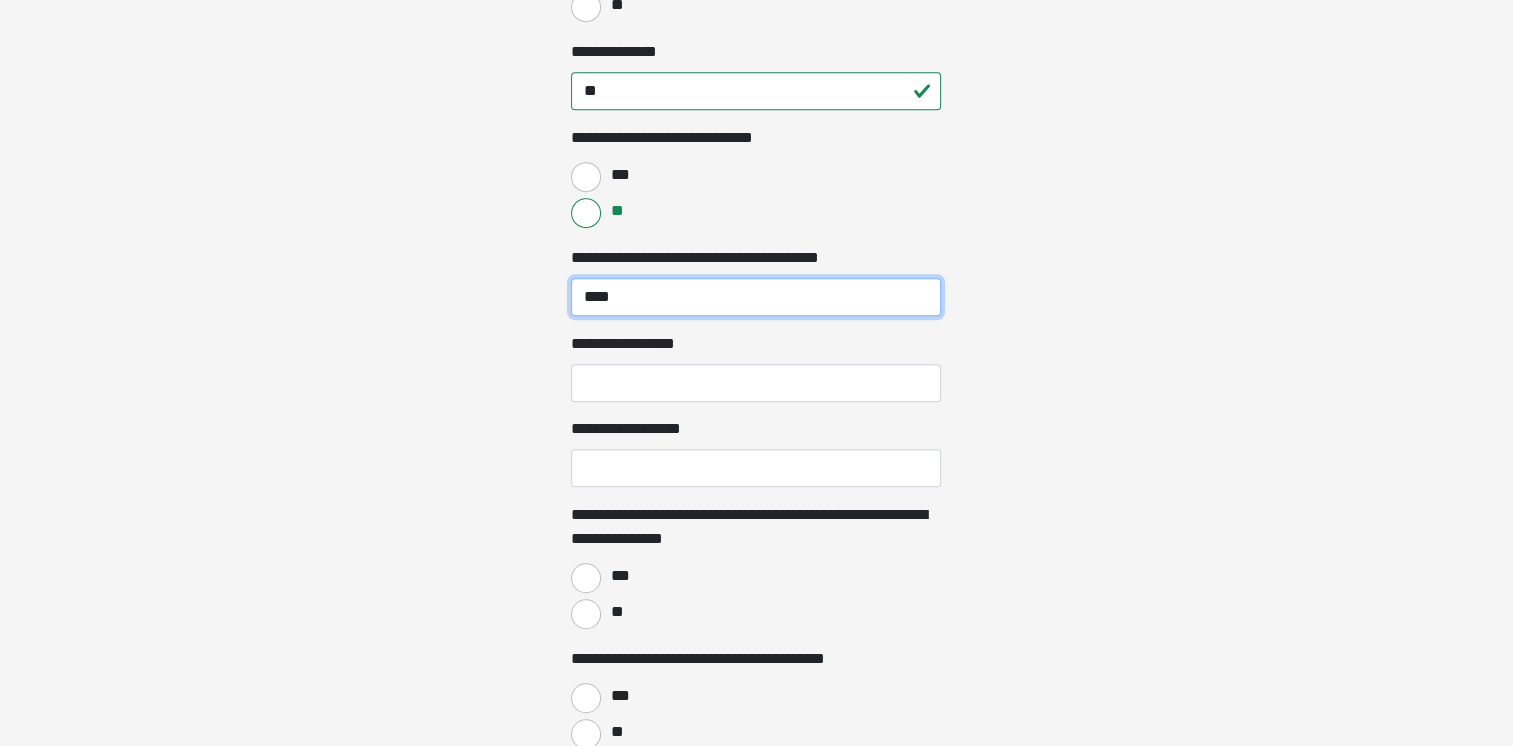 type on "****" 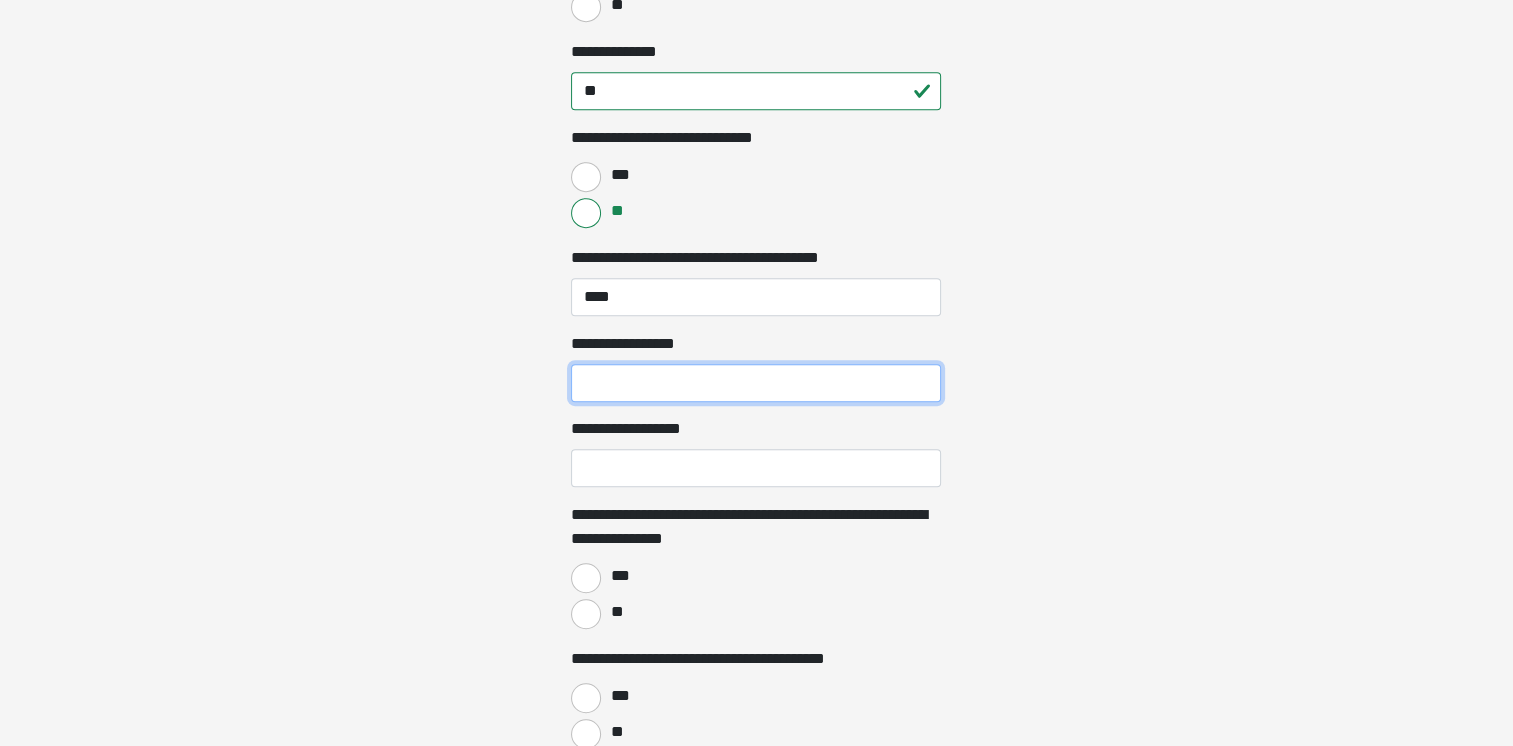 click on "**********" at bounding box center [756, 383] 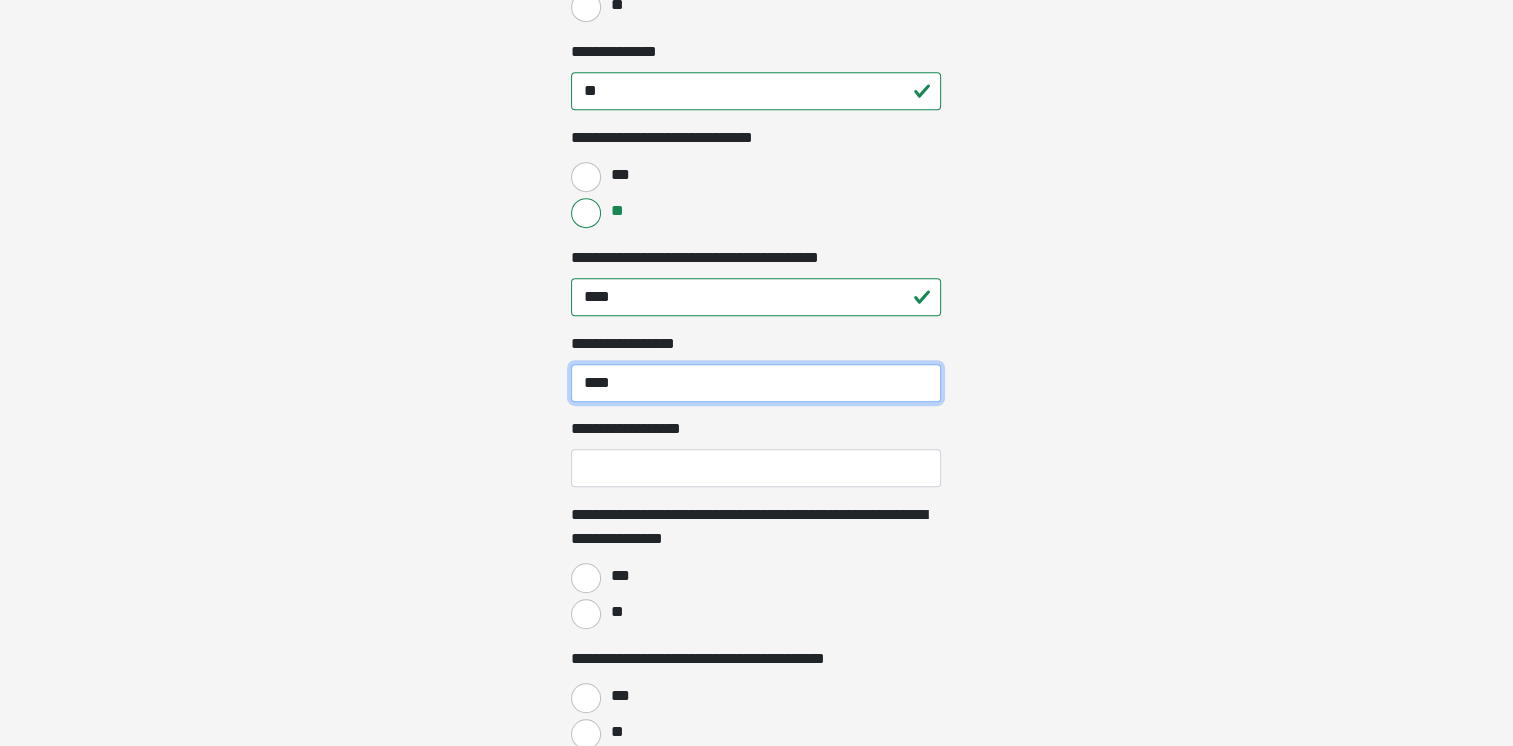 type on "****" 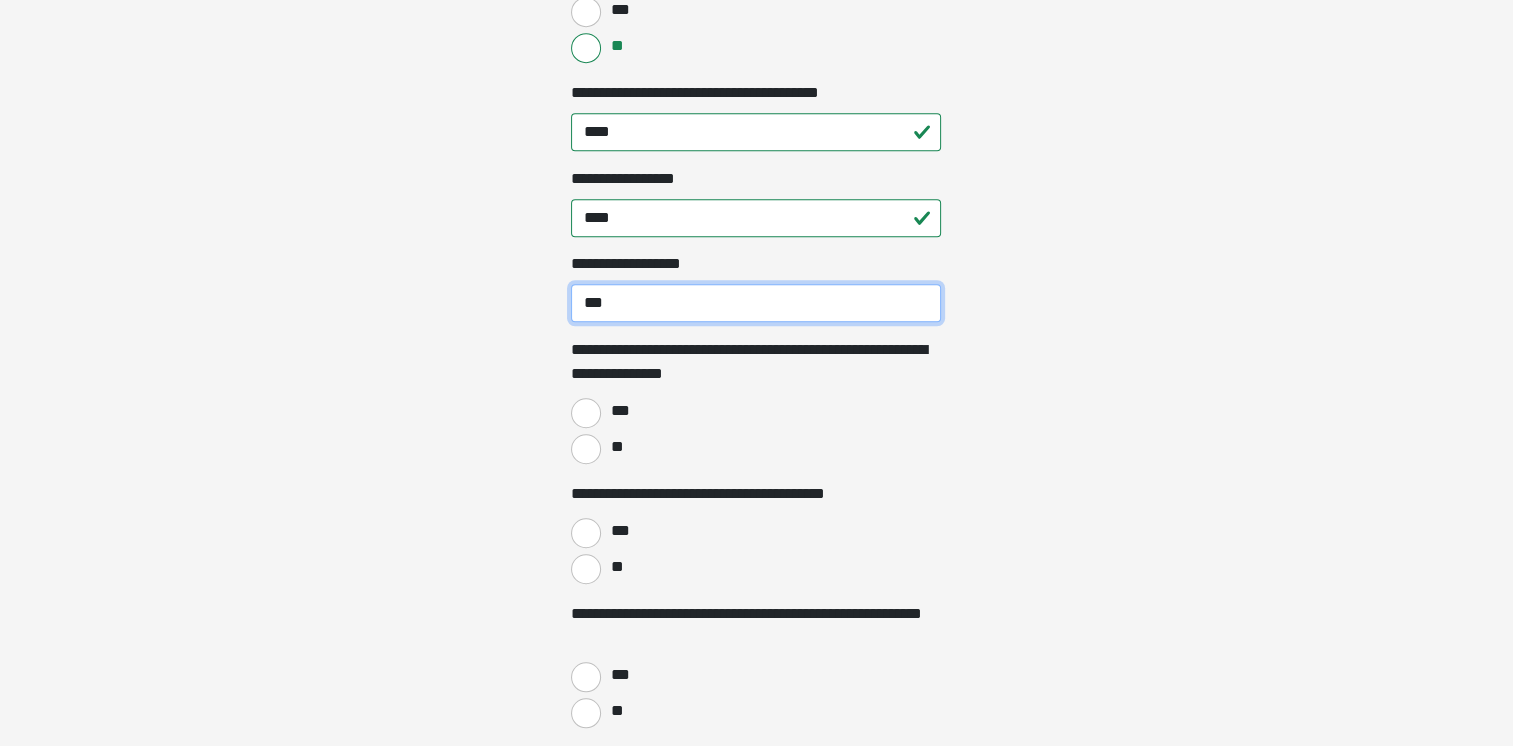 scroll, scrollTop: 1400, scrollLeft: 0, axis: vertical 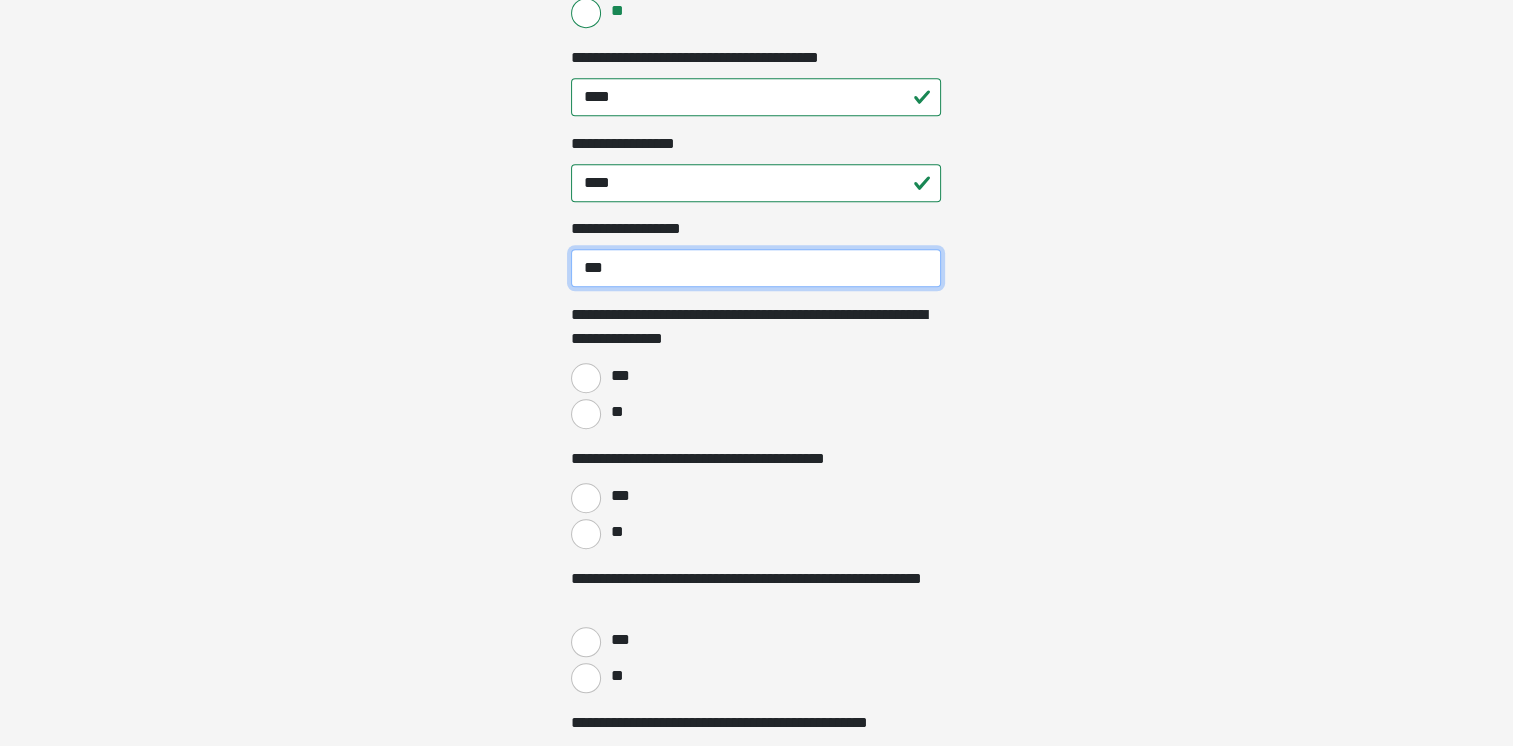 type on "***" 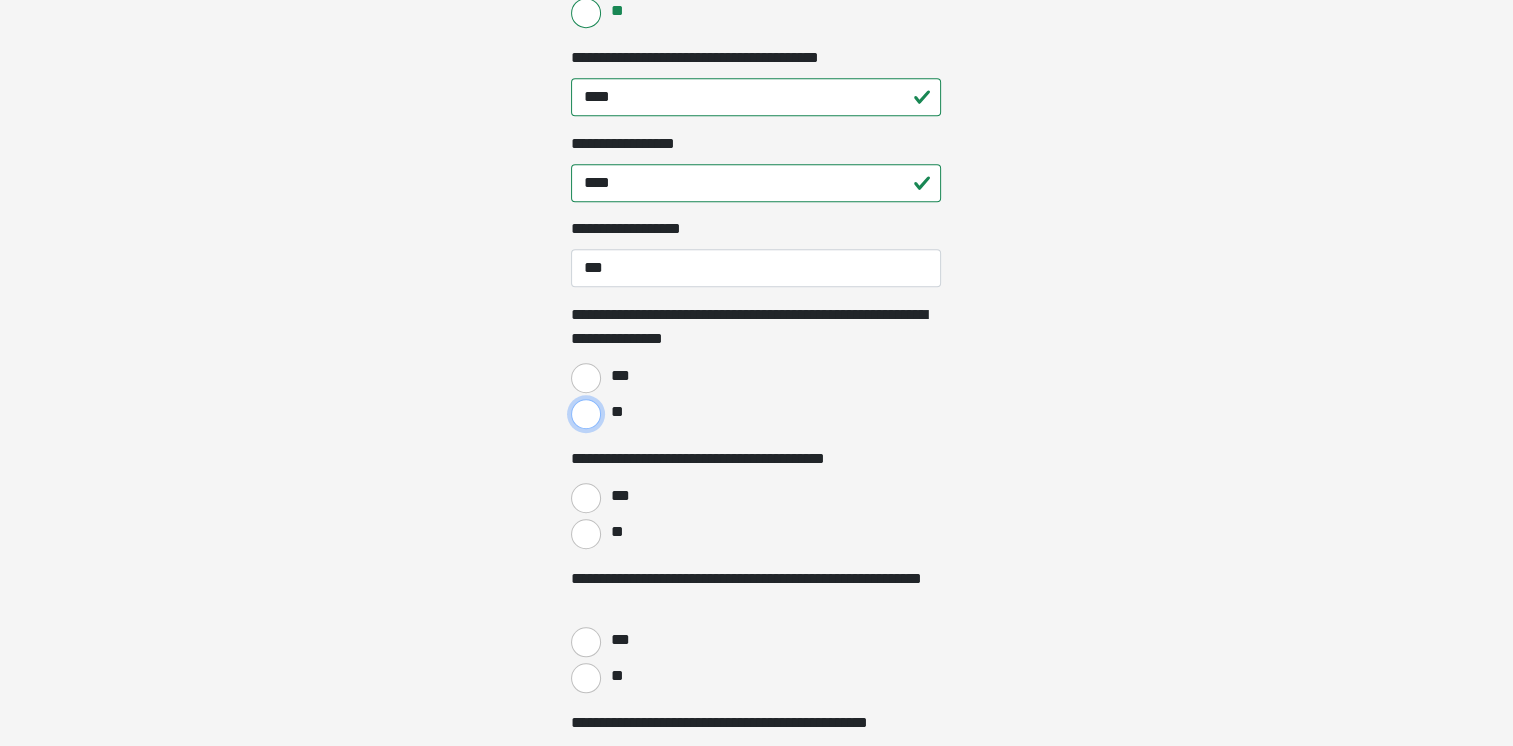 drag, startPoint x: 591, startPoint y: 416, endPoint x: 677, endPoint y: 411, distance: 86.145226 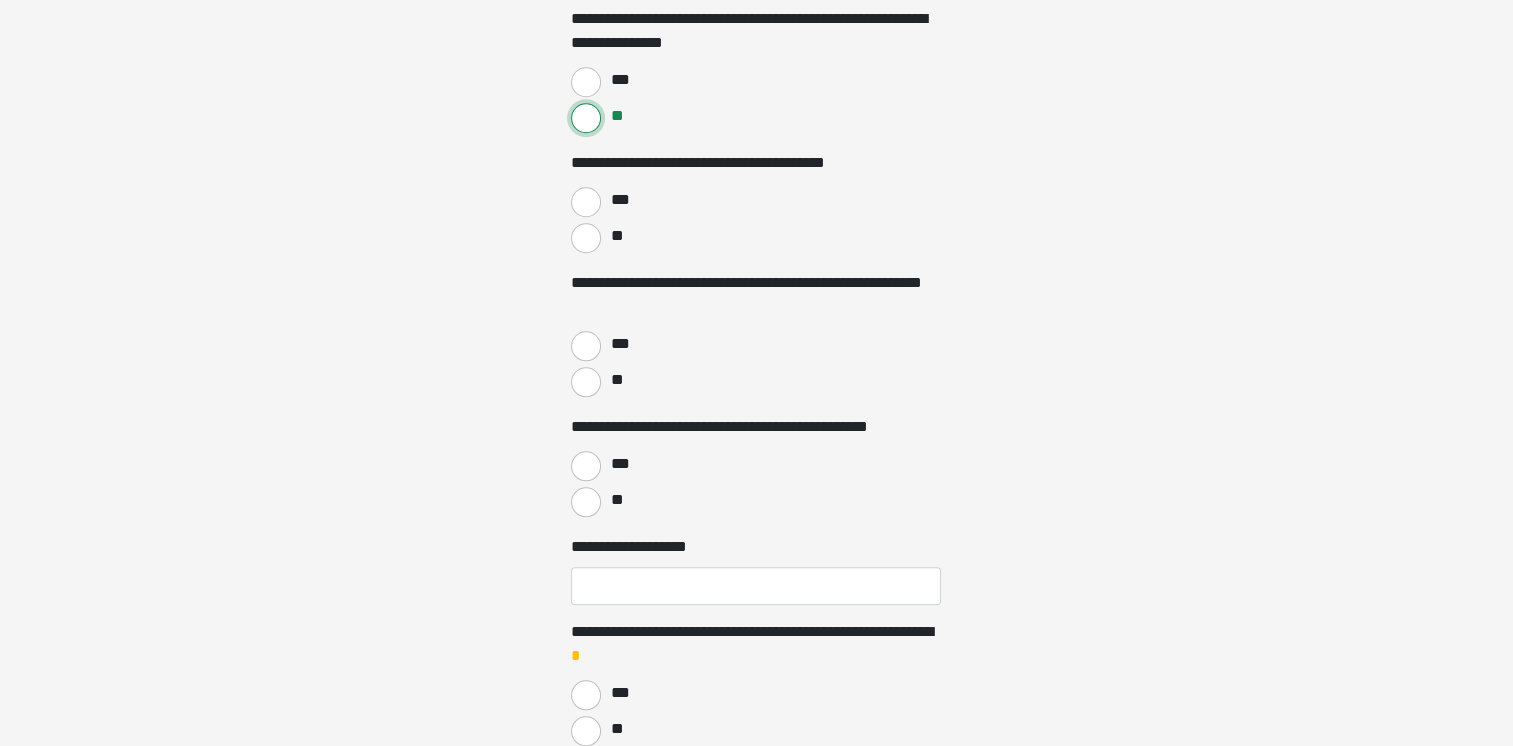 scroll, scrollTop: 1700, scrollLeft: 0, axis: vertical 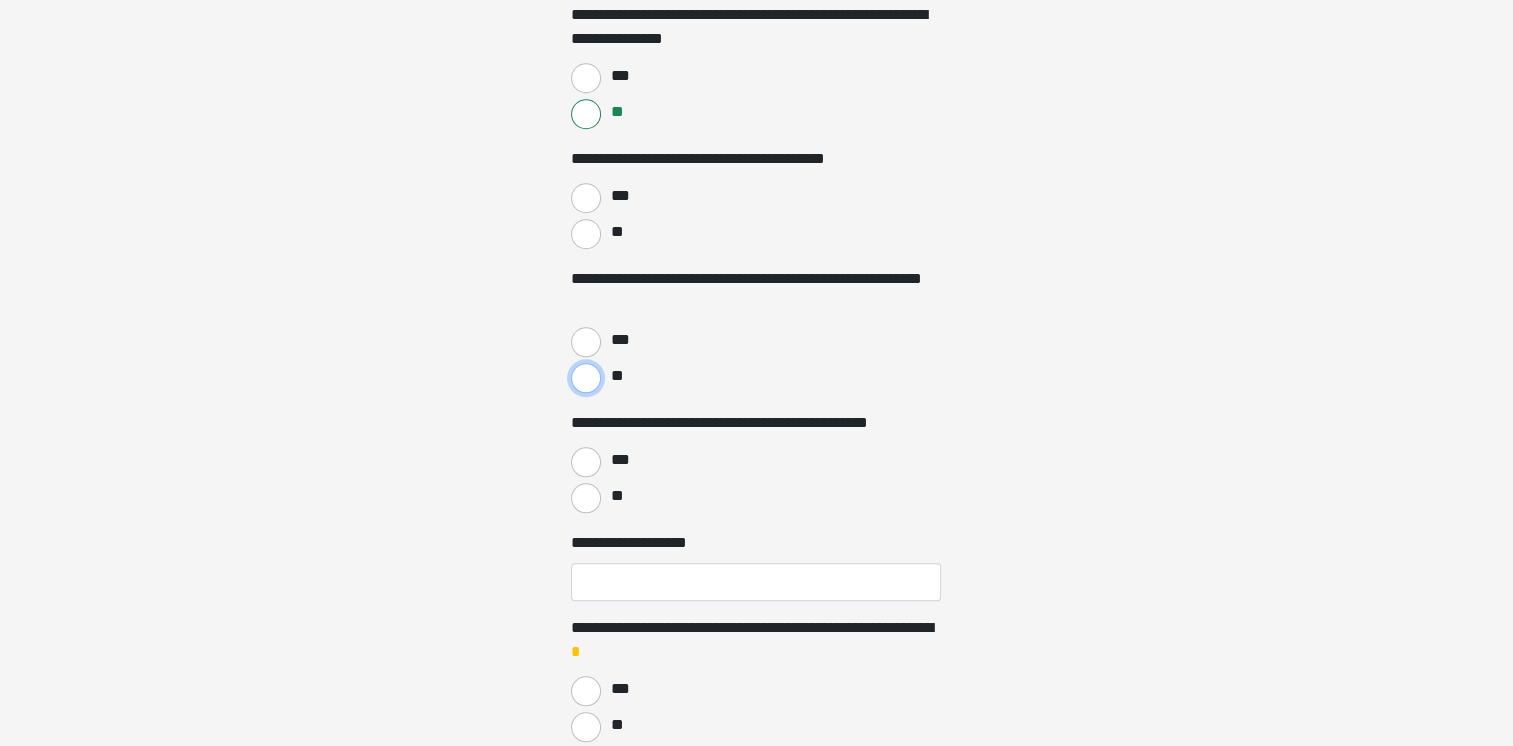 click on "**" at bounding box center [586, 378] 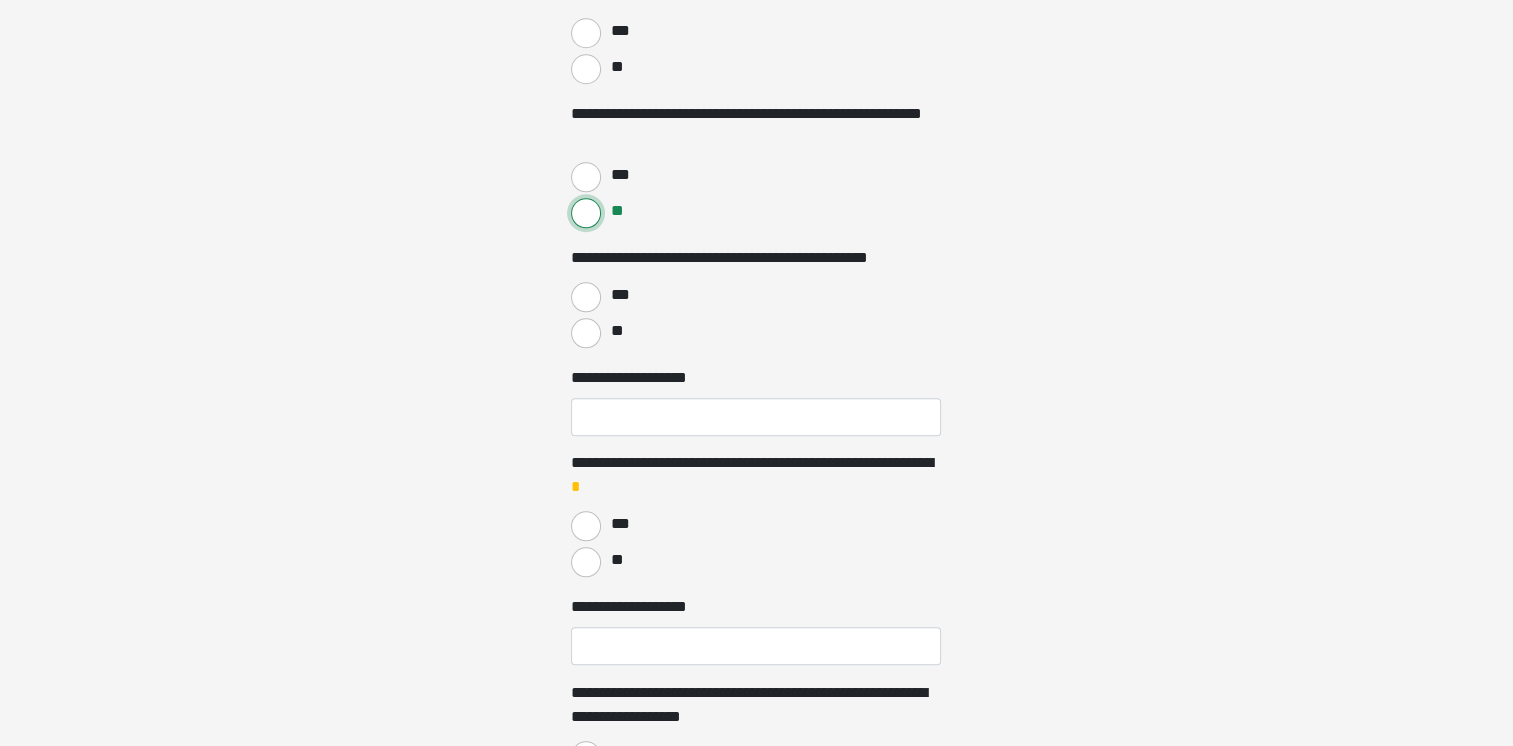 scroll, scrollTop: 1900, scrollLeft: 0, axis: vertical 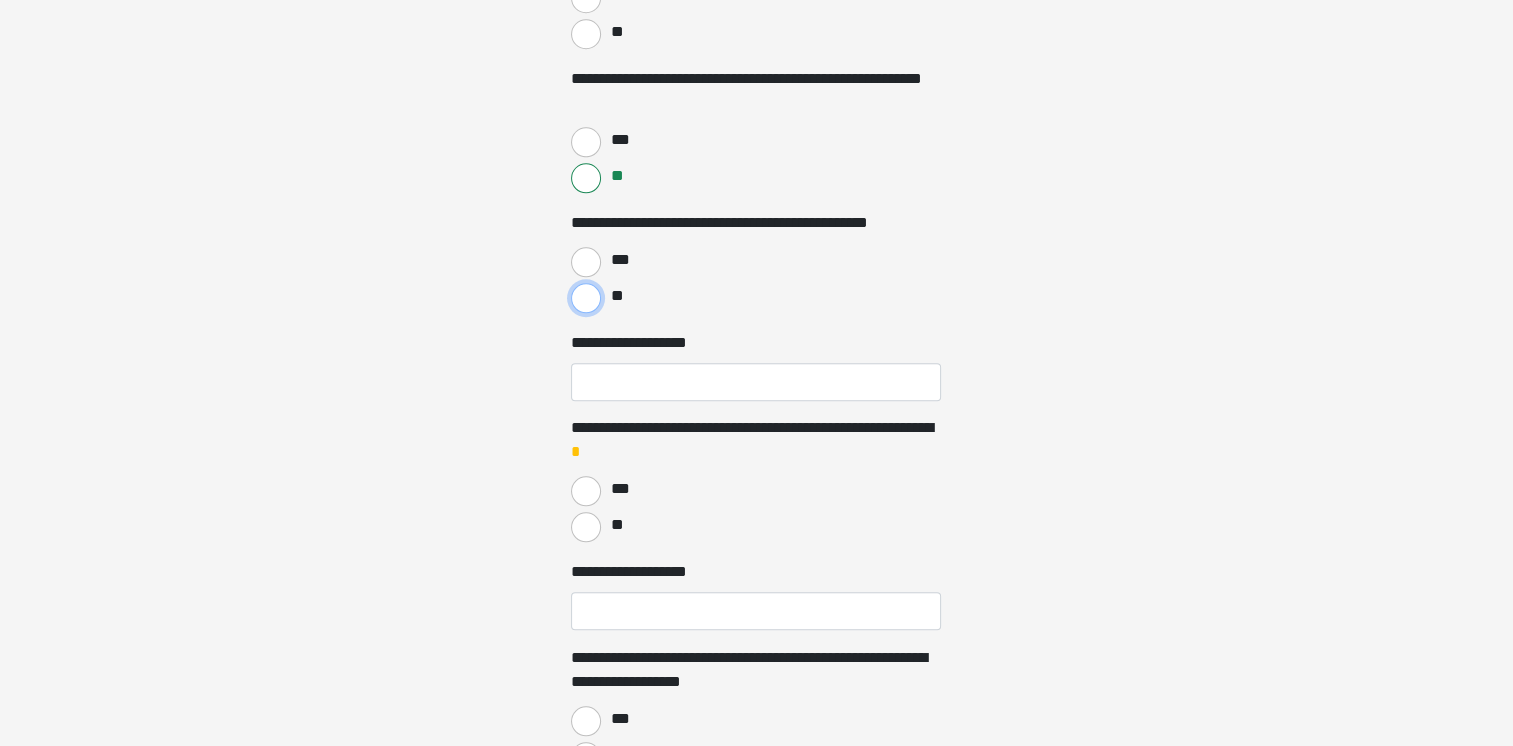 click on "**" at bounding box center (586, 298) 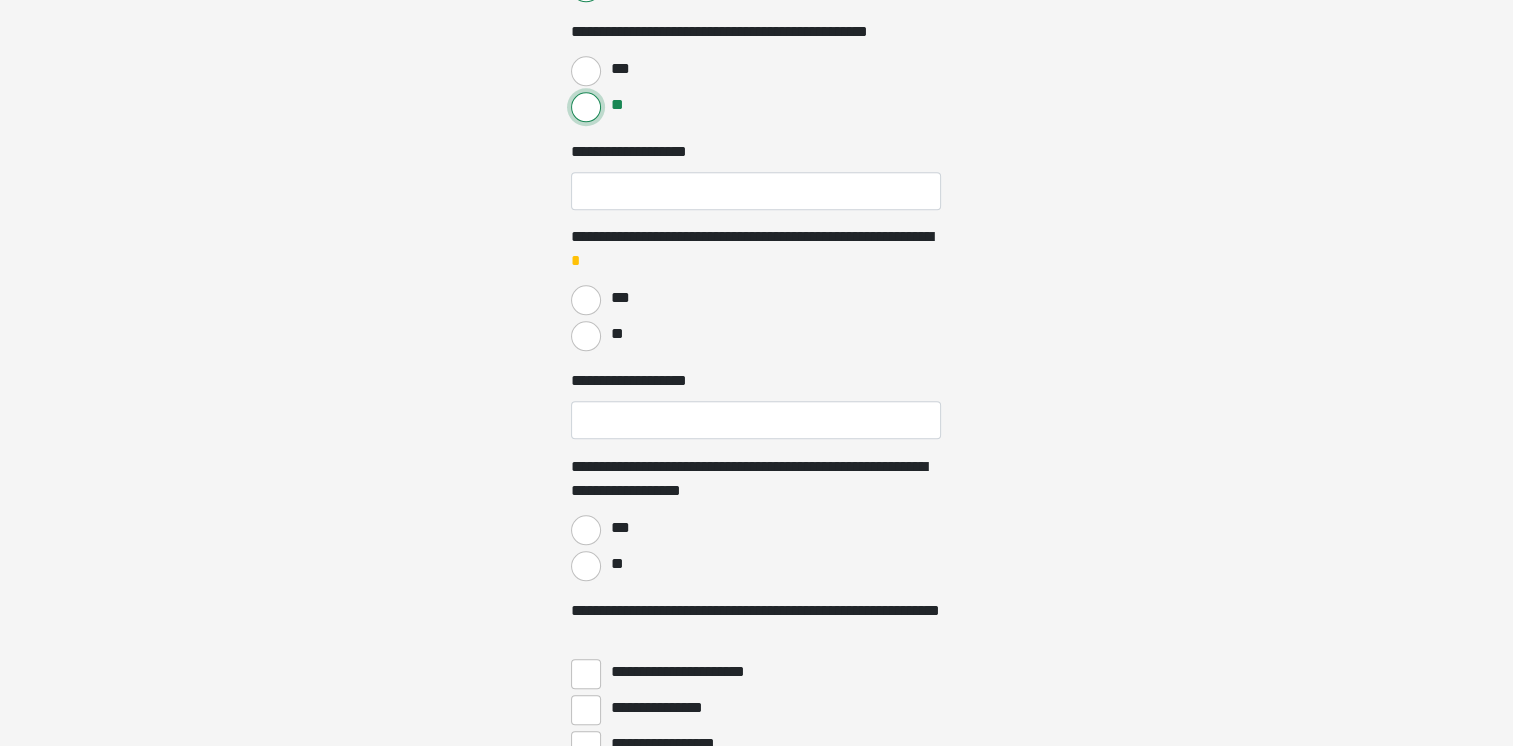 scroll, scrollTop: 2100, scrollLeft: 0, axis: vertical 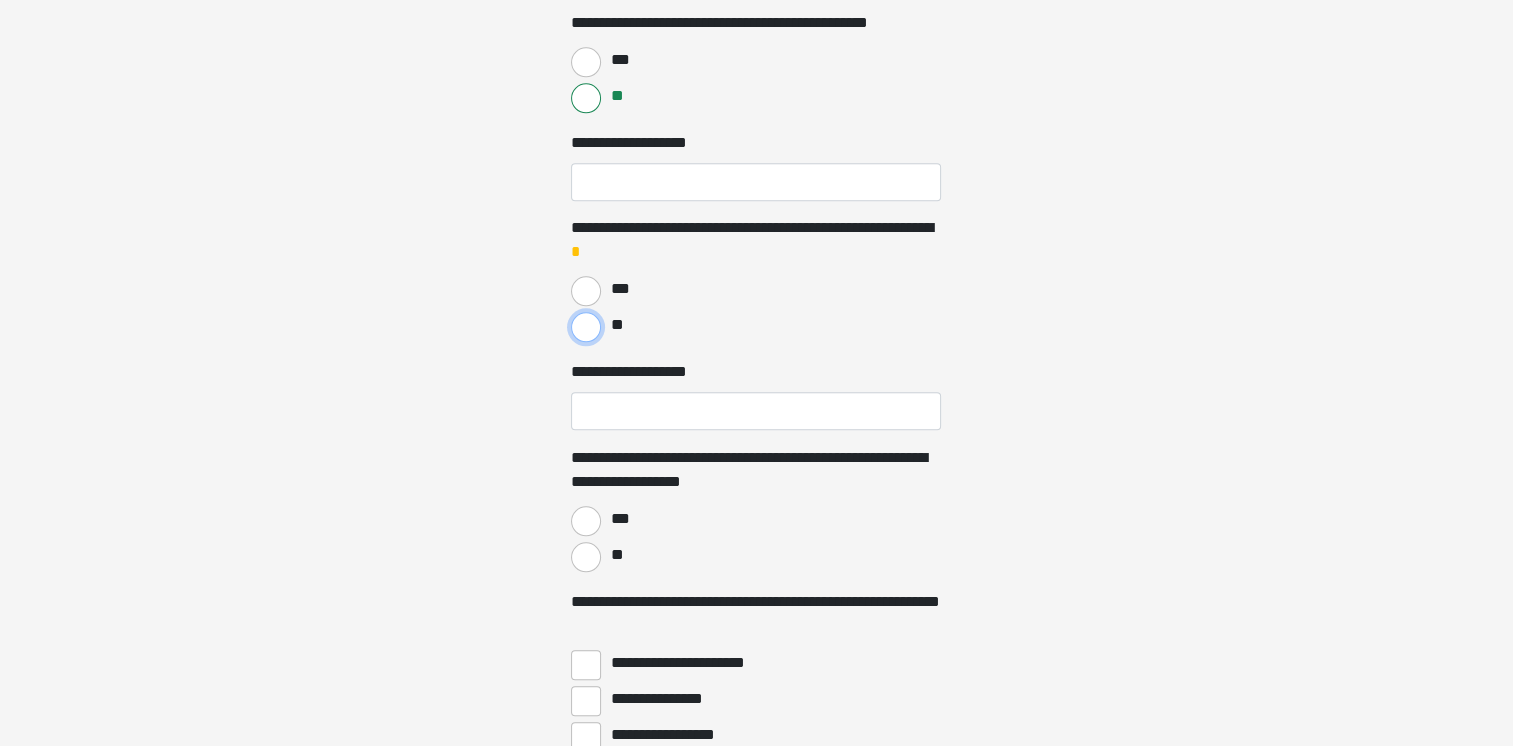click on "**" at bounding box center [586, 327] 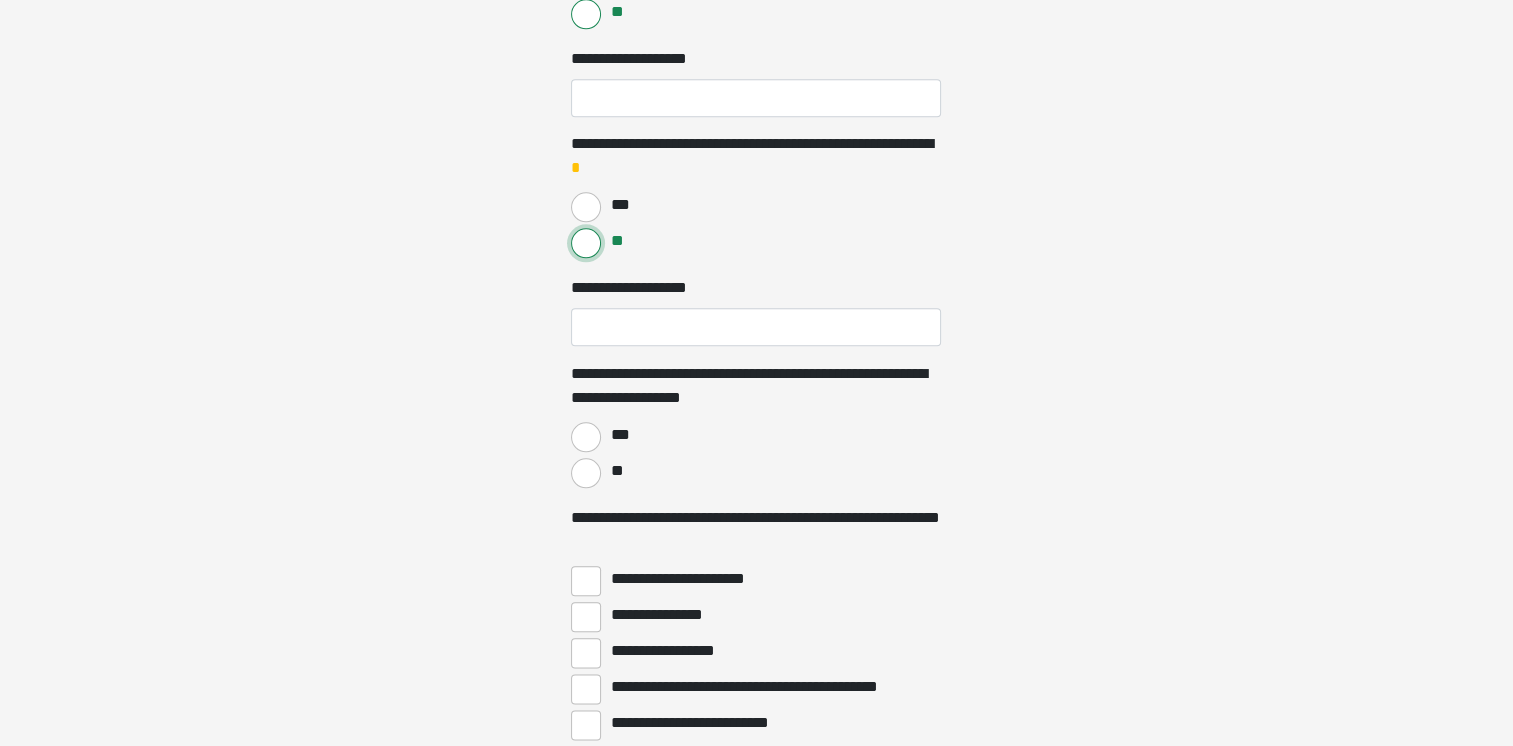scroll, scrollTop: 2300, scrollLeft: 0, axis: vertical 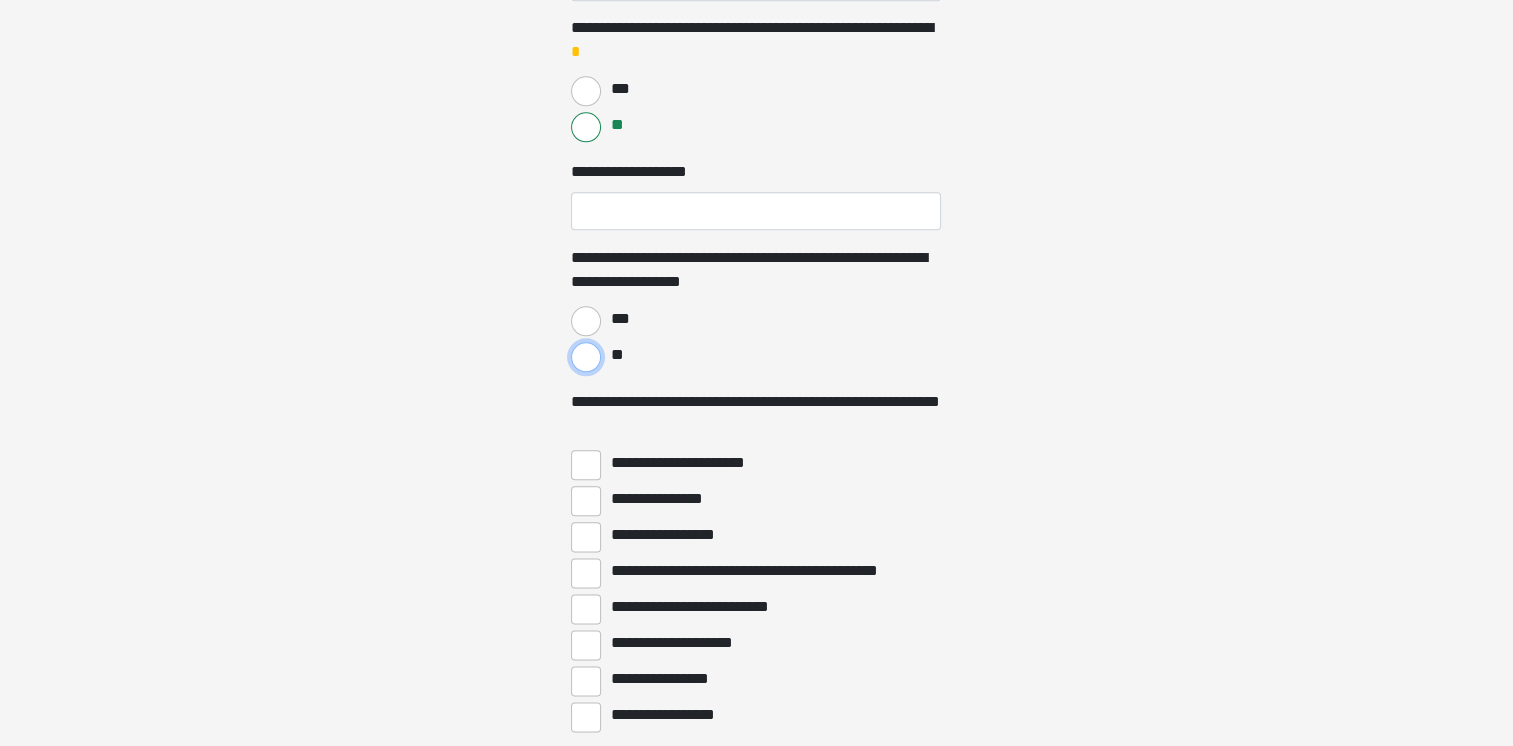 click on "**" at bounding box center [586, 357] 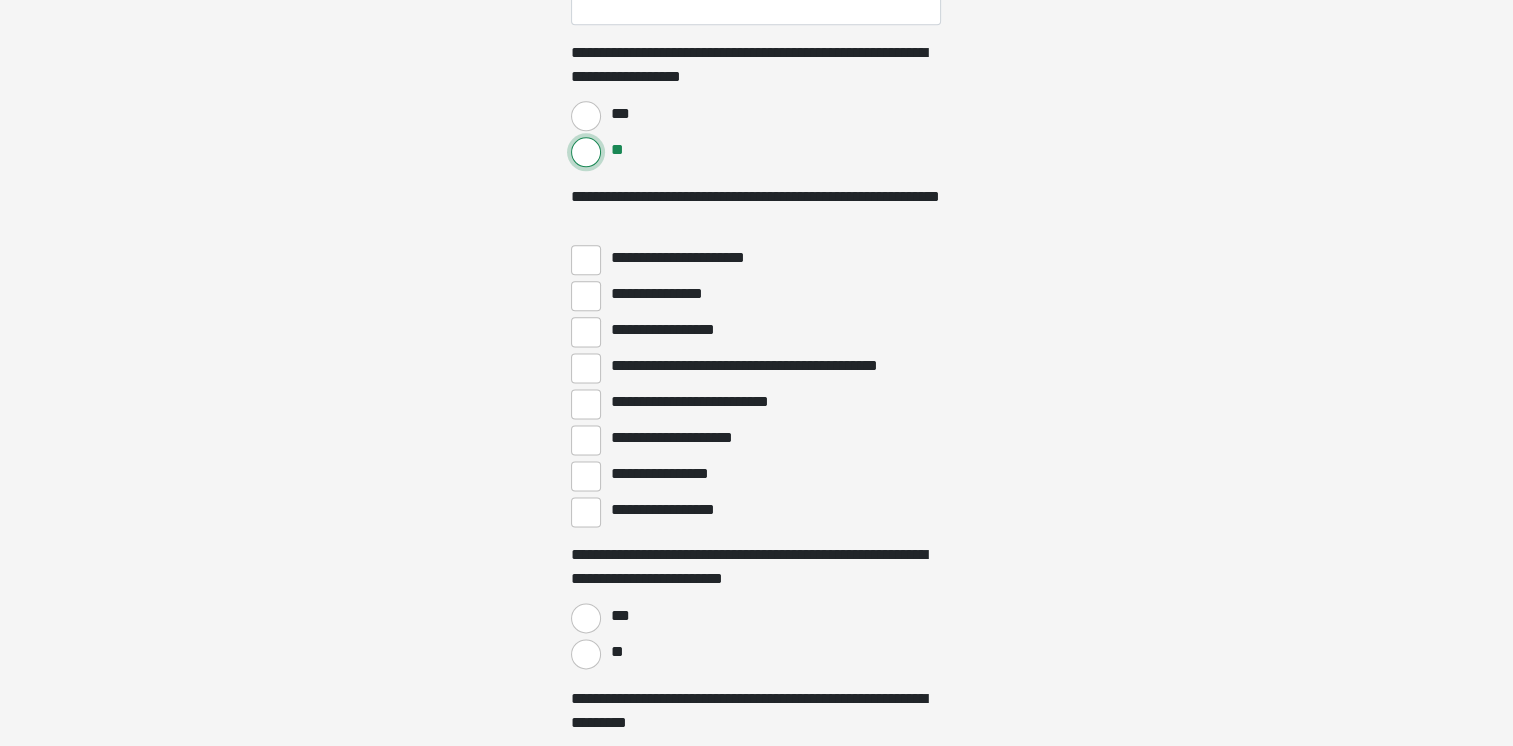 scroll, scrollTop: 2800, scrollLeft: 0, axis: vertical 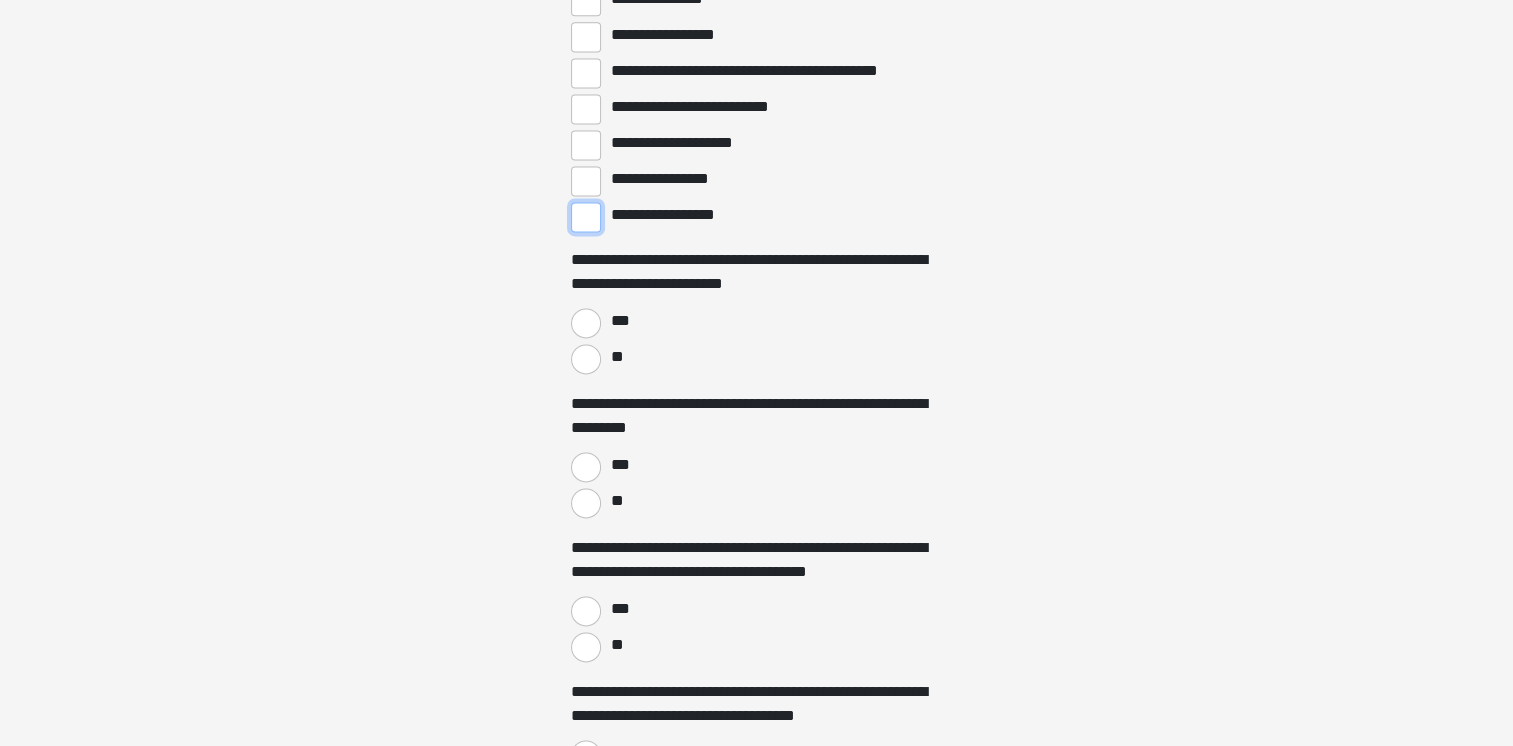 click on "**********" at bounding box center (586, 217) 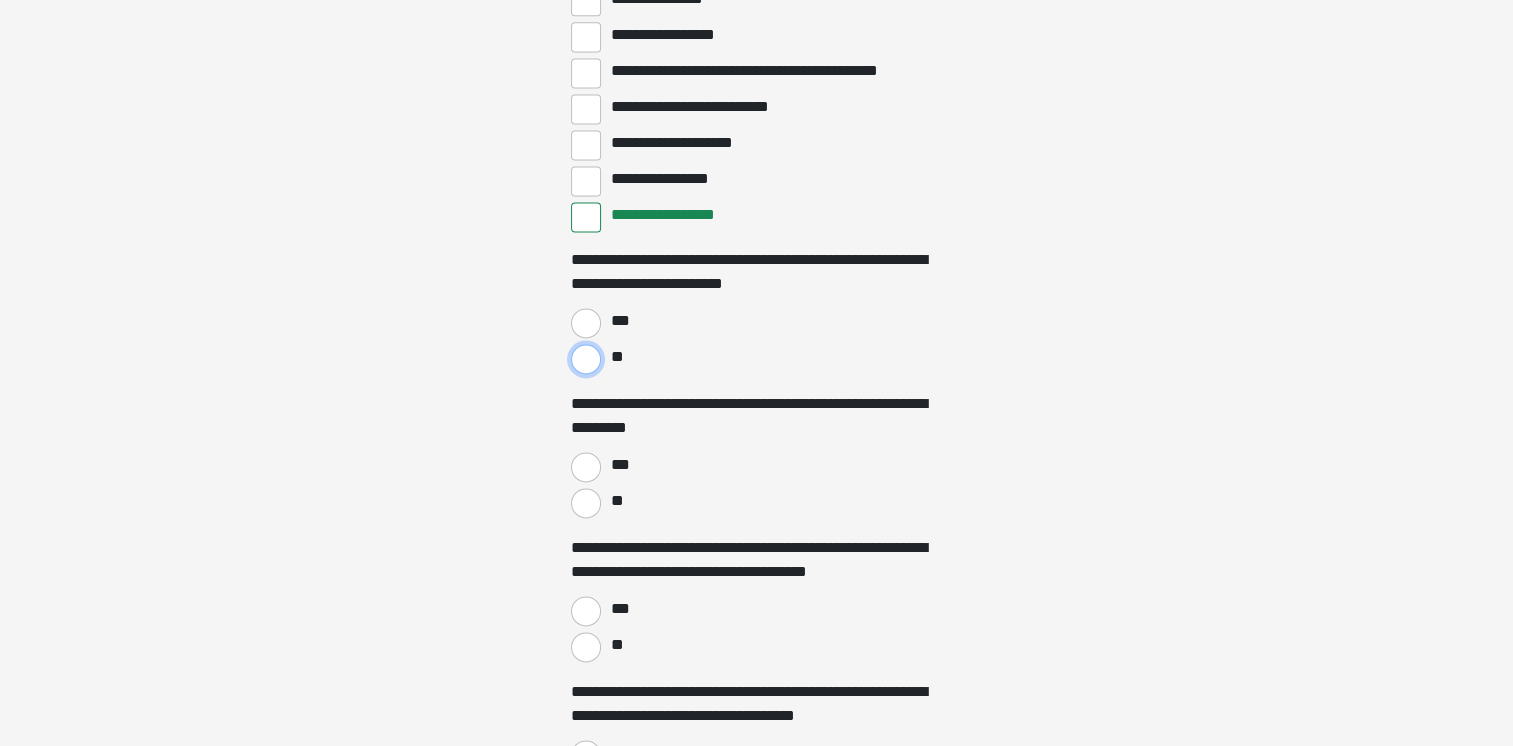 click on "**" at bounding box center [586, 359] 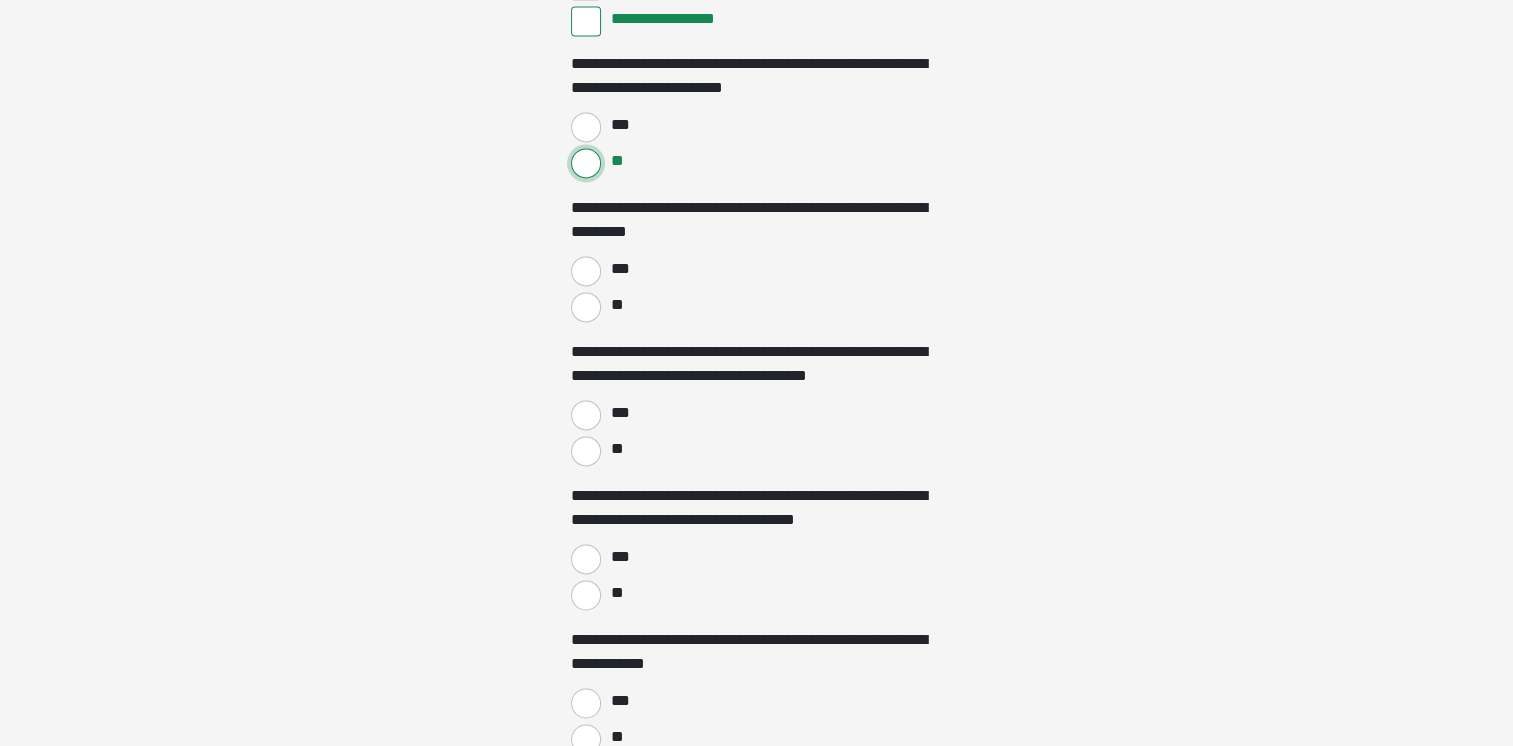 scroll, scrollTop: 3000, scrollLeft: 0, axis: vertical 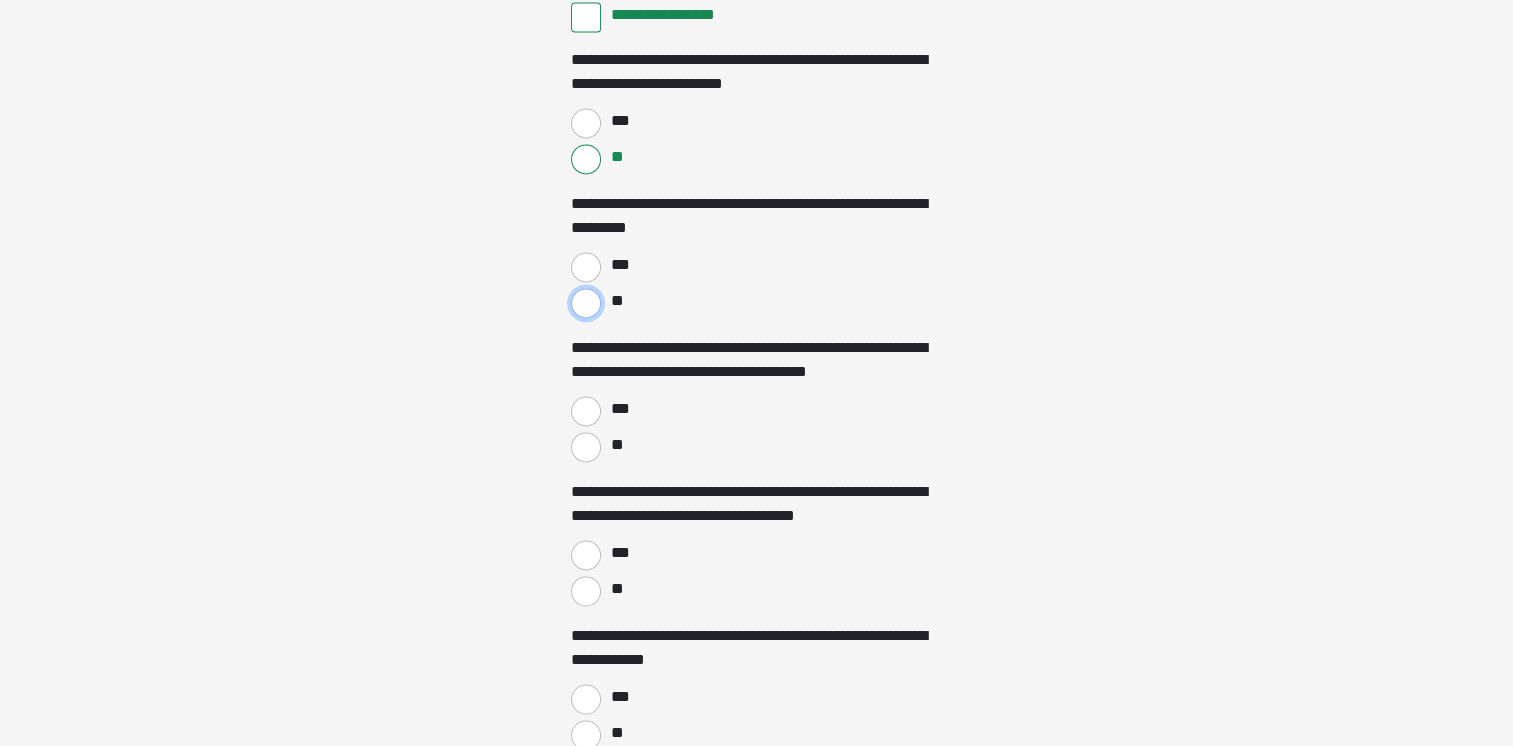 click on "**" at bounding box center [586, 303] 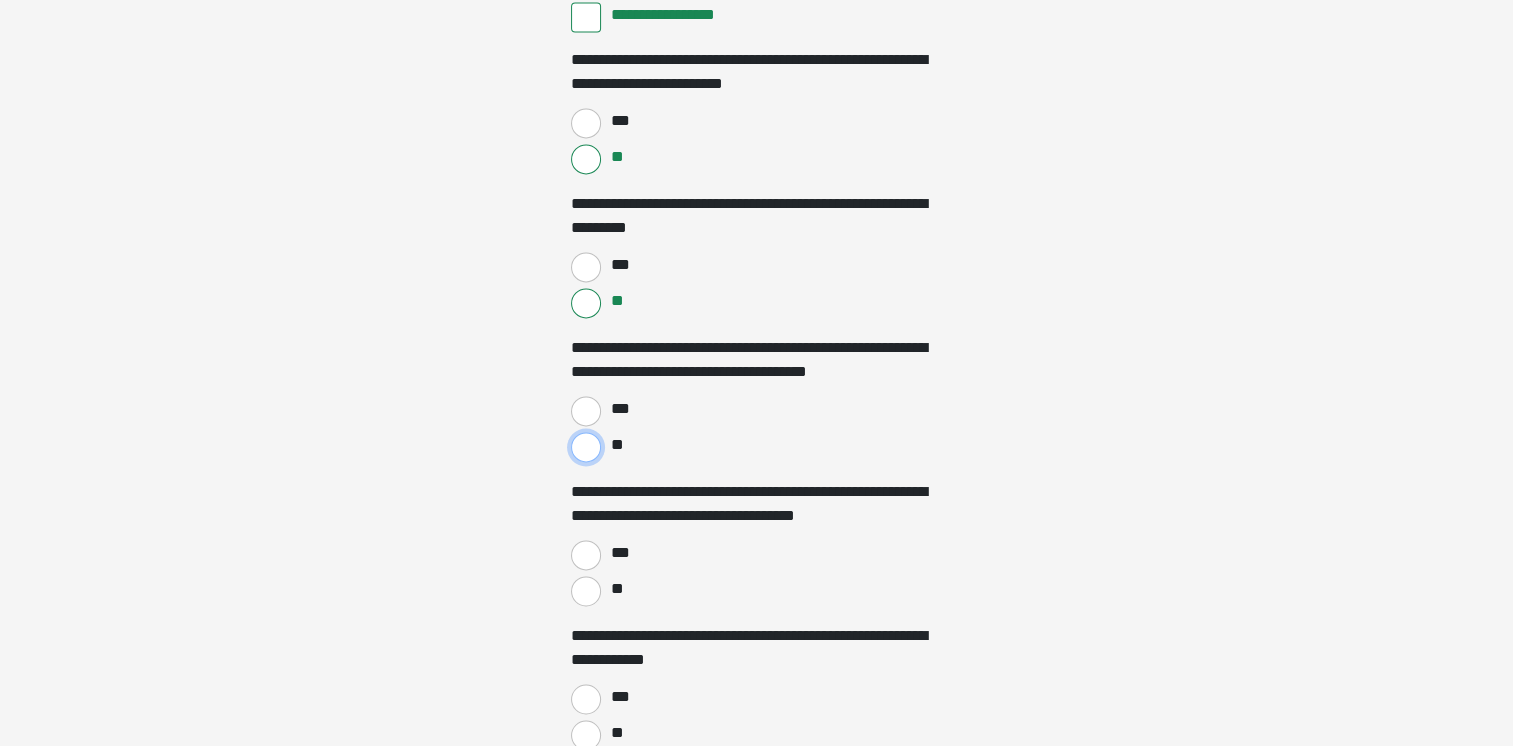 click on "**" at bounding box center (586, 447) 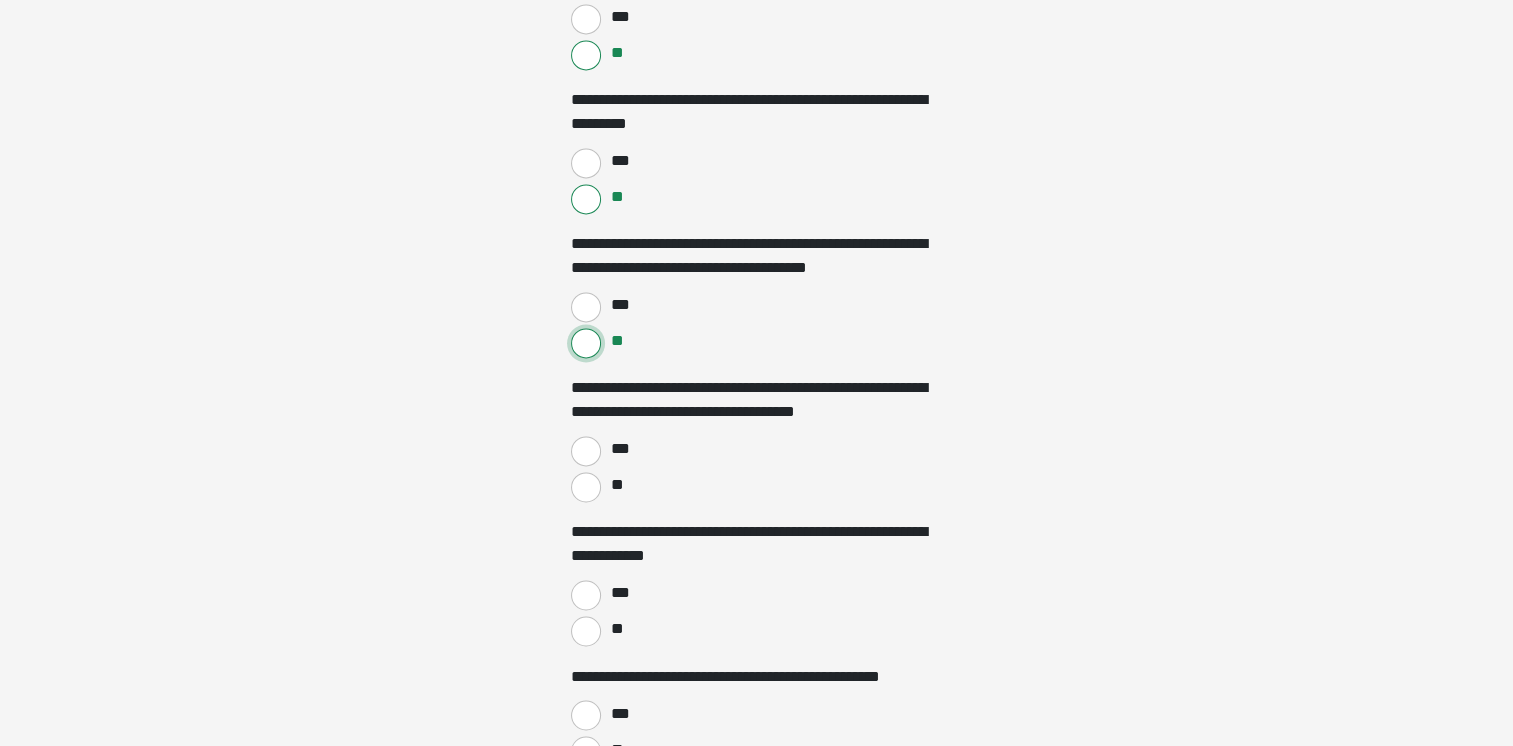 scroll, scrollTop: 3300, scrollLeft: 0, axis: vertical 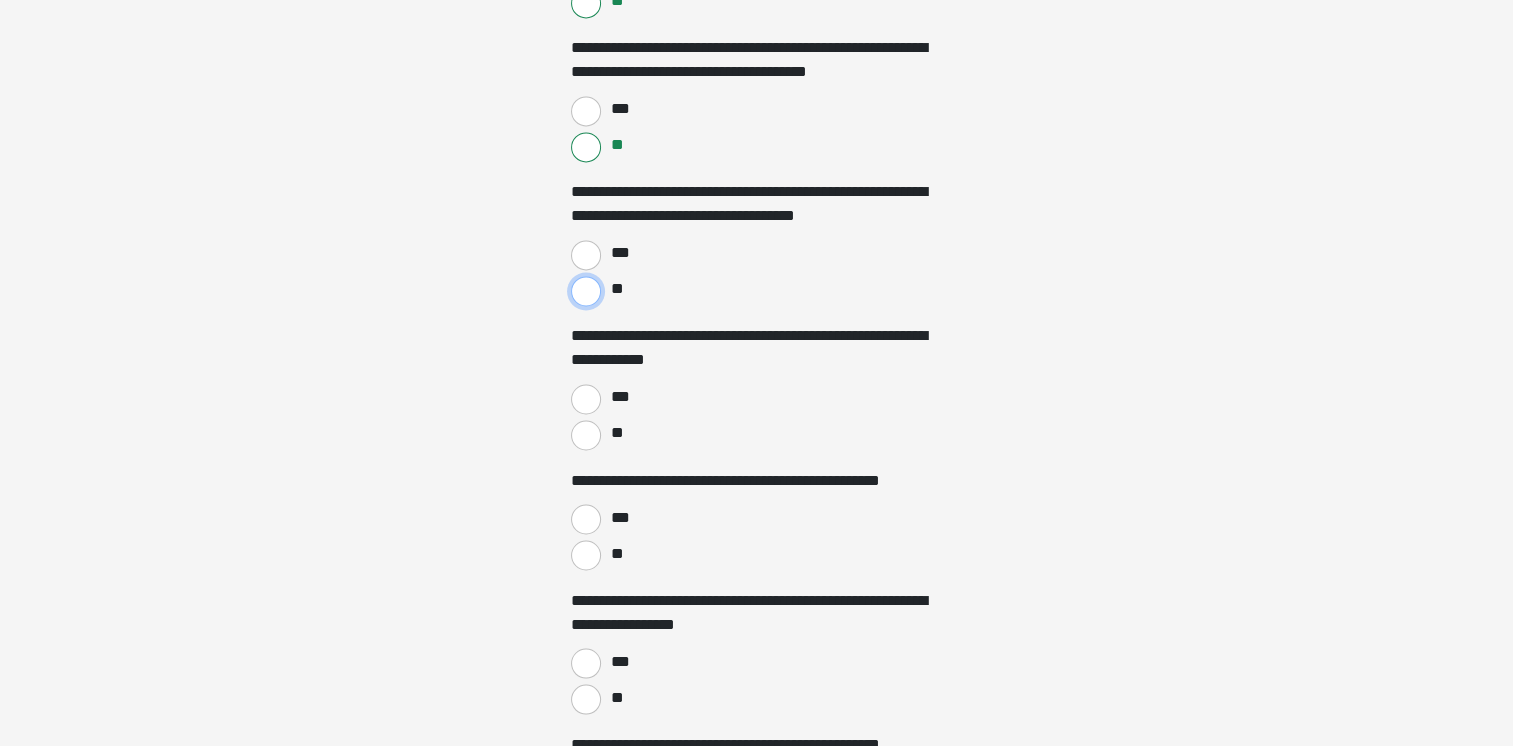 click on "**" at bounding box center (586, 291) 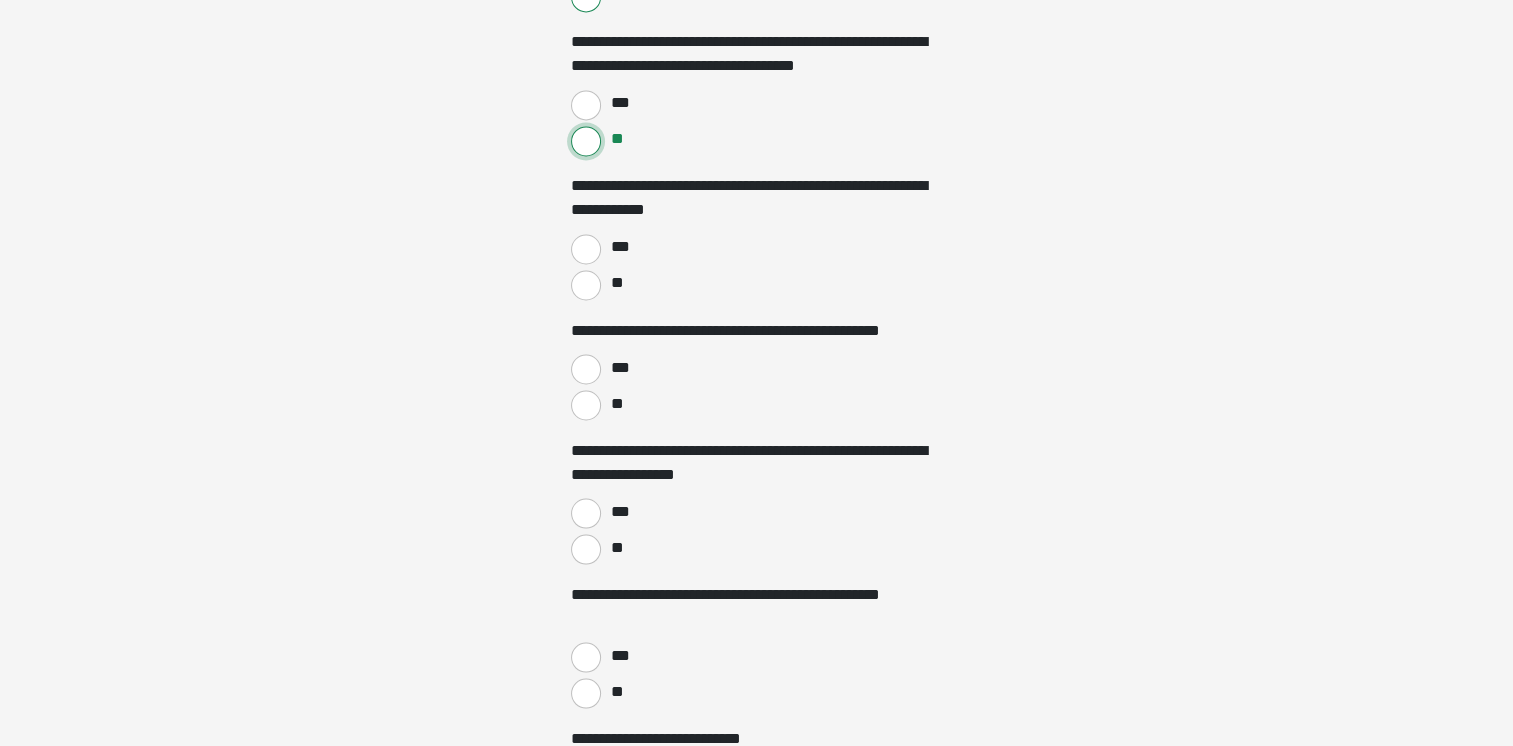 scroll, scrollTop: 3500, scrollLeft: 0, axis: vertical 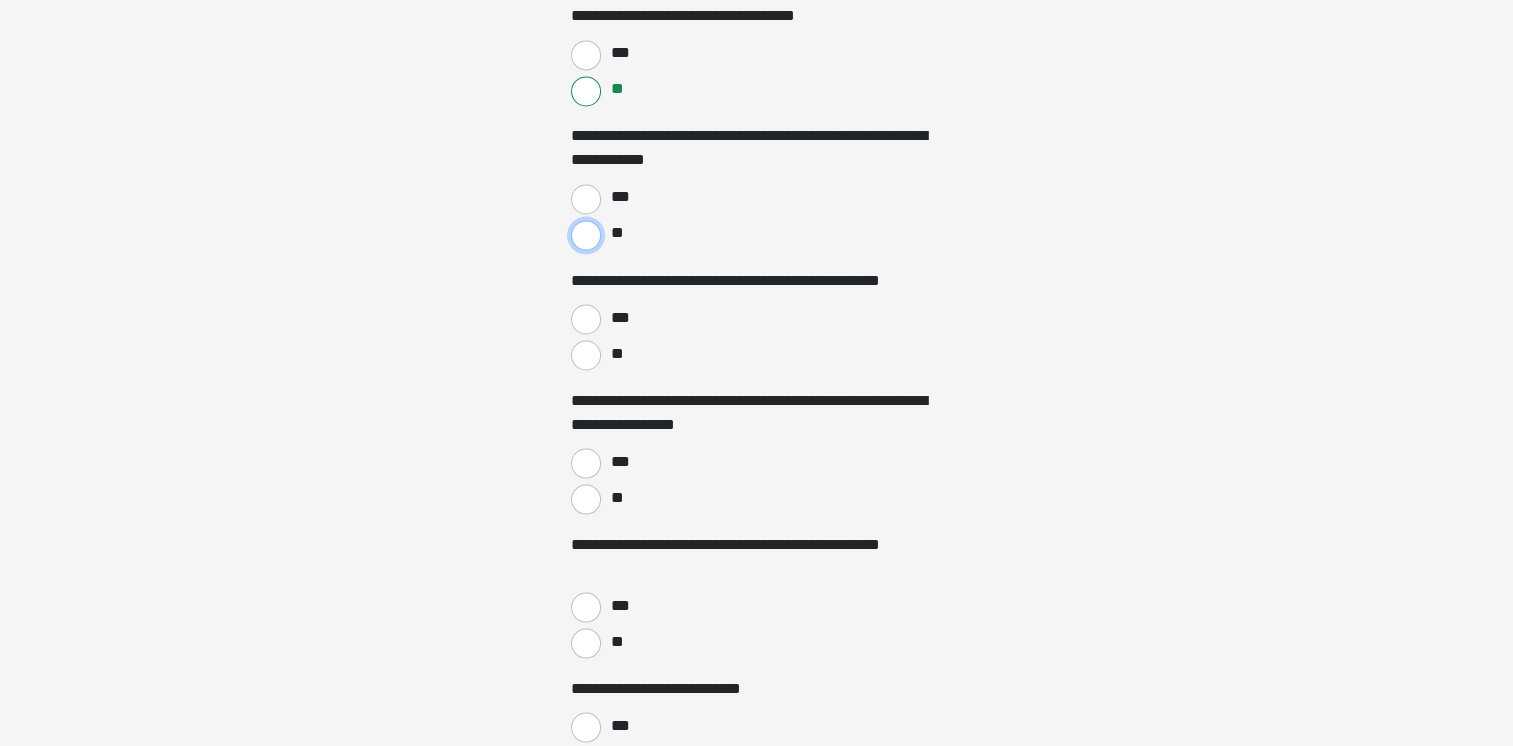 click on "**" at bounding box center (586, 235) 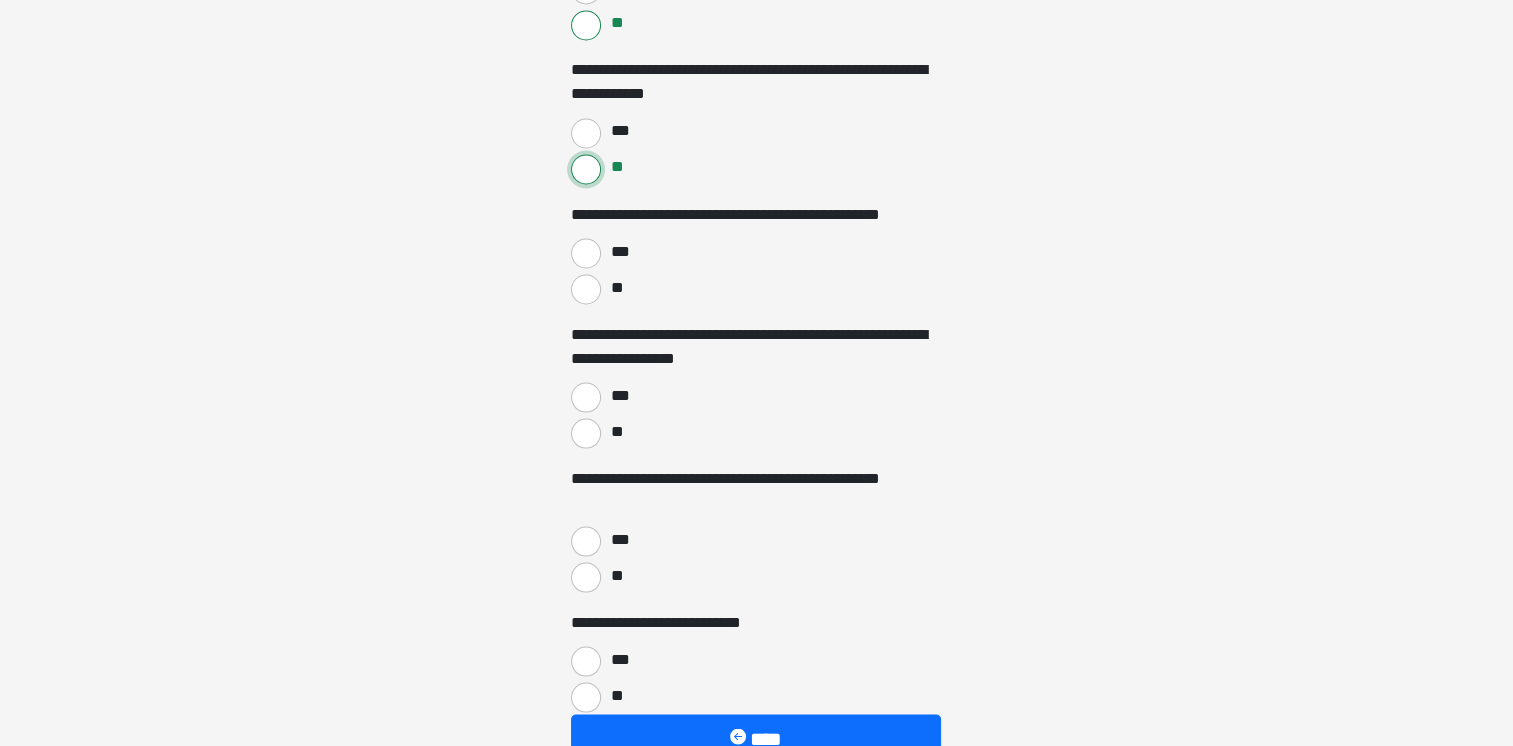 scroll, scrollTop: 3600, scrollLeft: 0, axis: vertical 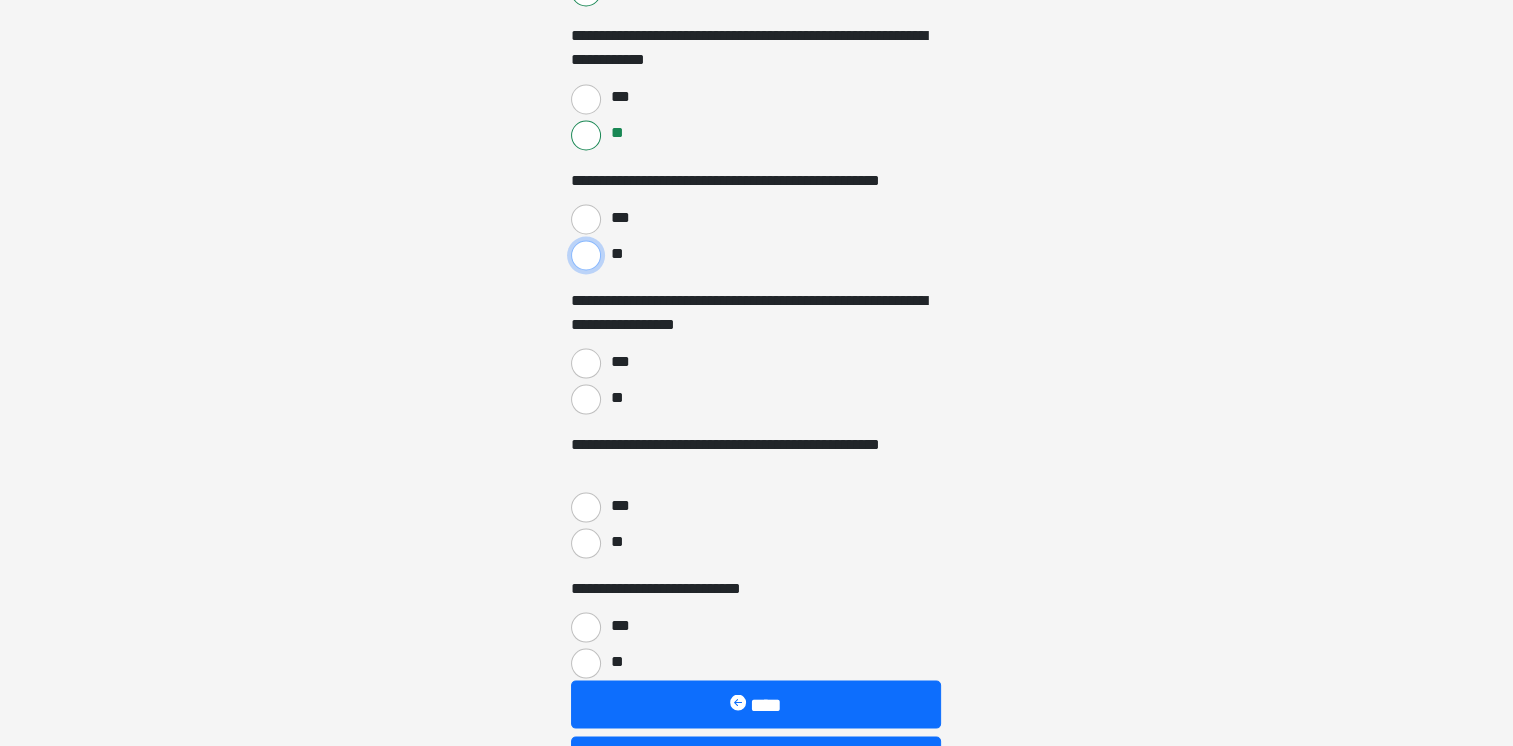 click on "**" at bounding box center [586, 255] 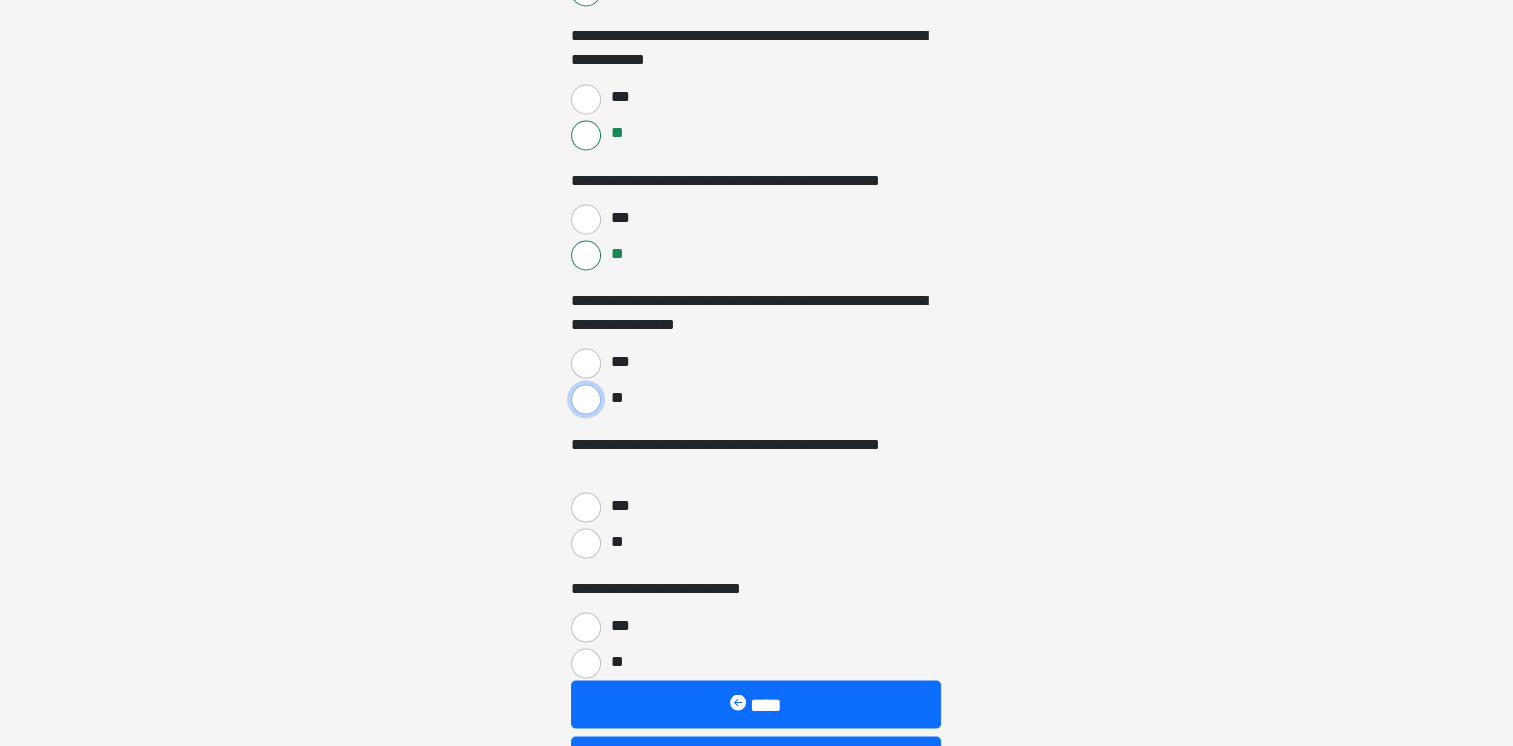 click on "**" at bounding box center [586, 399] 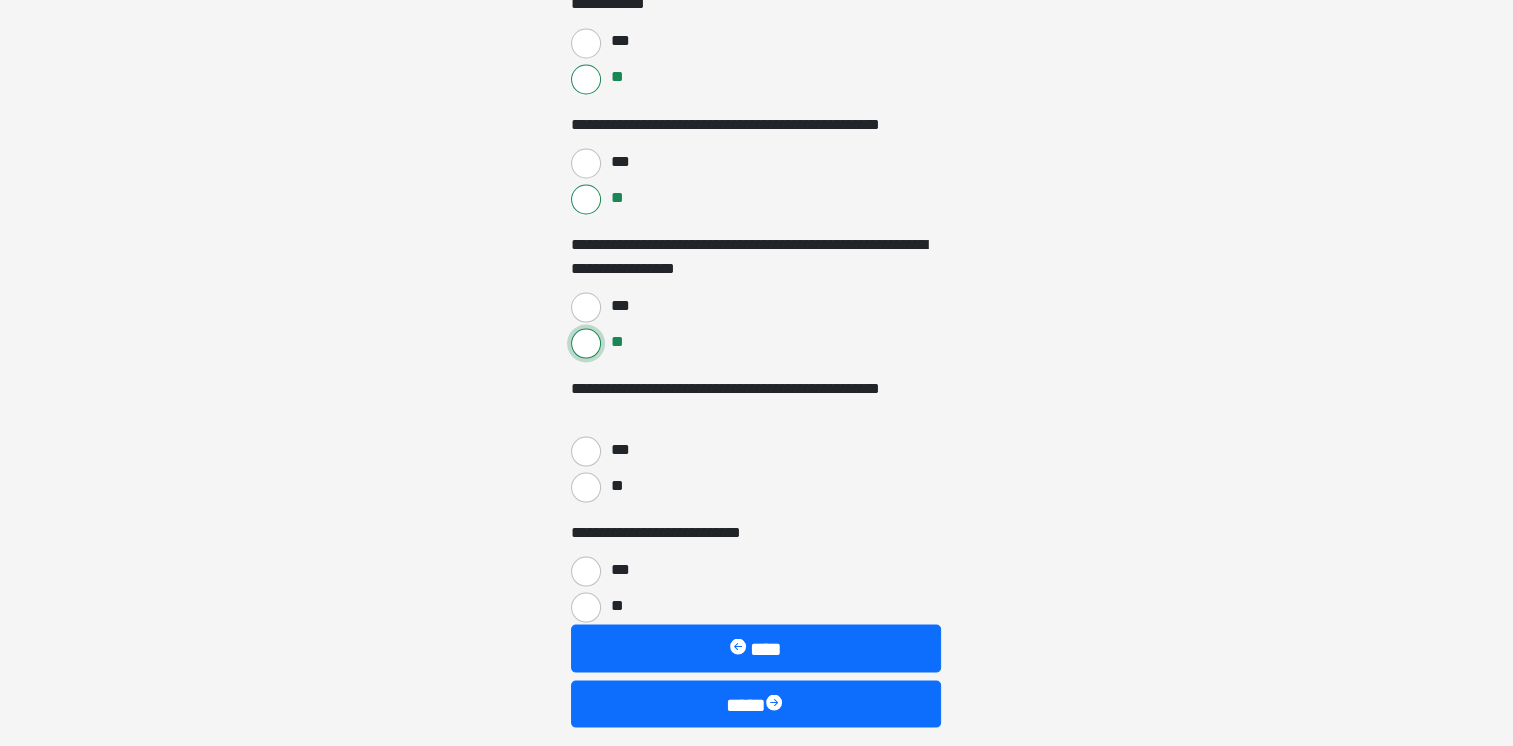 scroll, scrollTop: 3756, scrollLeft: 0, axis: vertical 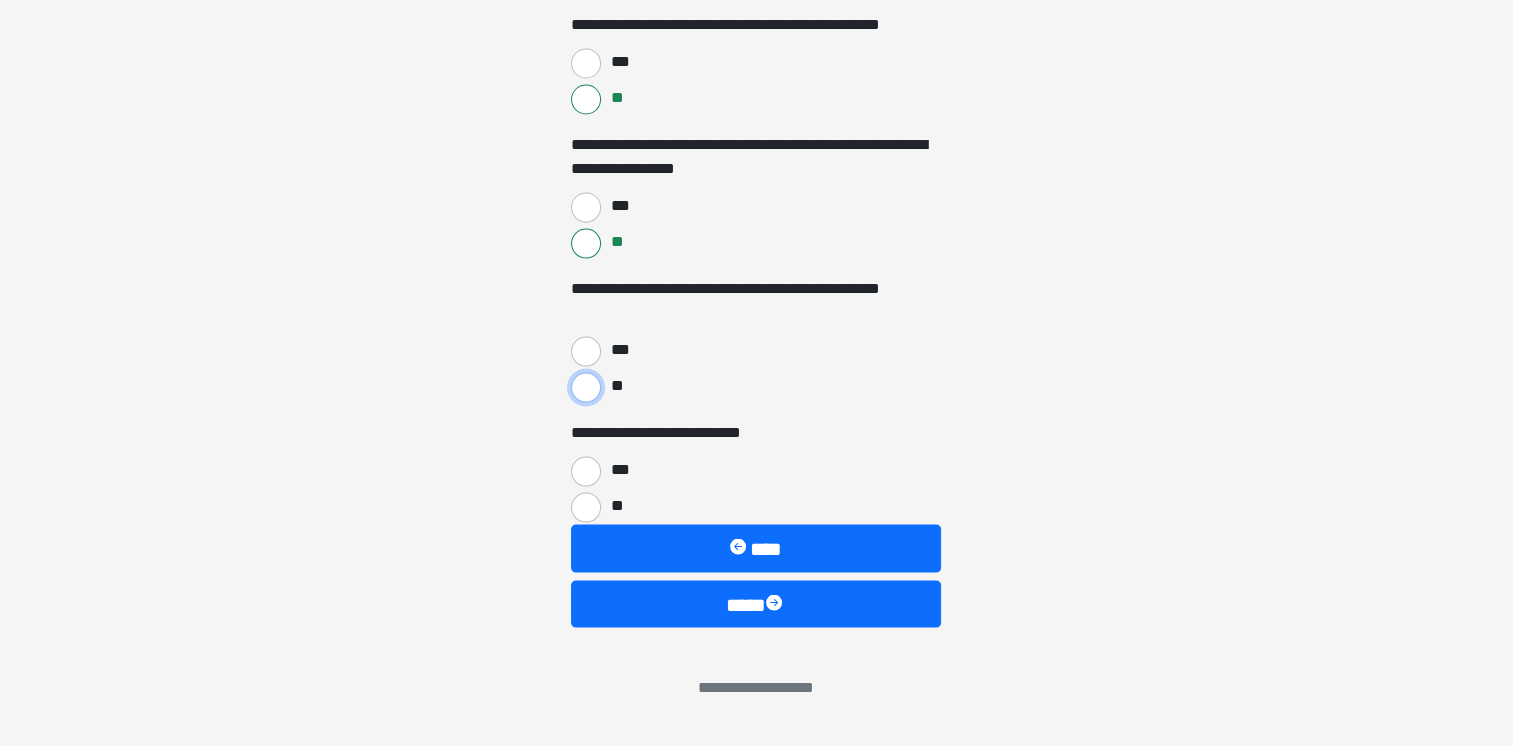click on "**" at bounding box center [586, 387] 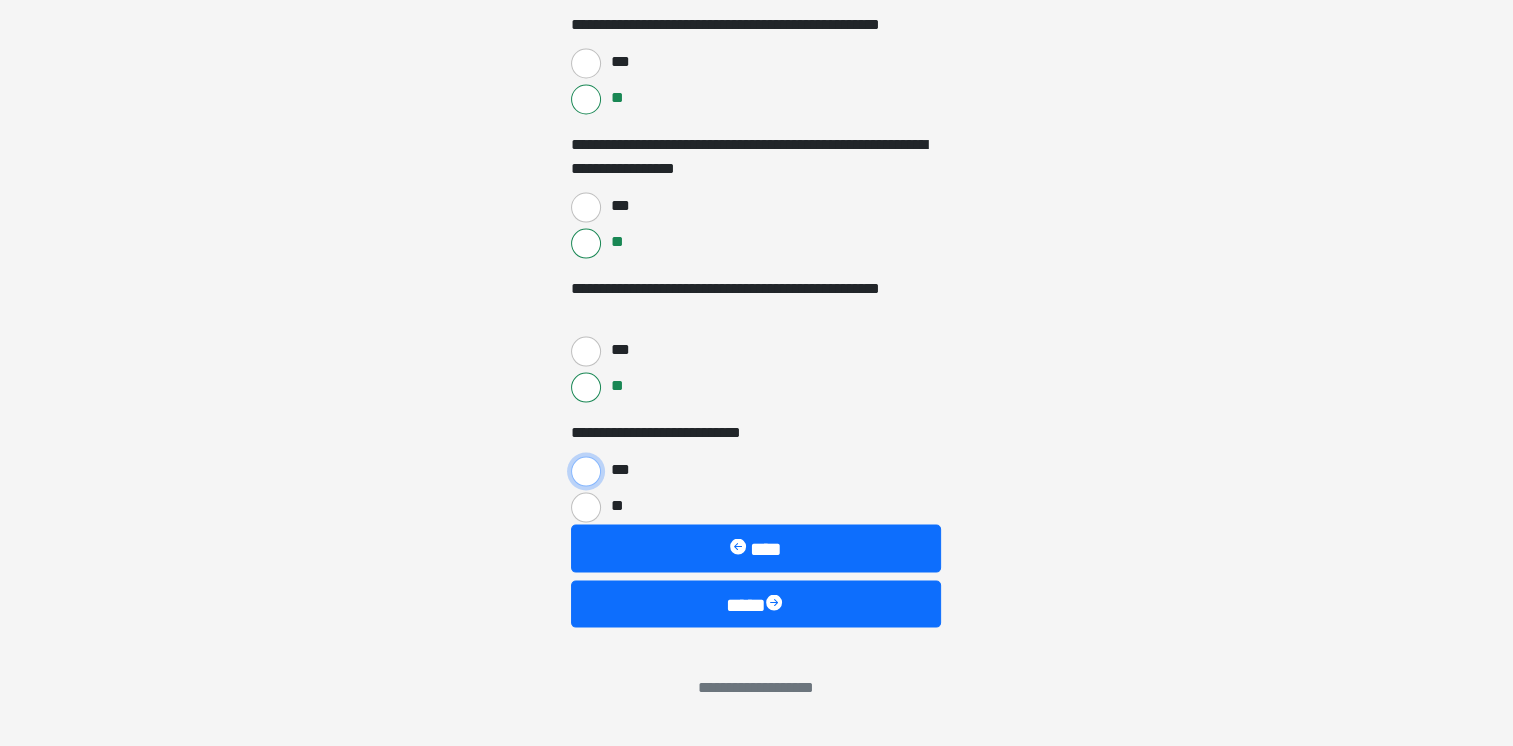 click on "***" at bounding box center [586, 471] 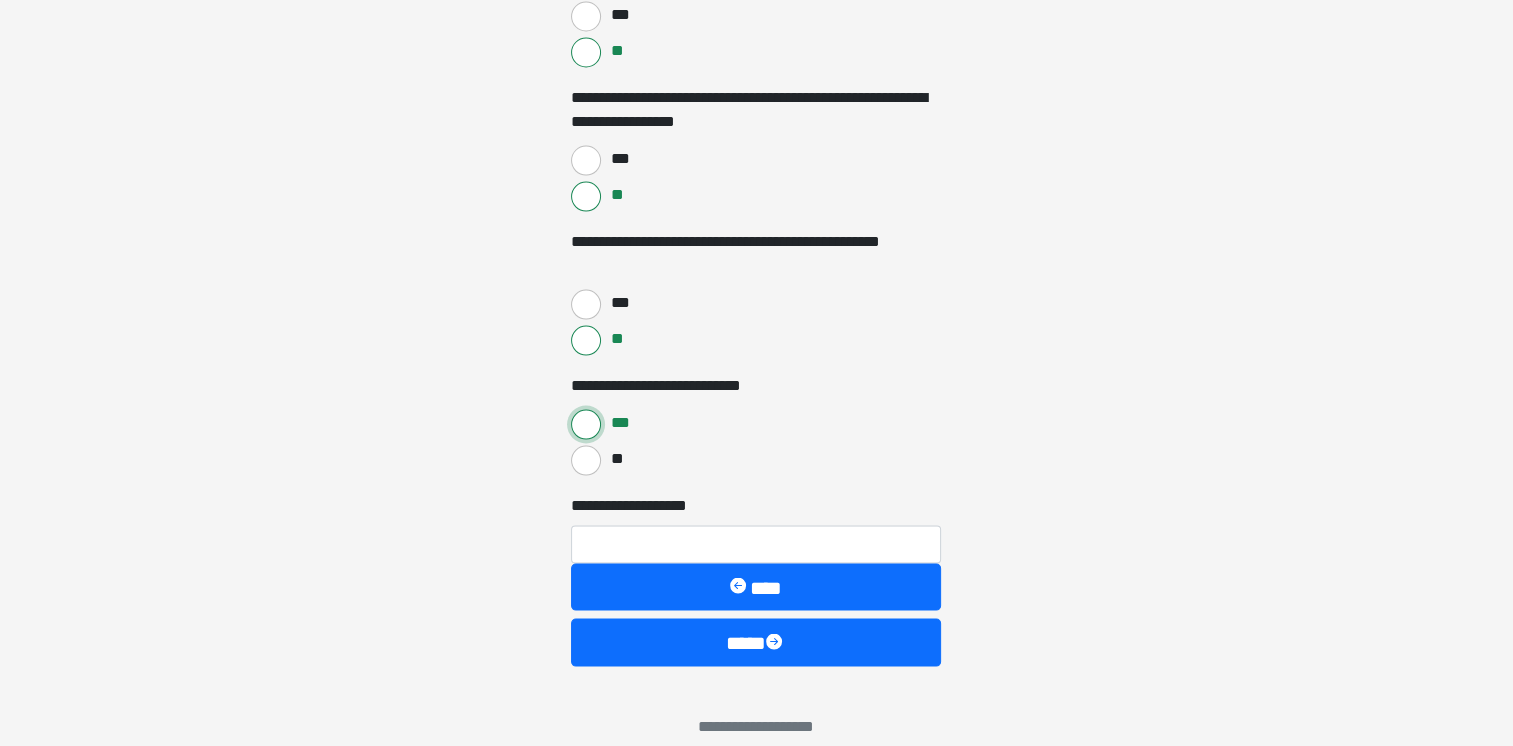 scroll, scrollTop: 3841, scrollLeft: 0, axis: vertical 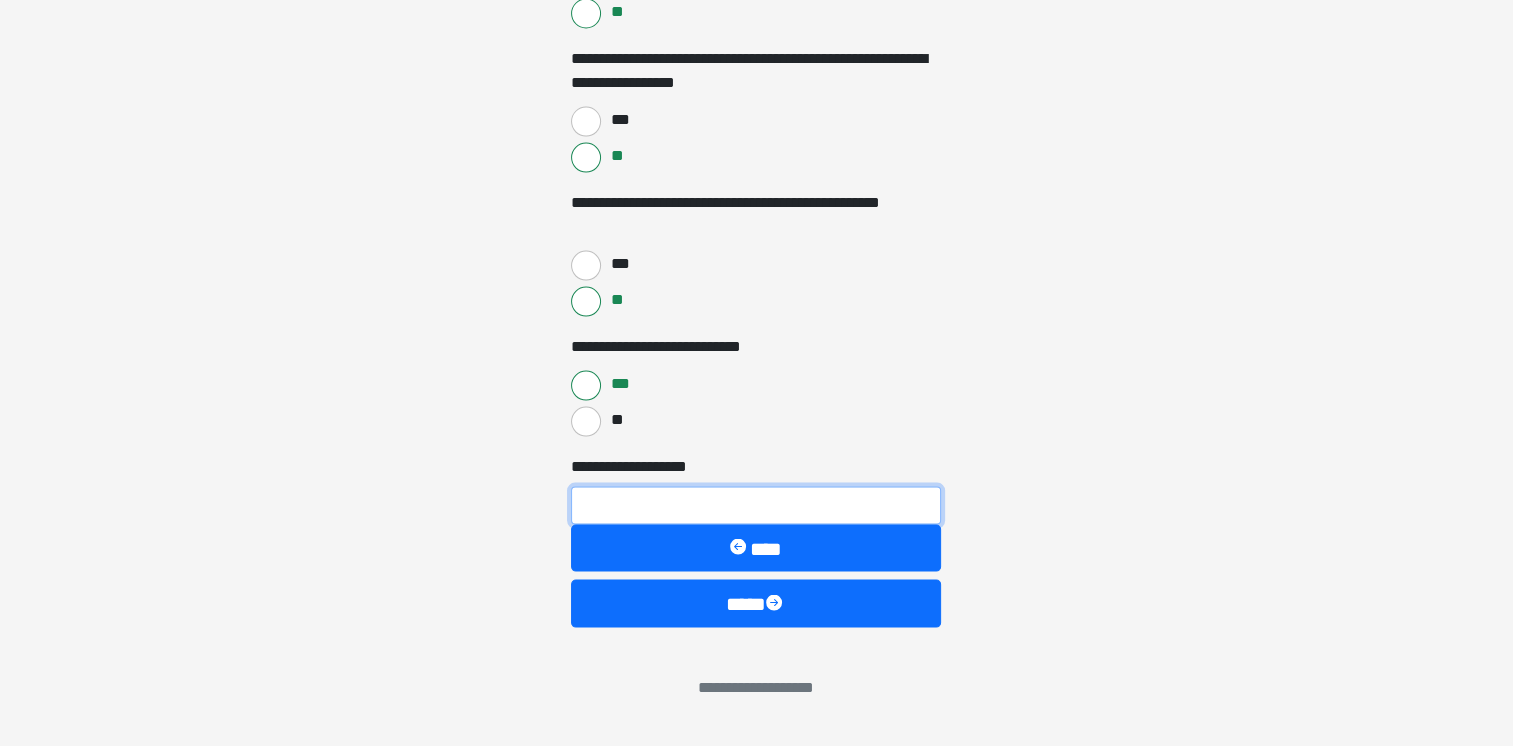 drag, startPoint x: 716, startPoint y: 506, endPoint x: 716, endPoint y: 460, distance: 46 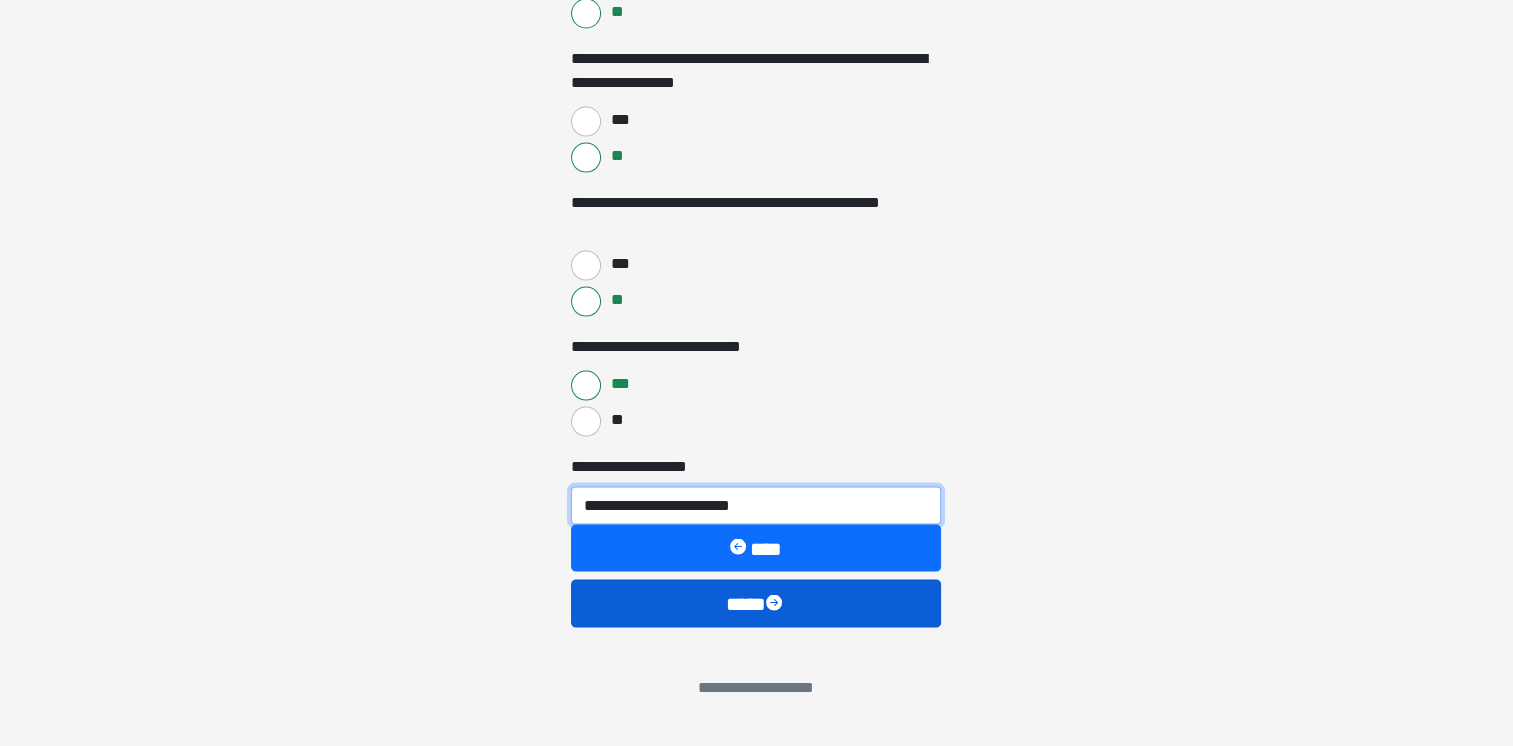 type on "**********" 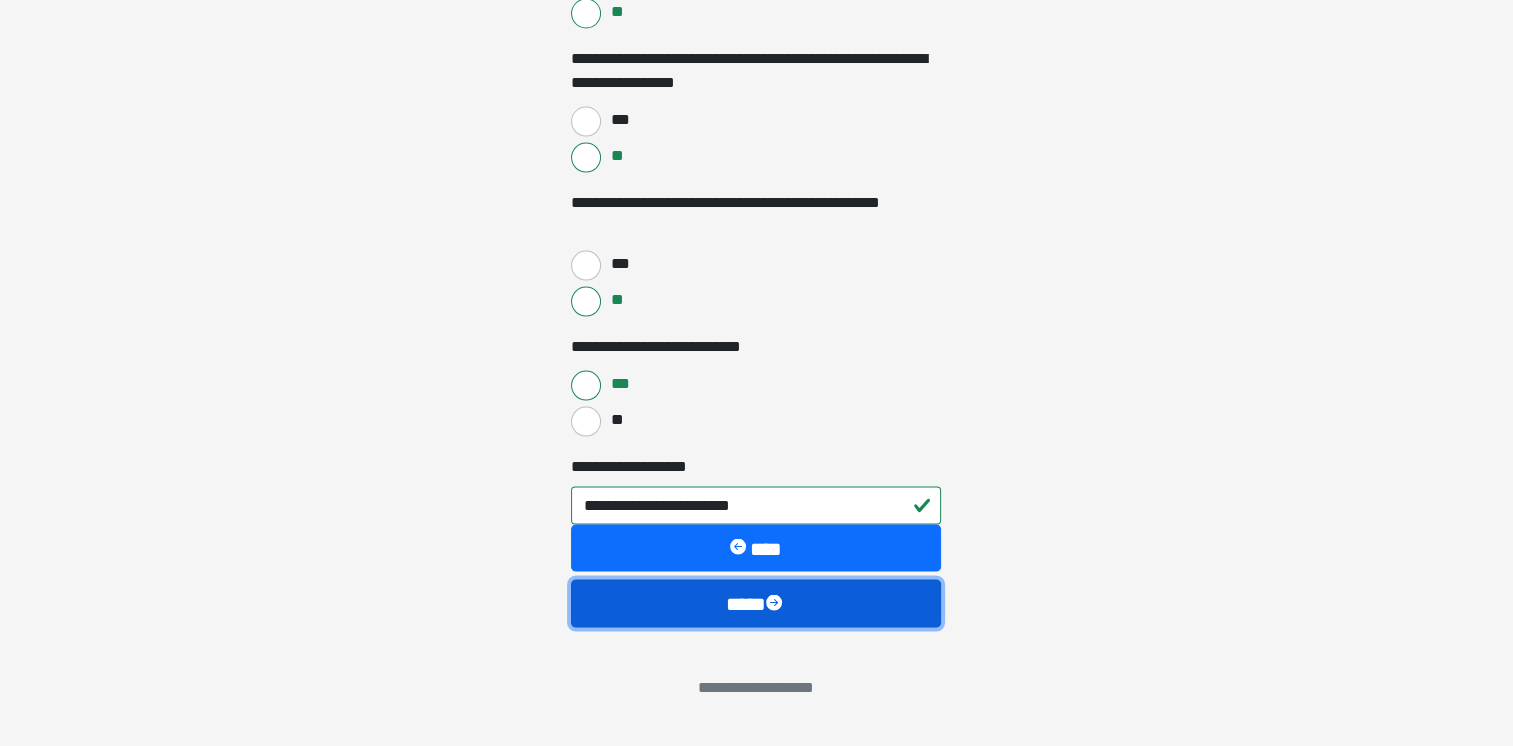 click at bounding box center [776, 605] 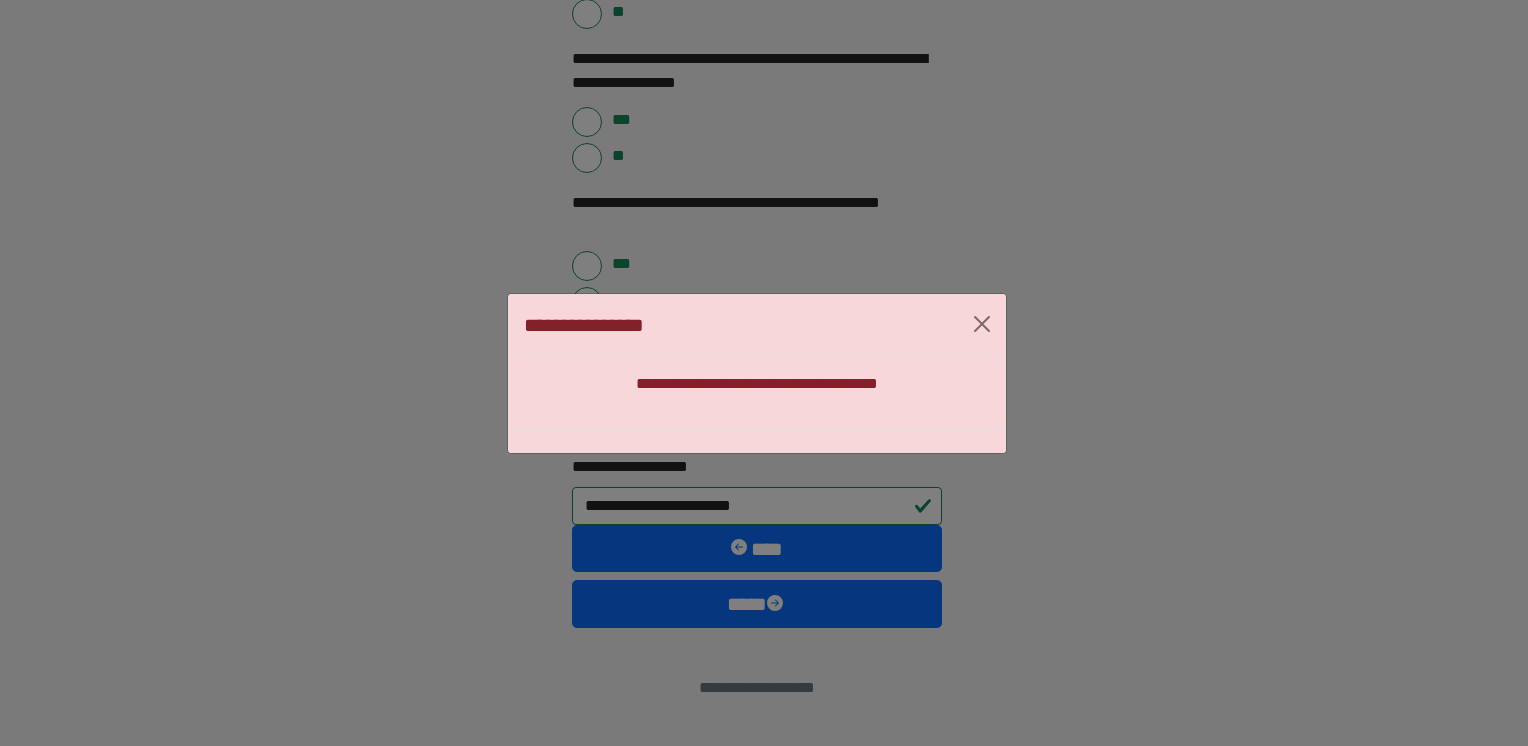 click on "**********" at bounding box center [764, 373] 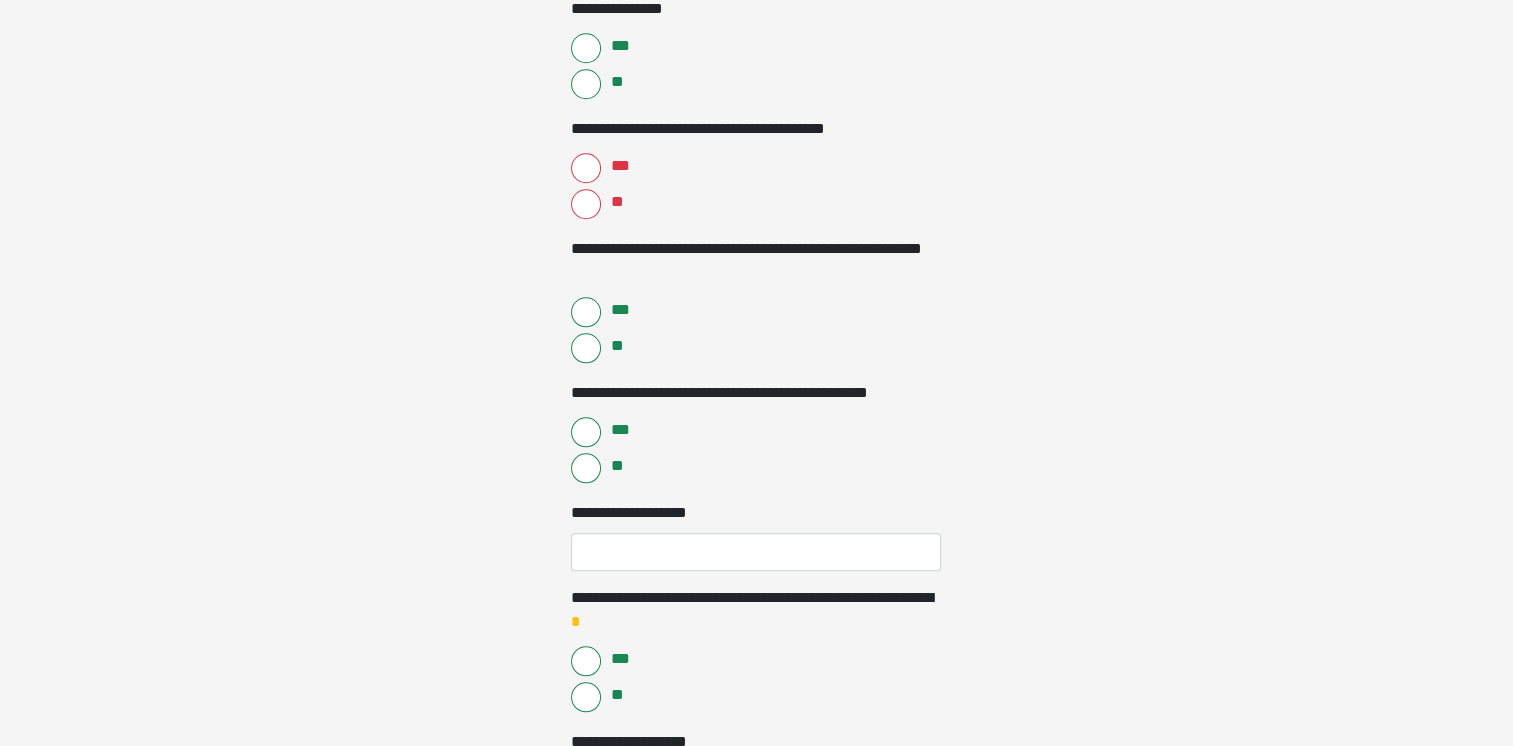 scroll, scrollTop: 1641, scrollLeft: 0, axis: vertical 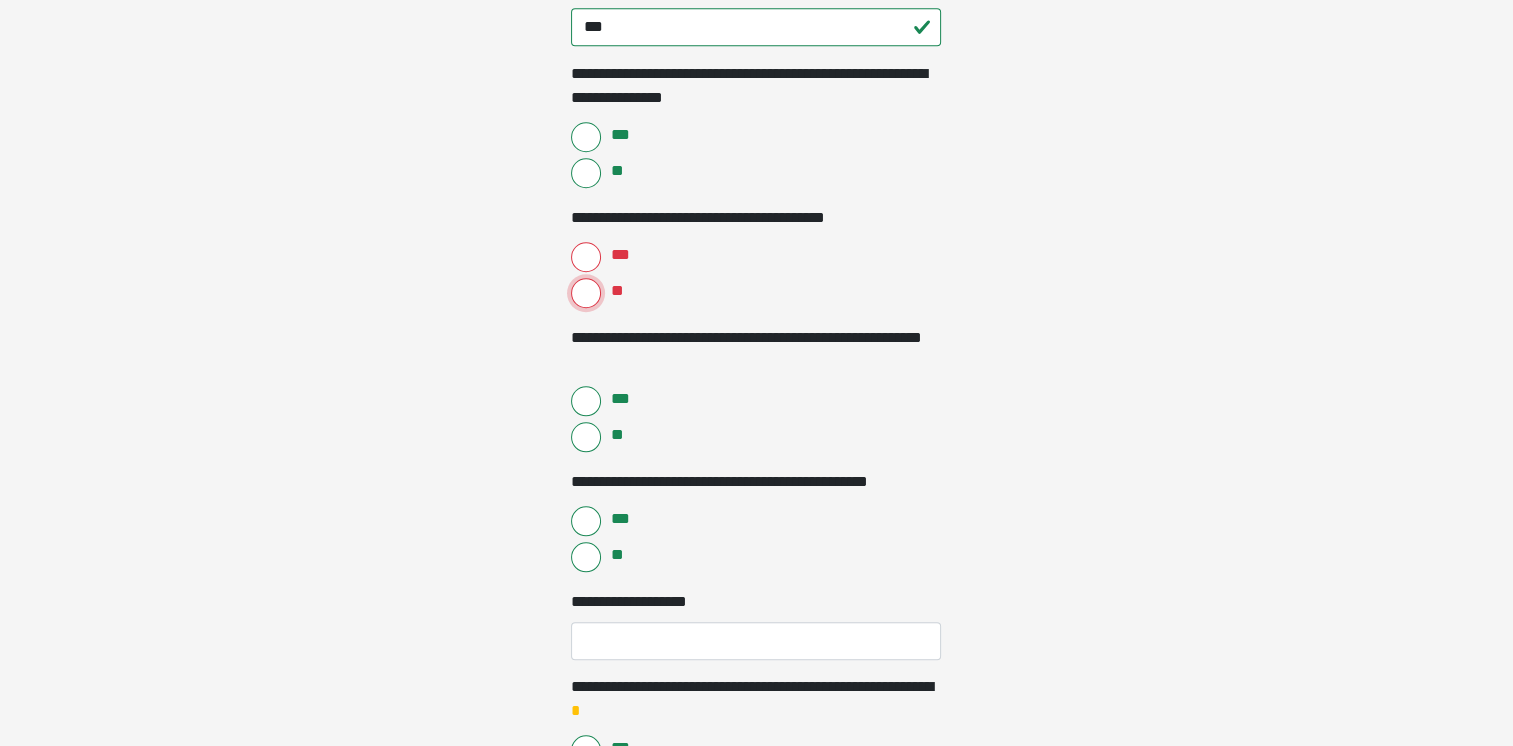 click on "**" at bounding box center (586, 293) 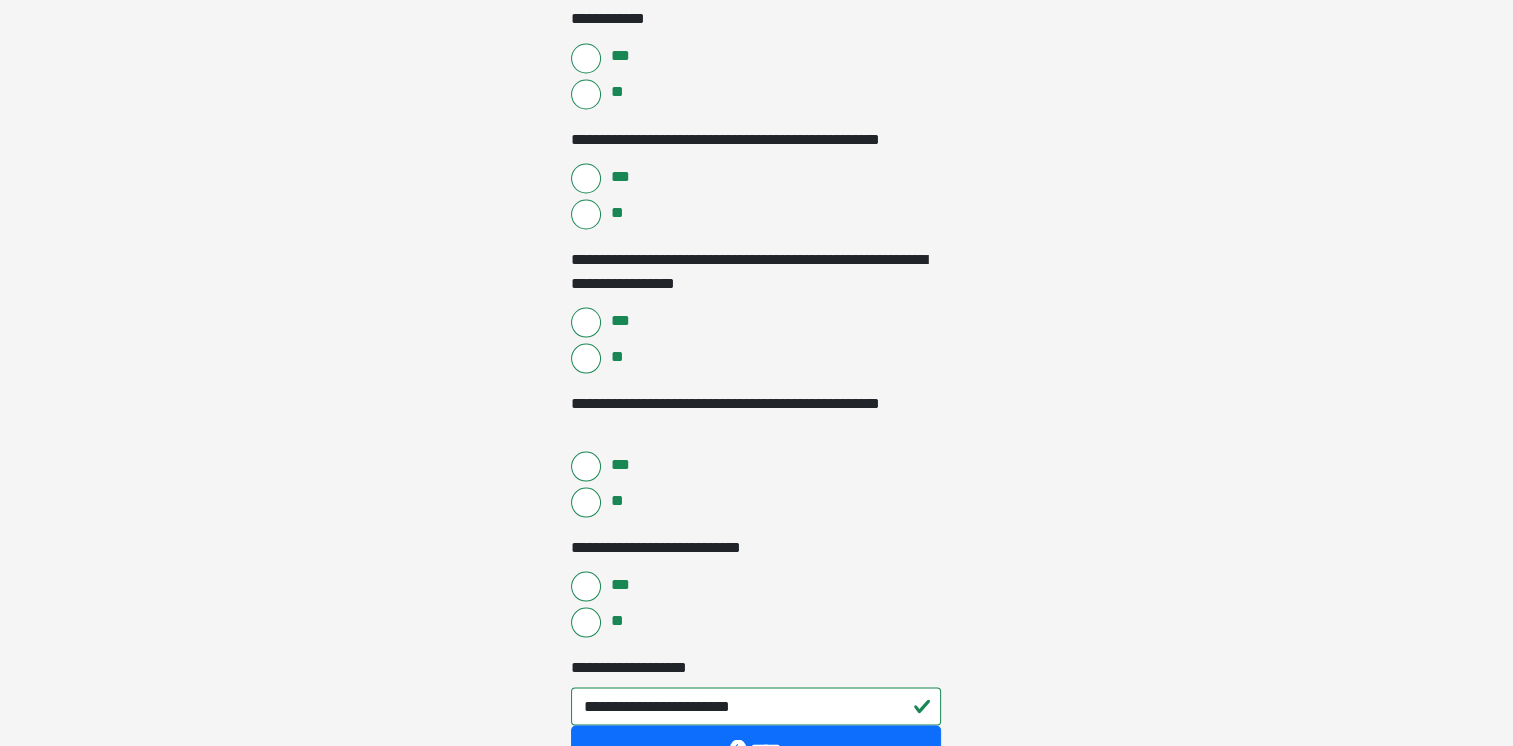 scroll, scrollTop: 3841, scrollLeft: 0, axis: vertical 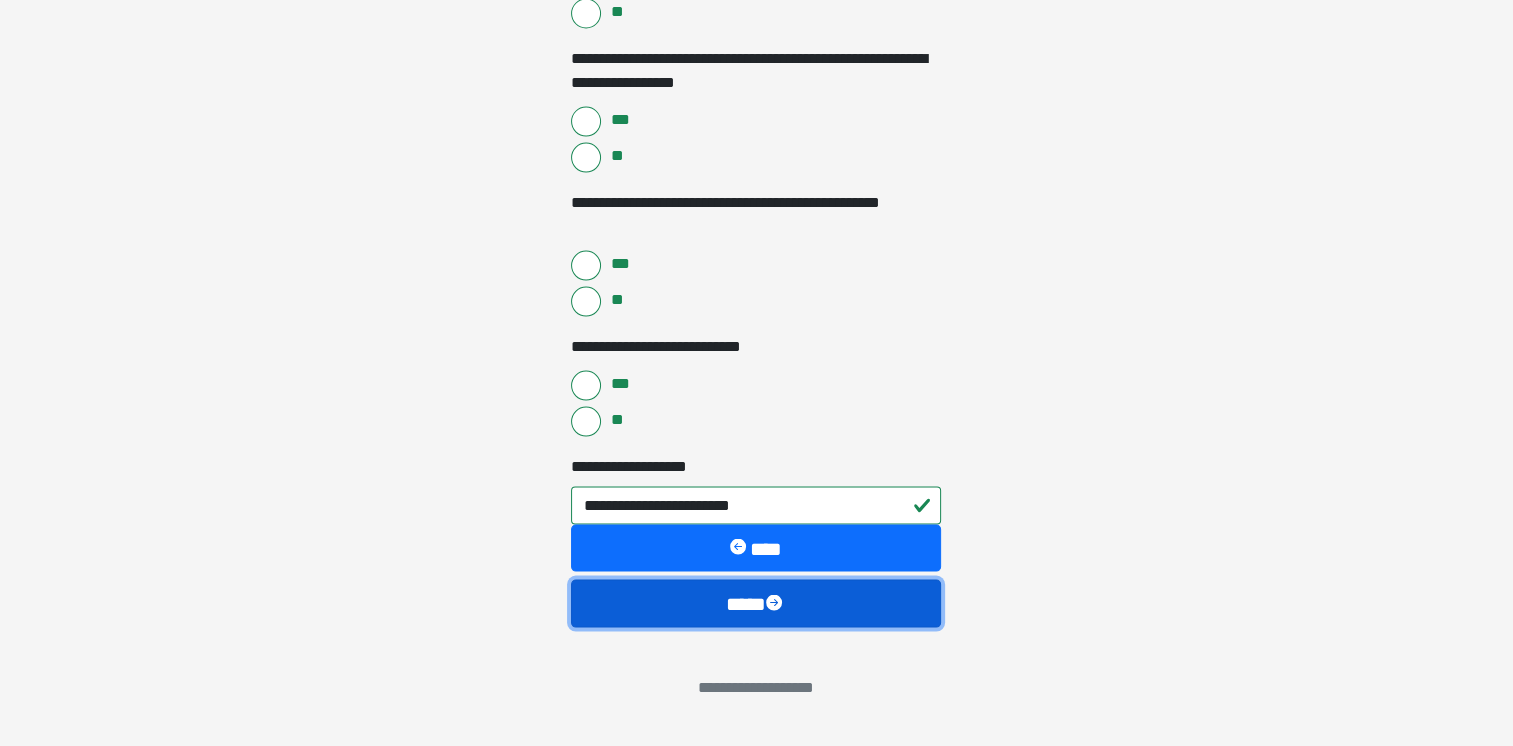 click at bounding box center (776, 605) 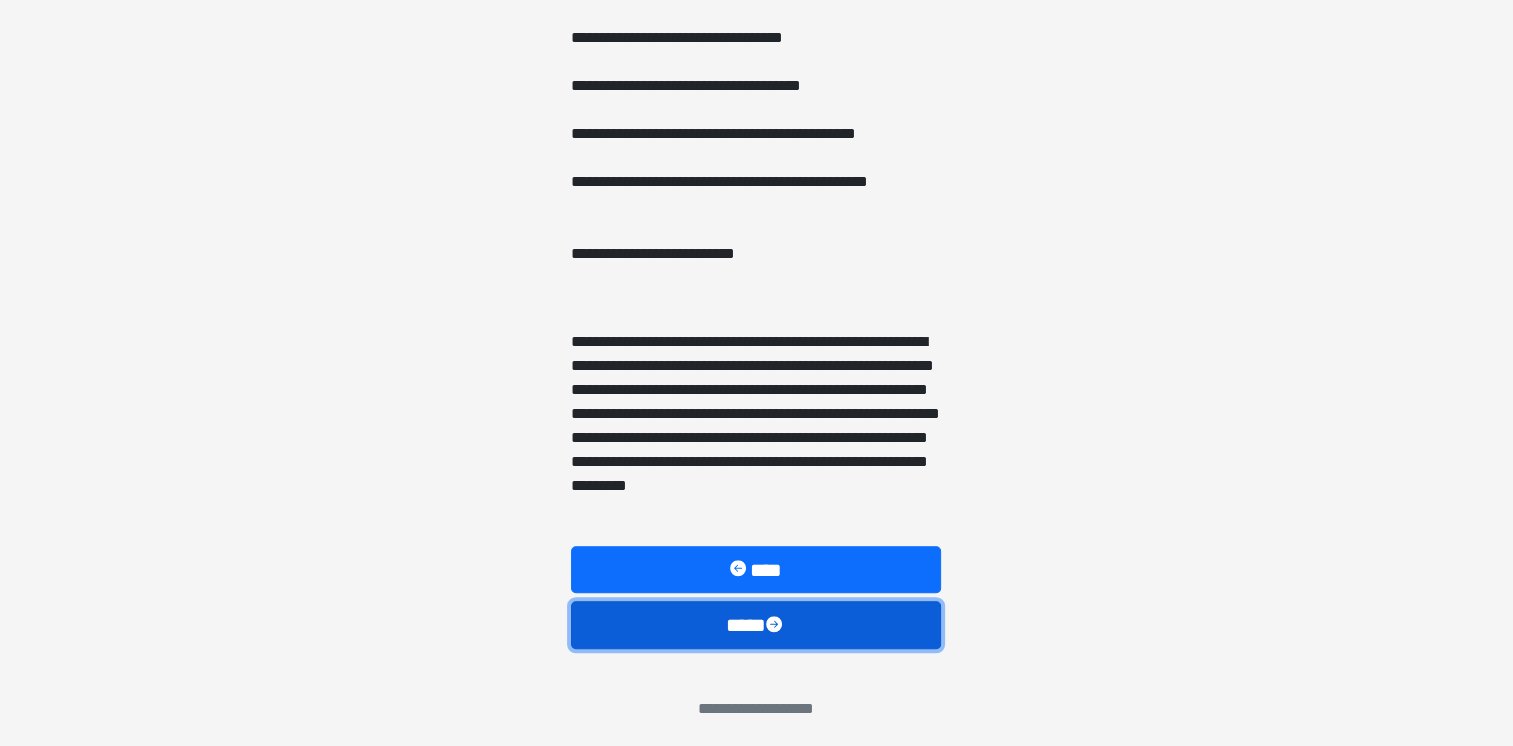 scroll, scrollTop: 1194, scrollLeft: 0, axis: vertical 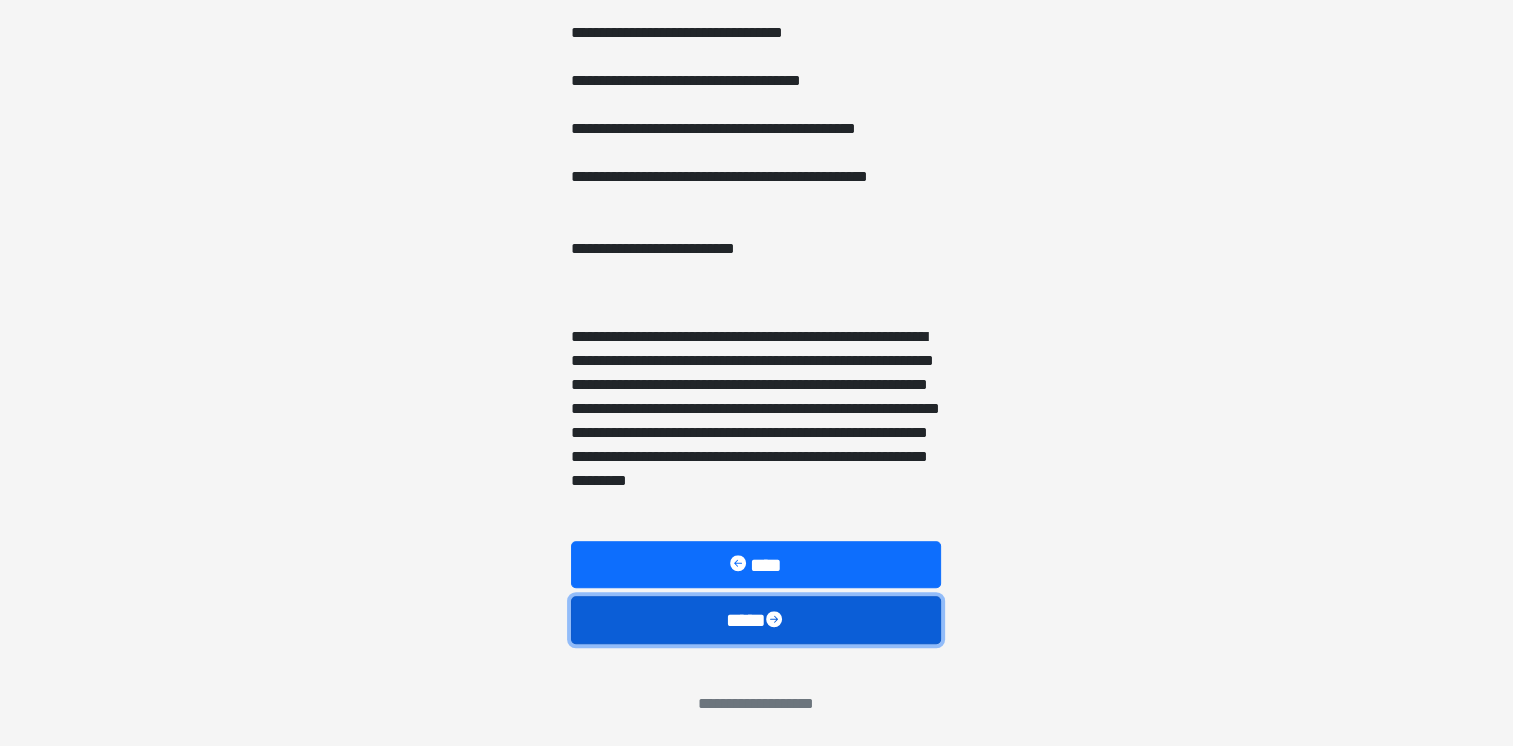 click at bounding box center [776, 621] 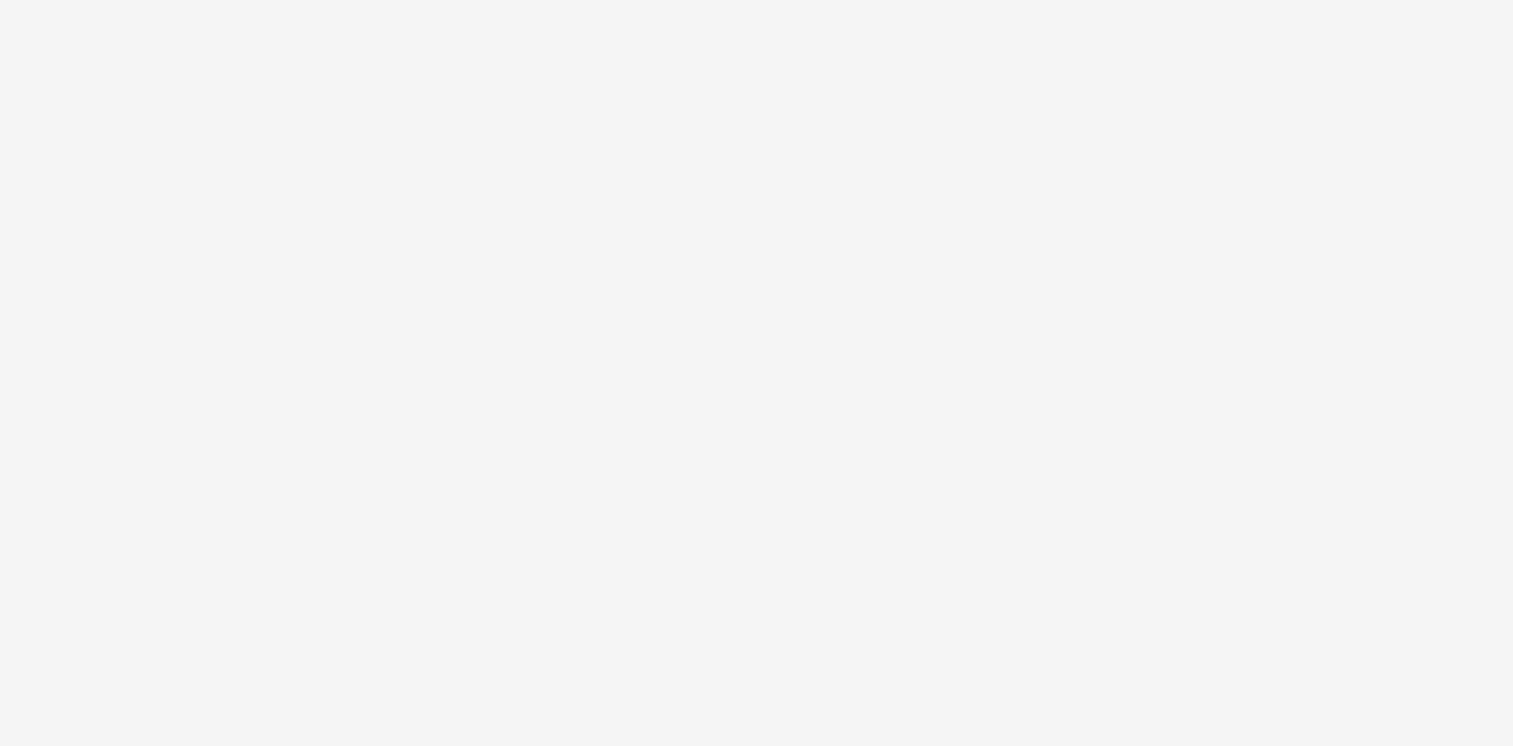 scroll, scrollTop: 16, scrollLeft: 0, axis: vertical 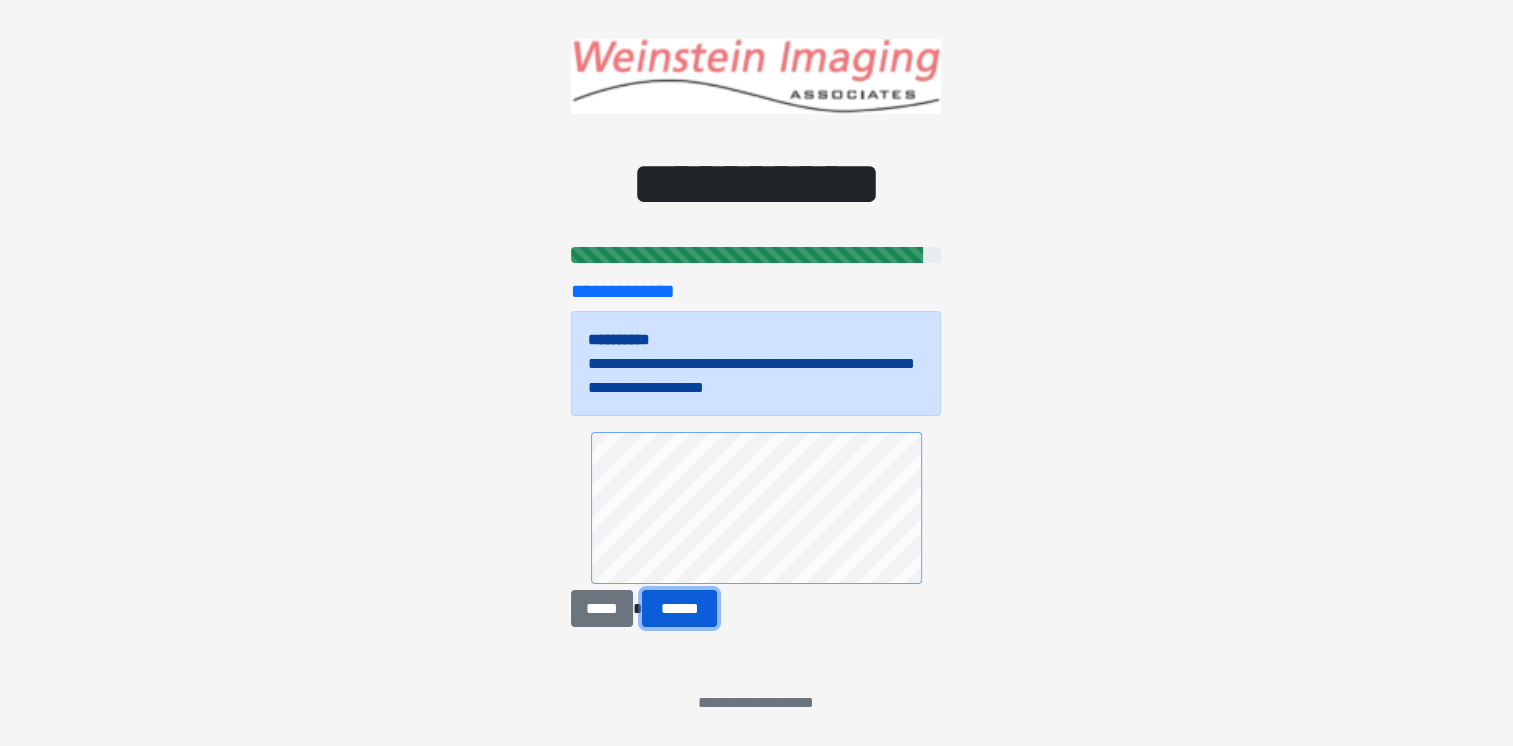 click on "******" at bounding box center [680, 609] 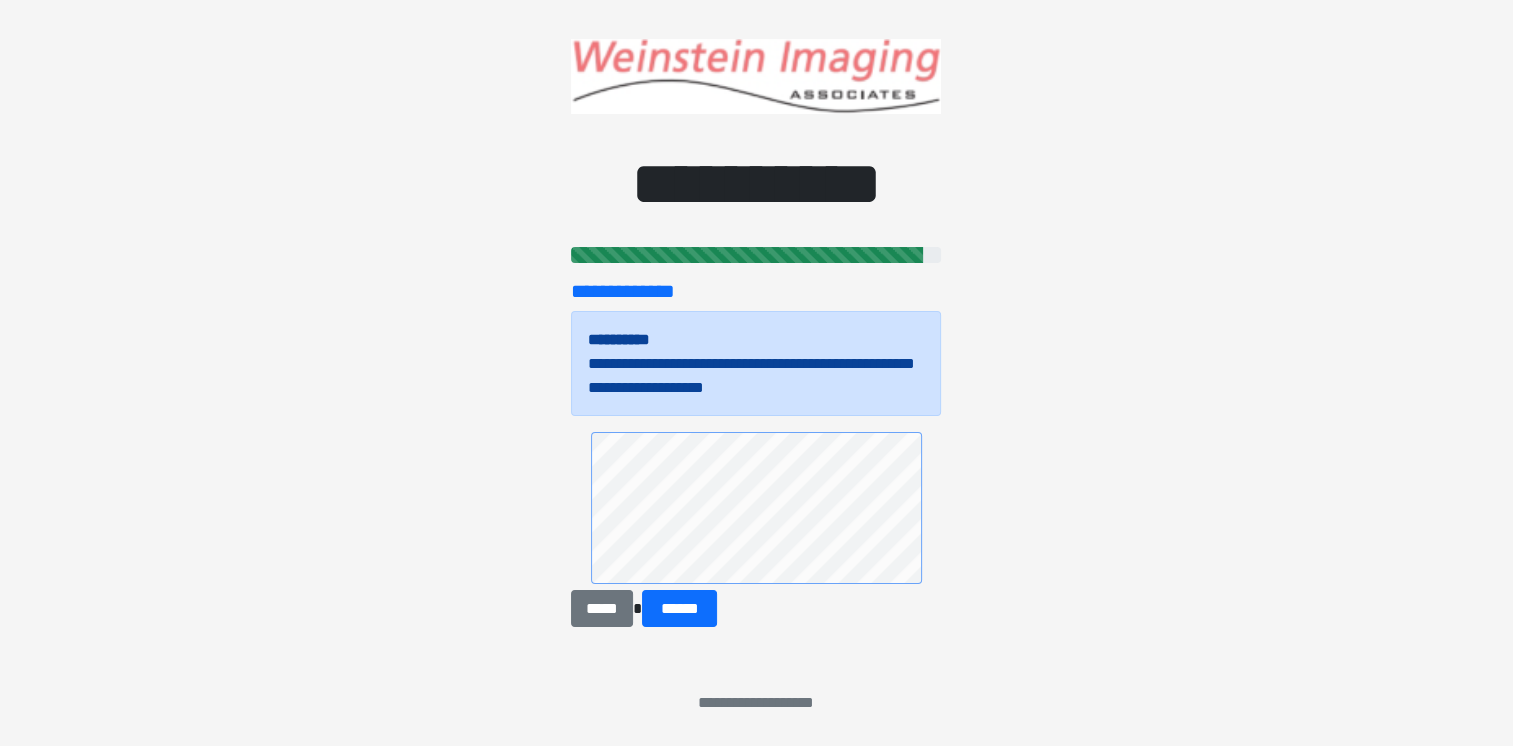 click at bounding box center [756, 510] 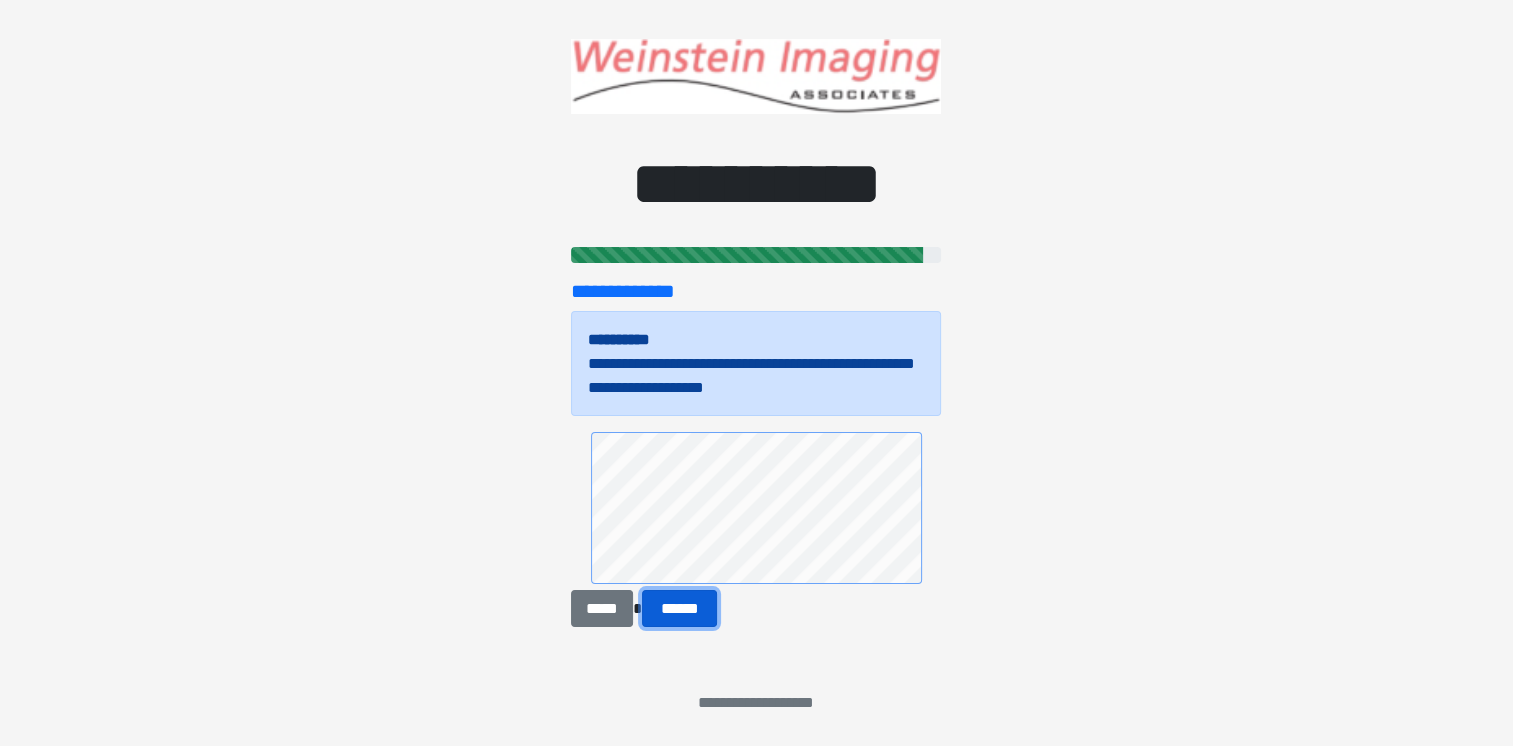 click on "******" at bounding box center [680, 609] 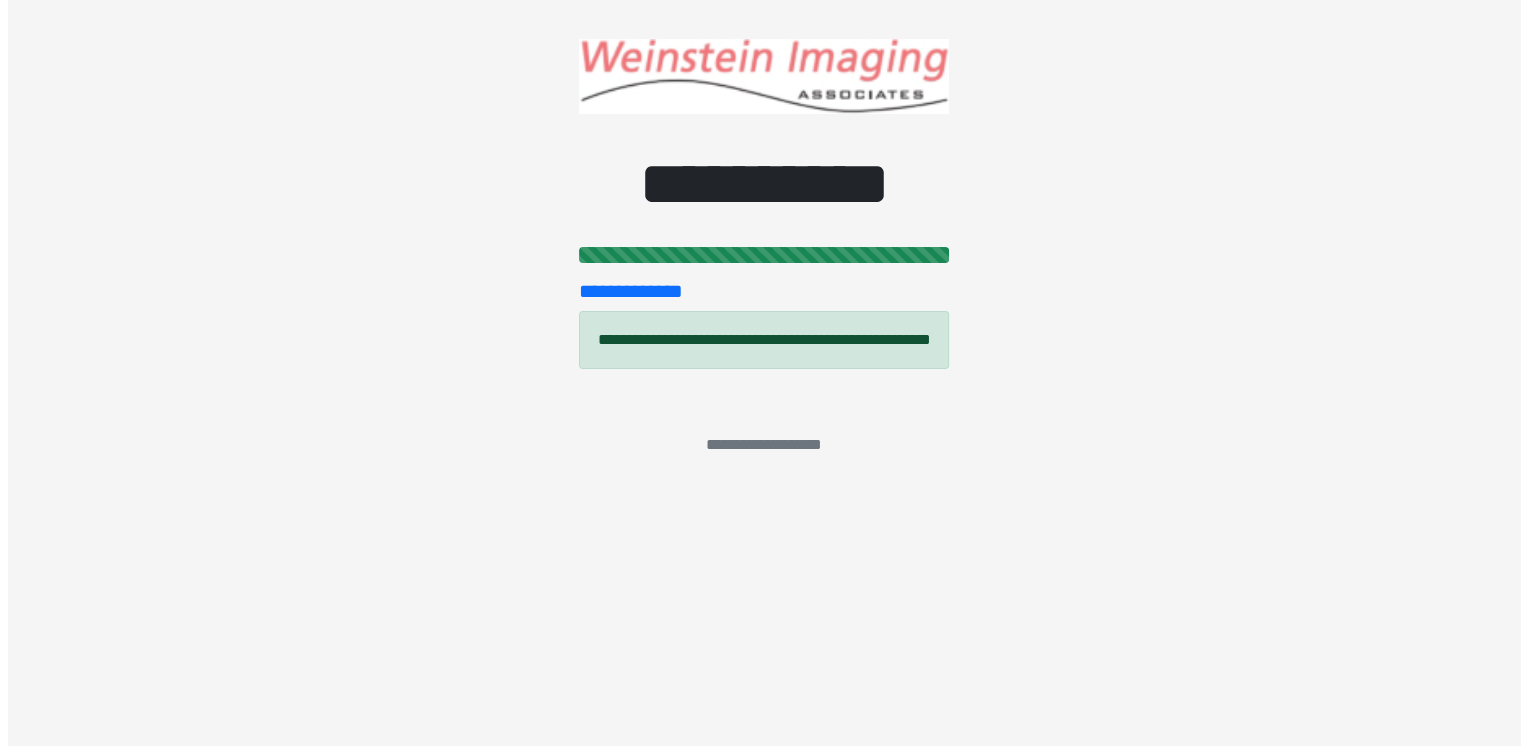 scroll, scrollTop: 0, scrollLeft: 0, axis: both 